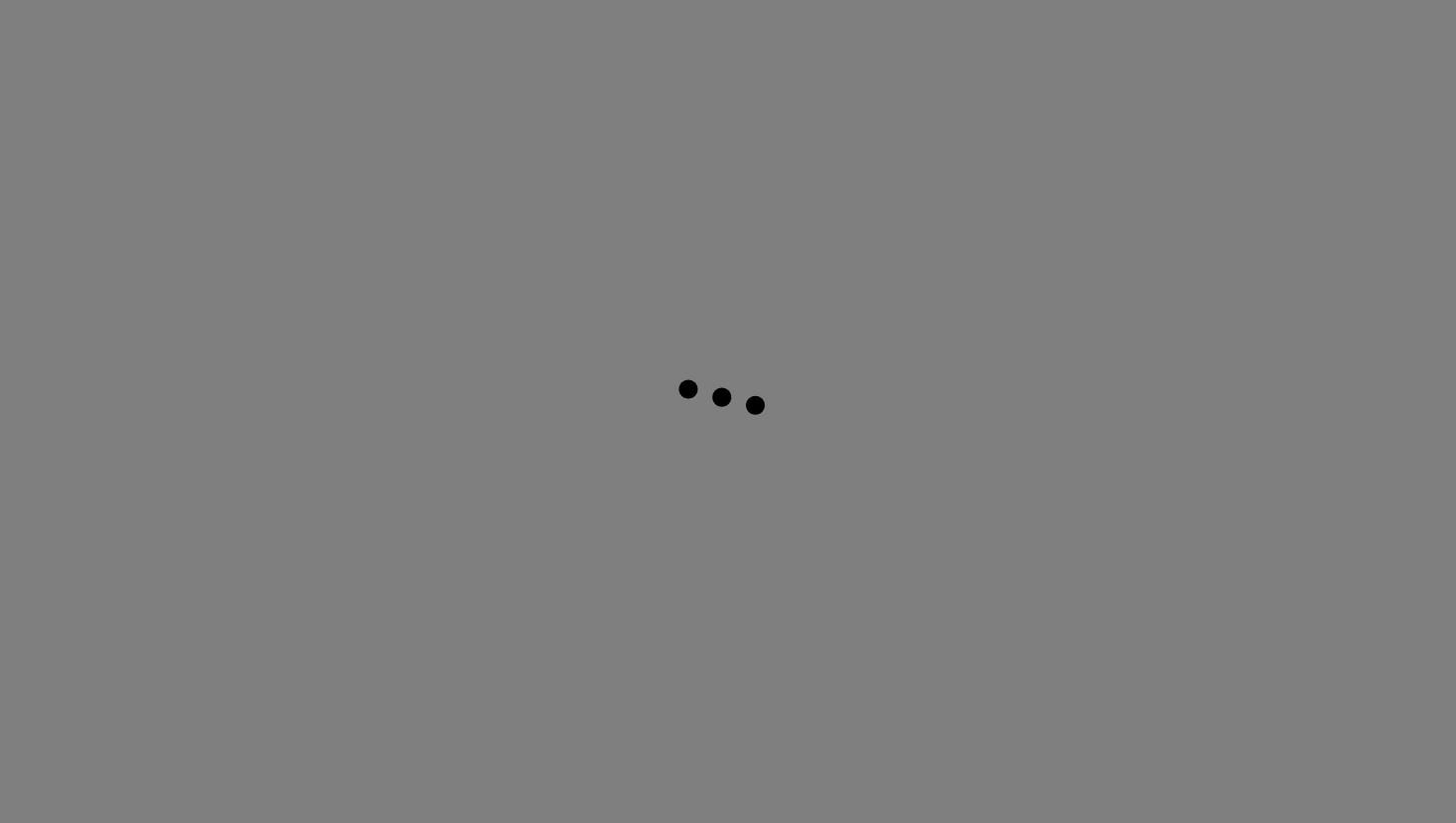 scroll, scrollTop: 0, scrollLeft: 0, axis: both 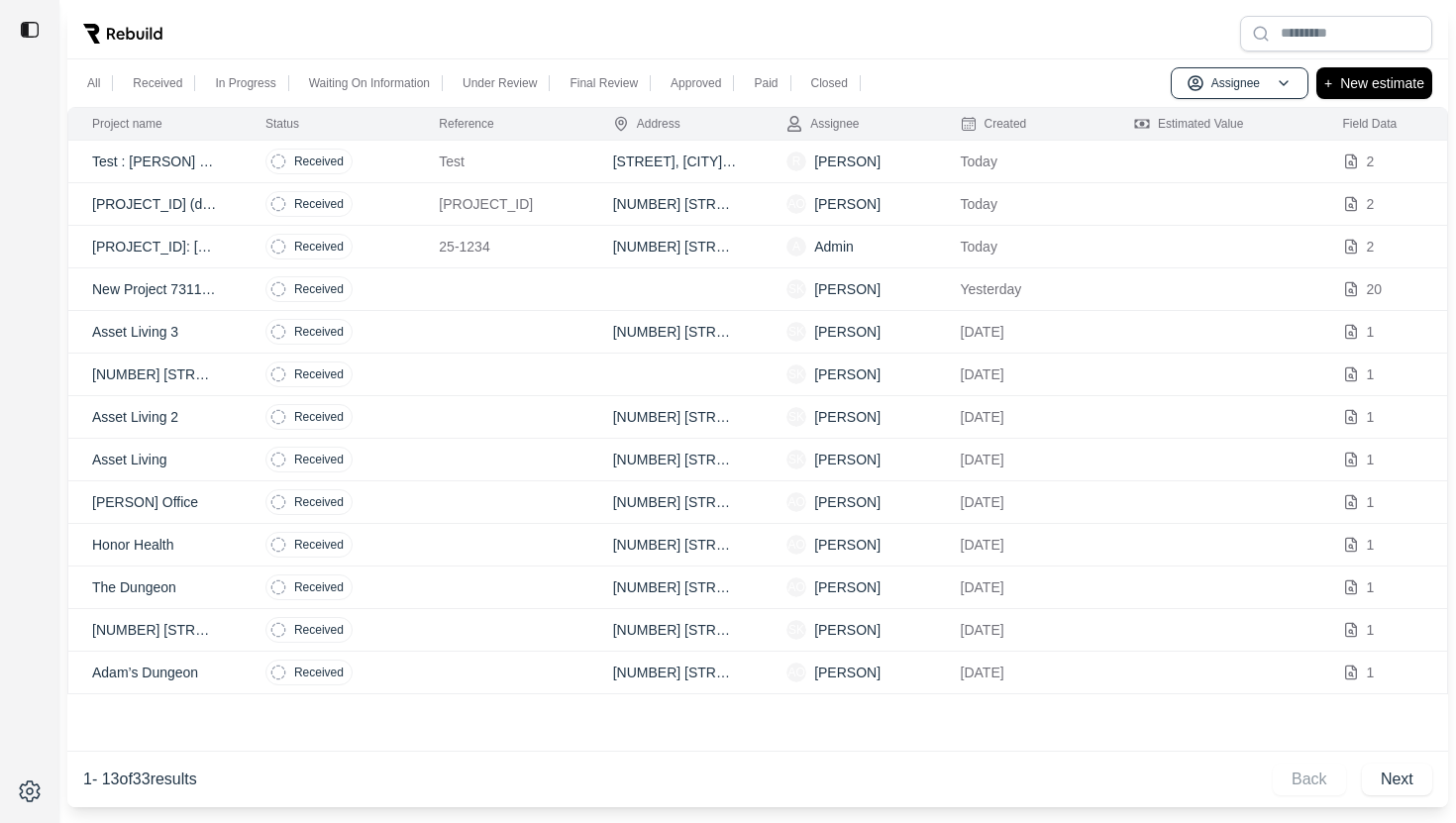 click on "Test : [PERSON] Office" at bounding box center [155, 161] 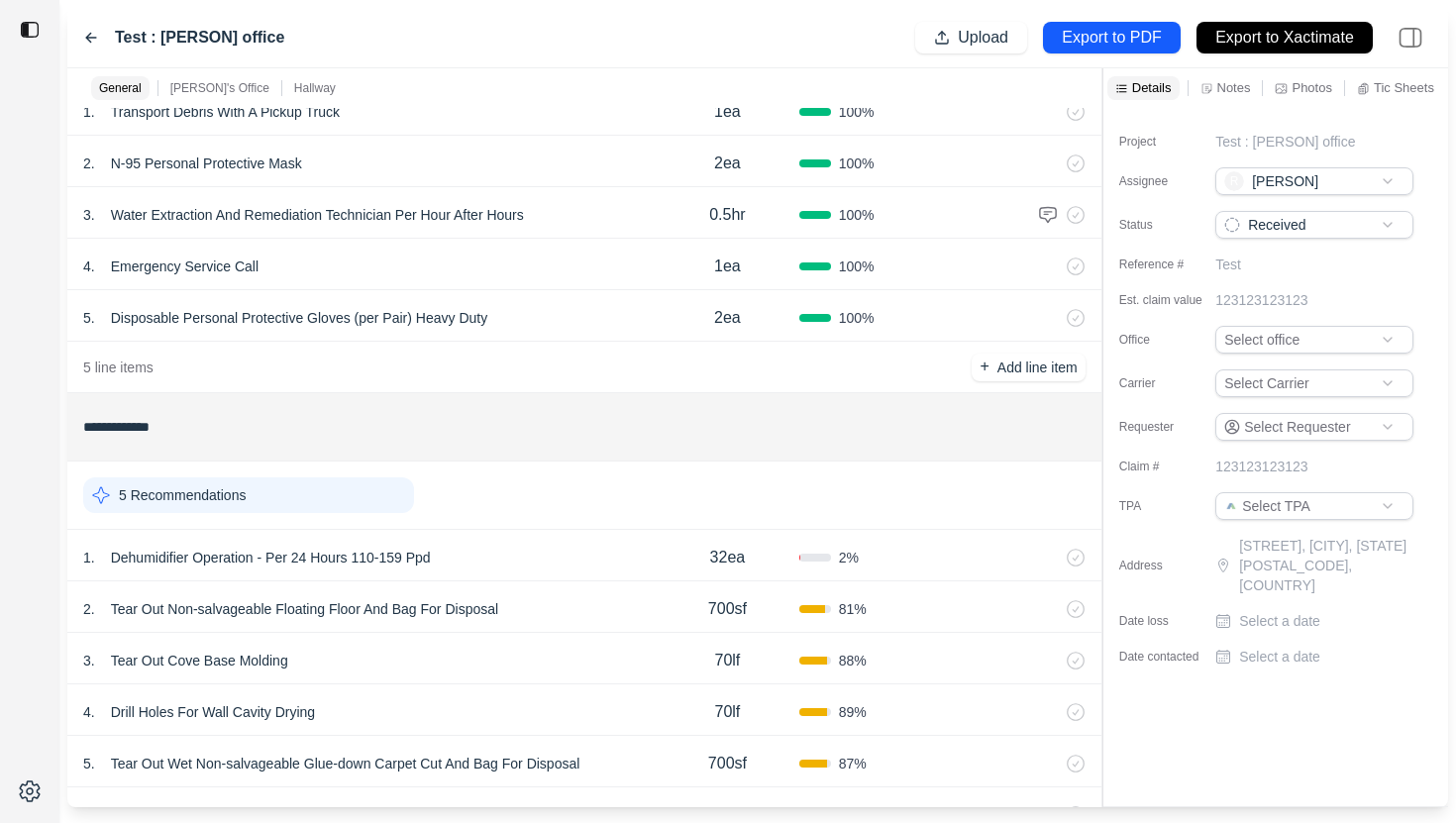 scroll, scrollTop: 162, scrollLeft: 0, axis: vertical 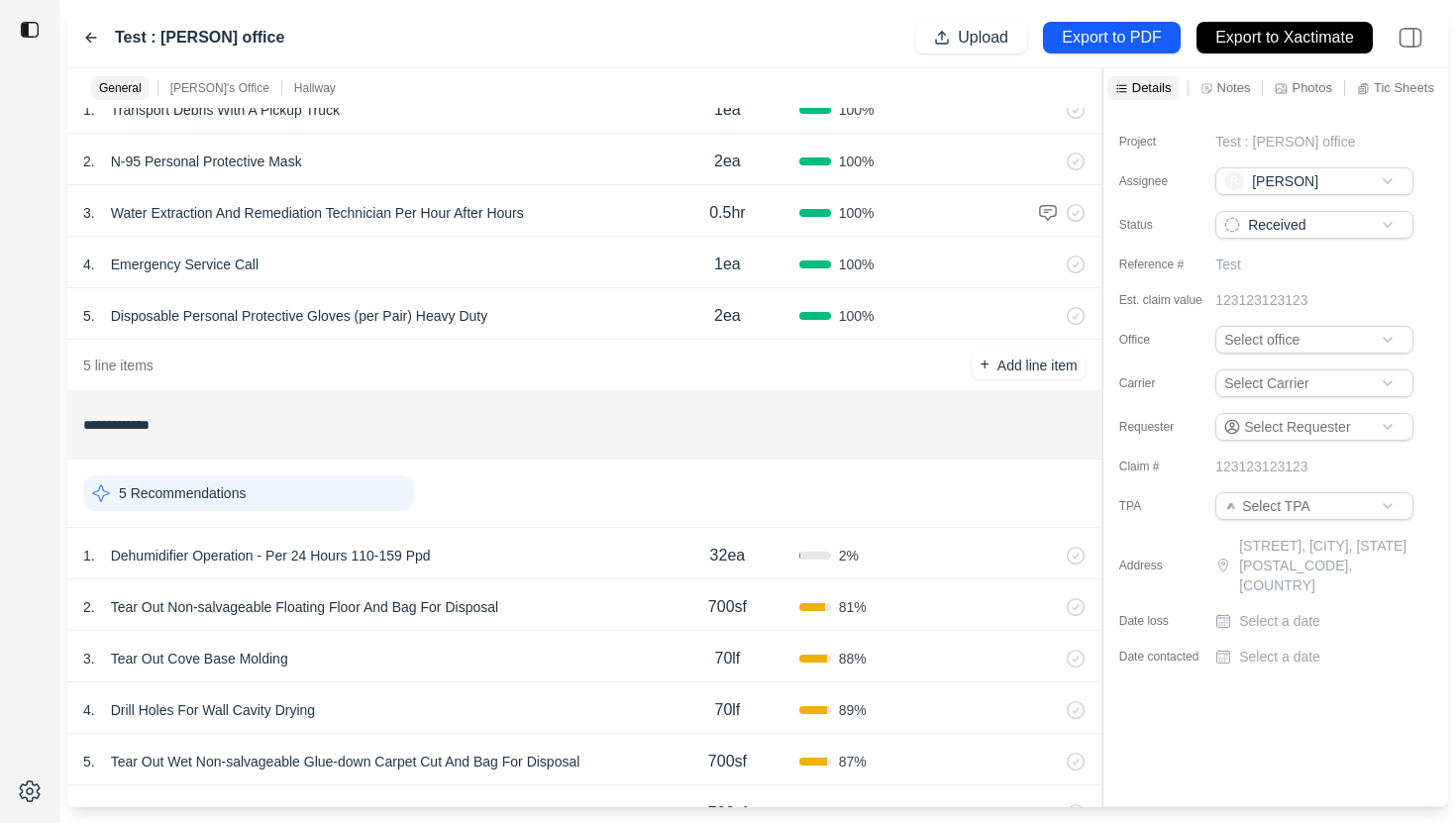 click at bounding box center [1048, 213] 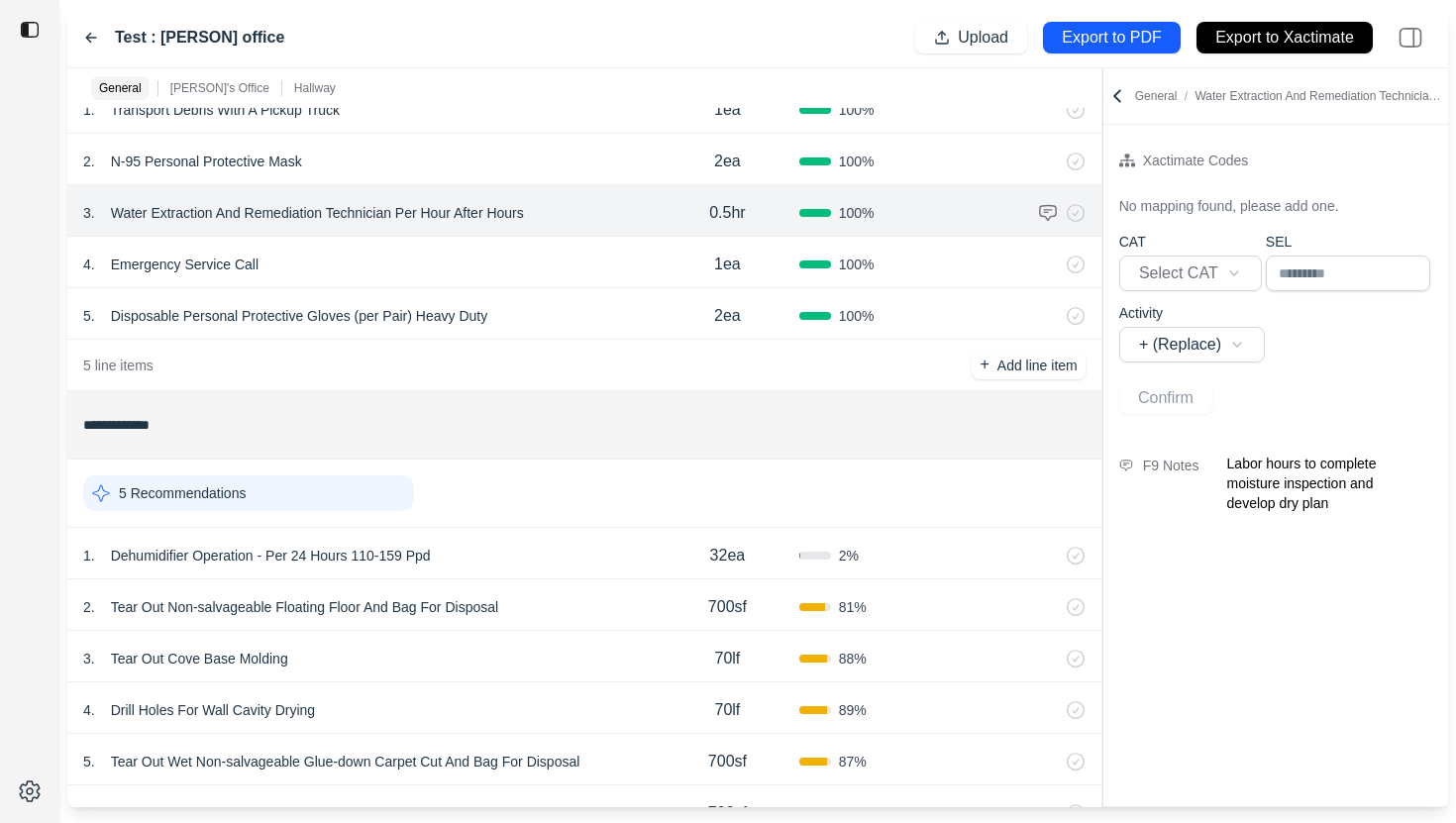 click on "Water Extraction And Remediation Technician Per Hour After Hours" at bounding box center [317, 213] 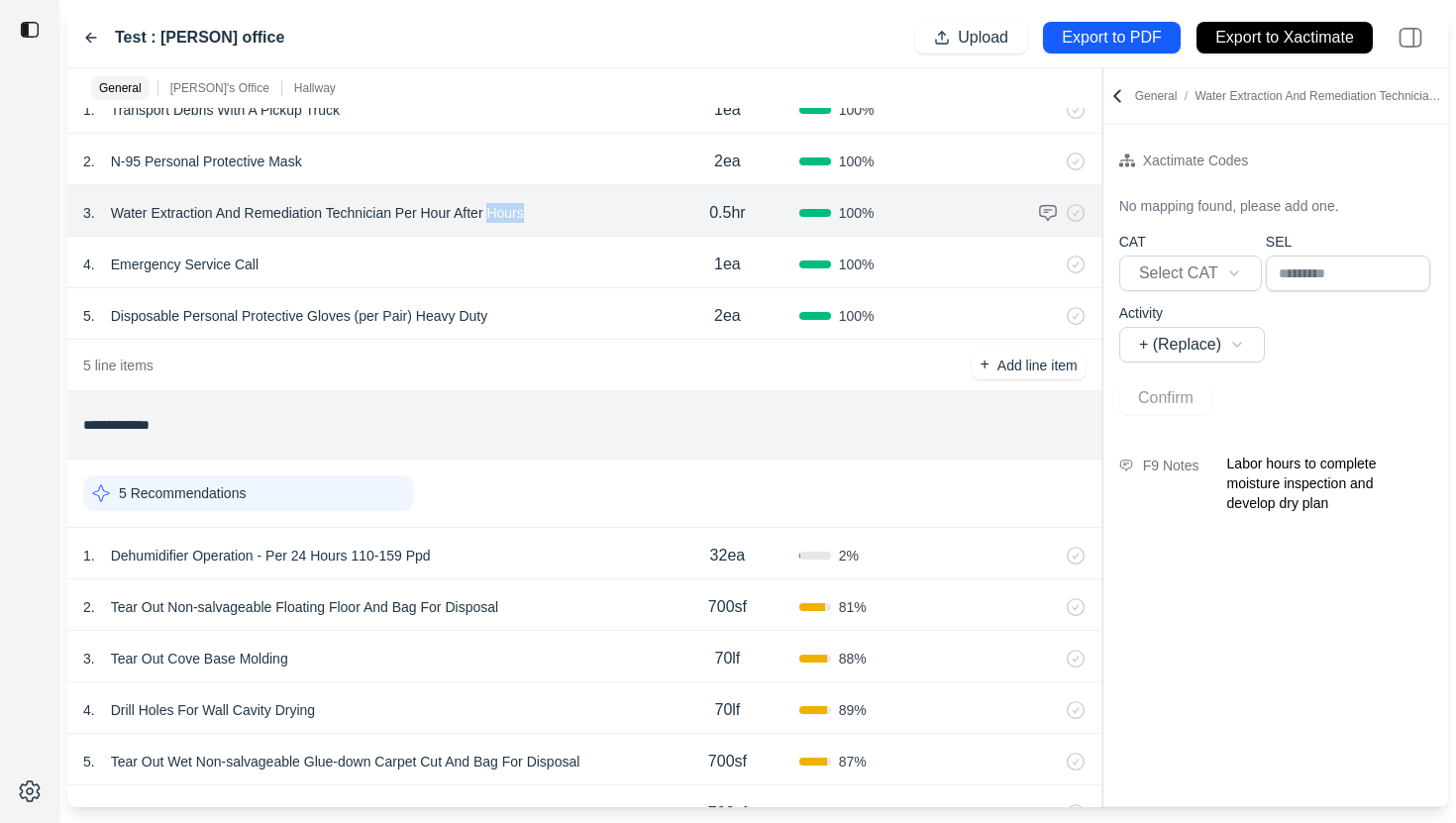 click on "Water Extraction And Remediation Technician Per Hour After Hours" at bounding box center (317, 213) 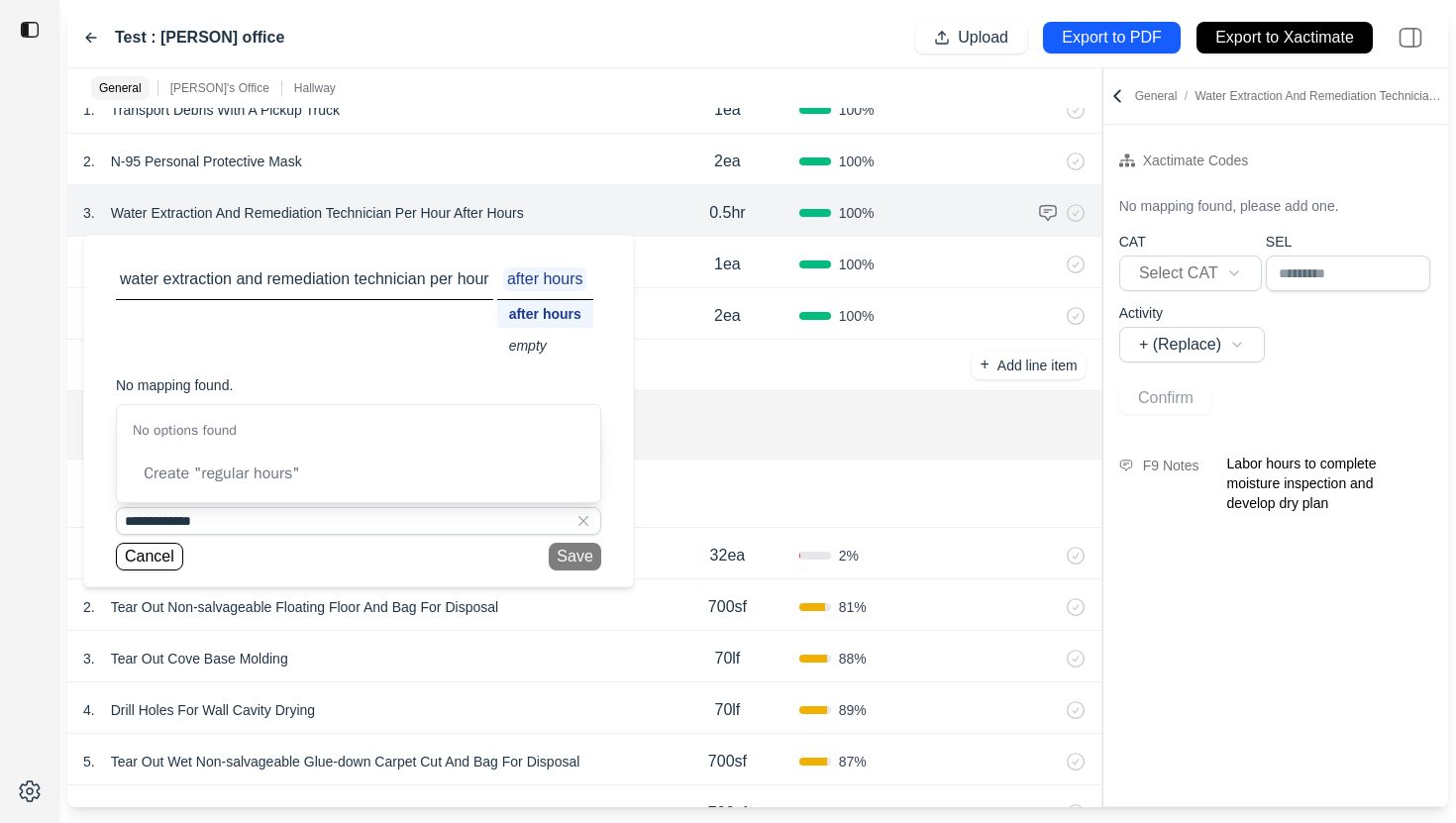 type on "**********" 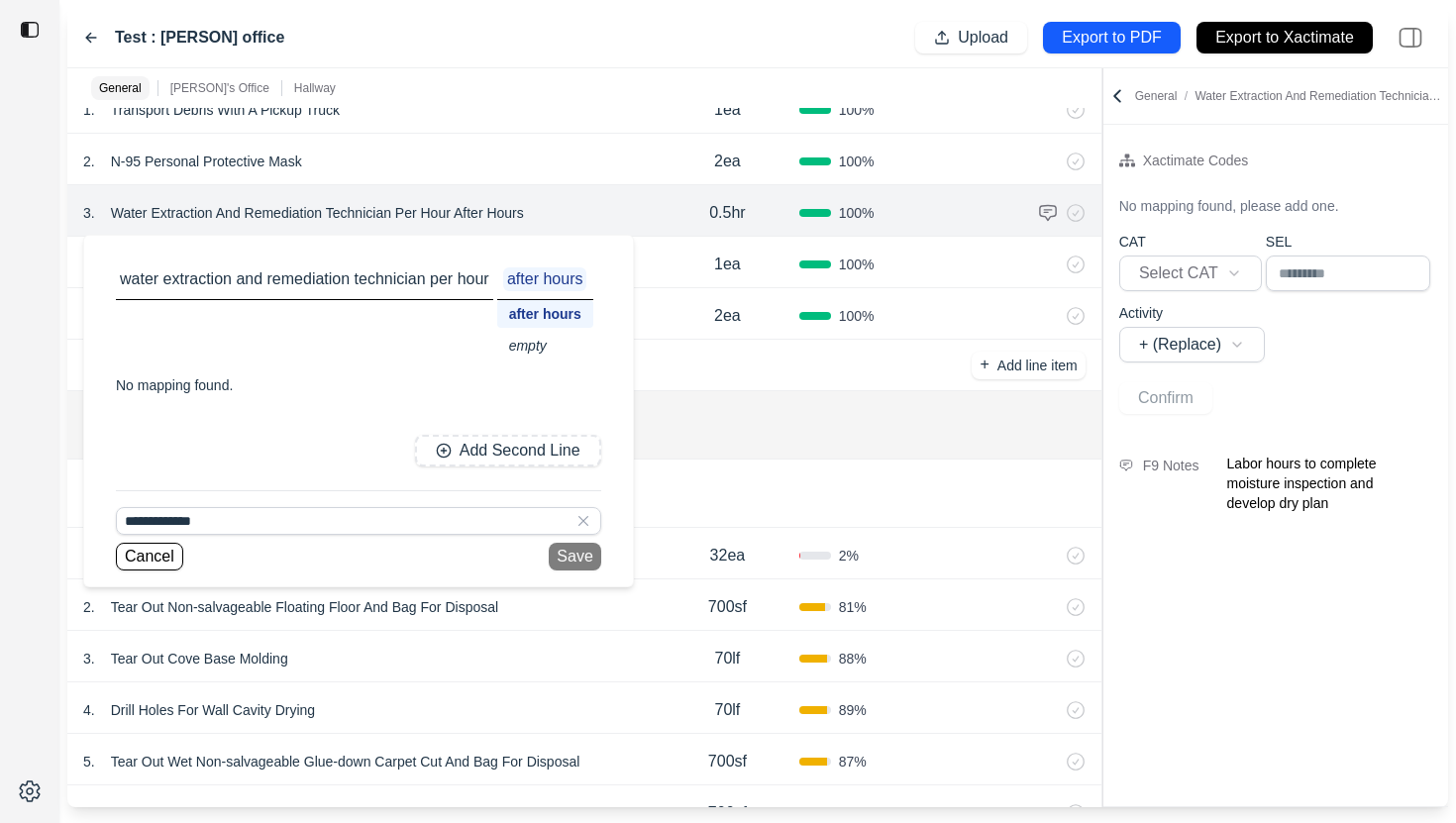 click on "Cancel Save" at bounding box center [359, 557] 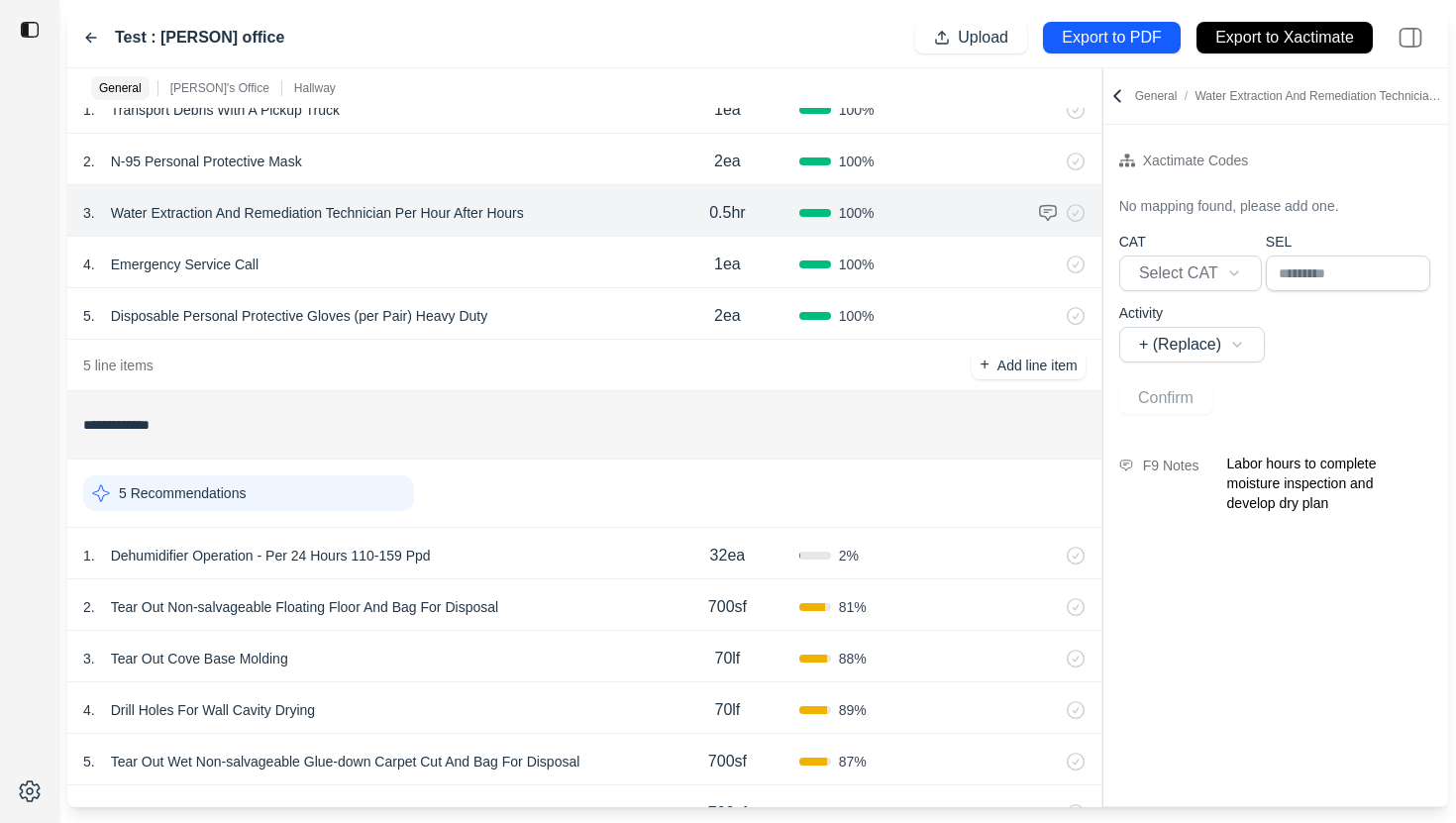 click on "5   Recommendations" at bounding box center (584, 493) 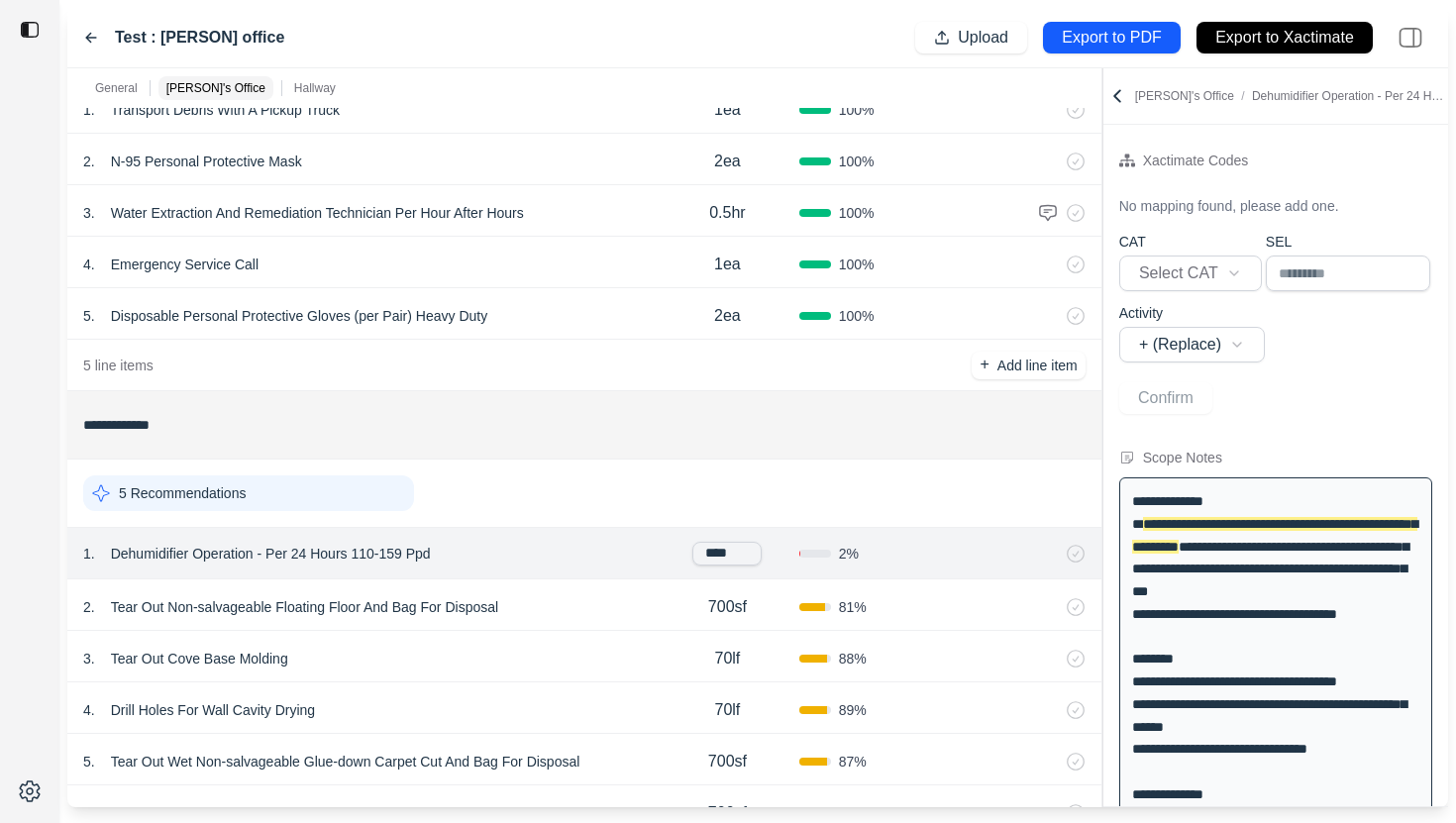 scroll, scrollTop: 69, scrollLeft: 0, axis: vertical 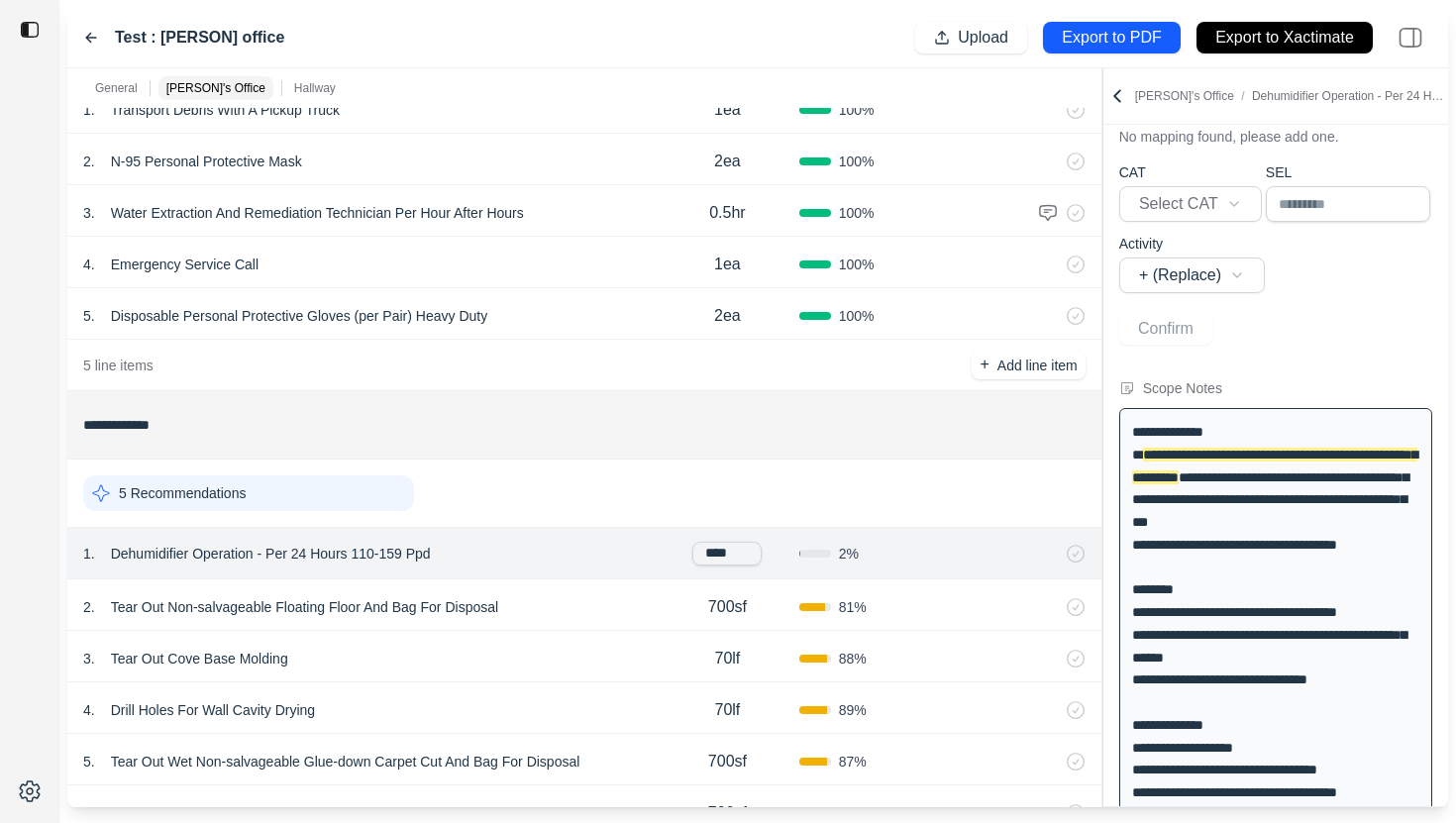 click on "****" at bounding box center [727, 554] 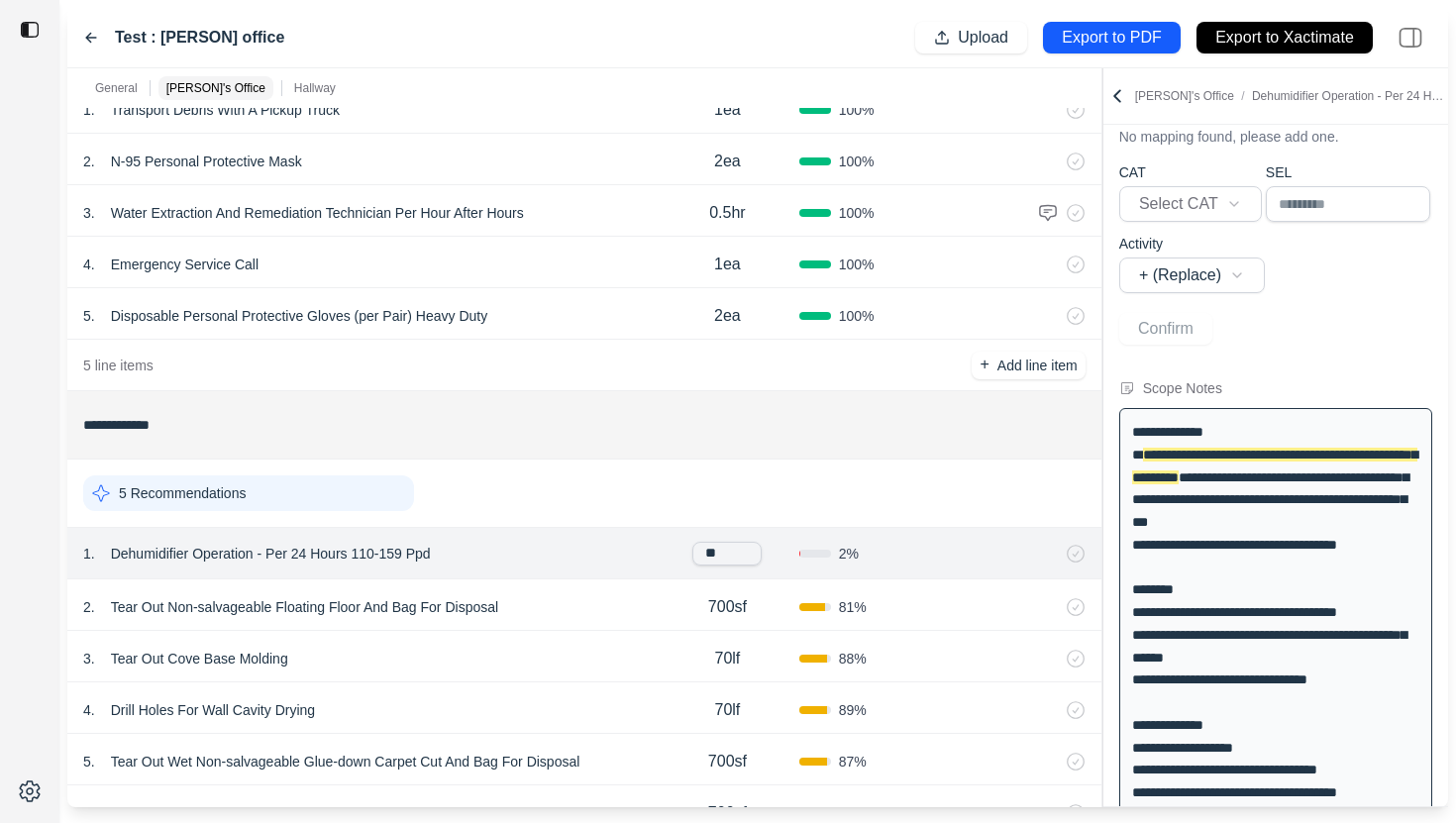 type on "***" 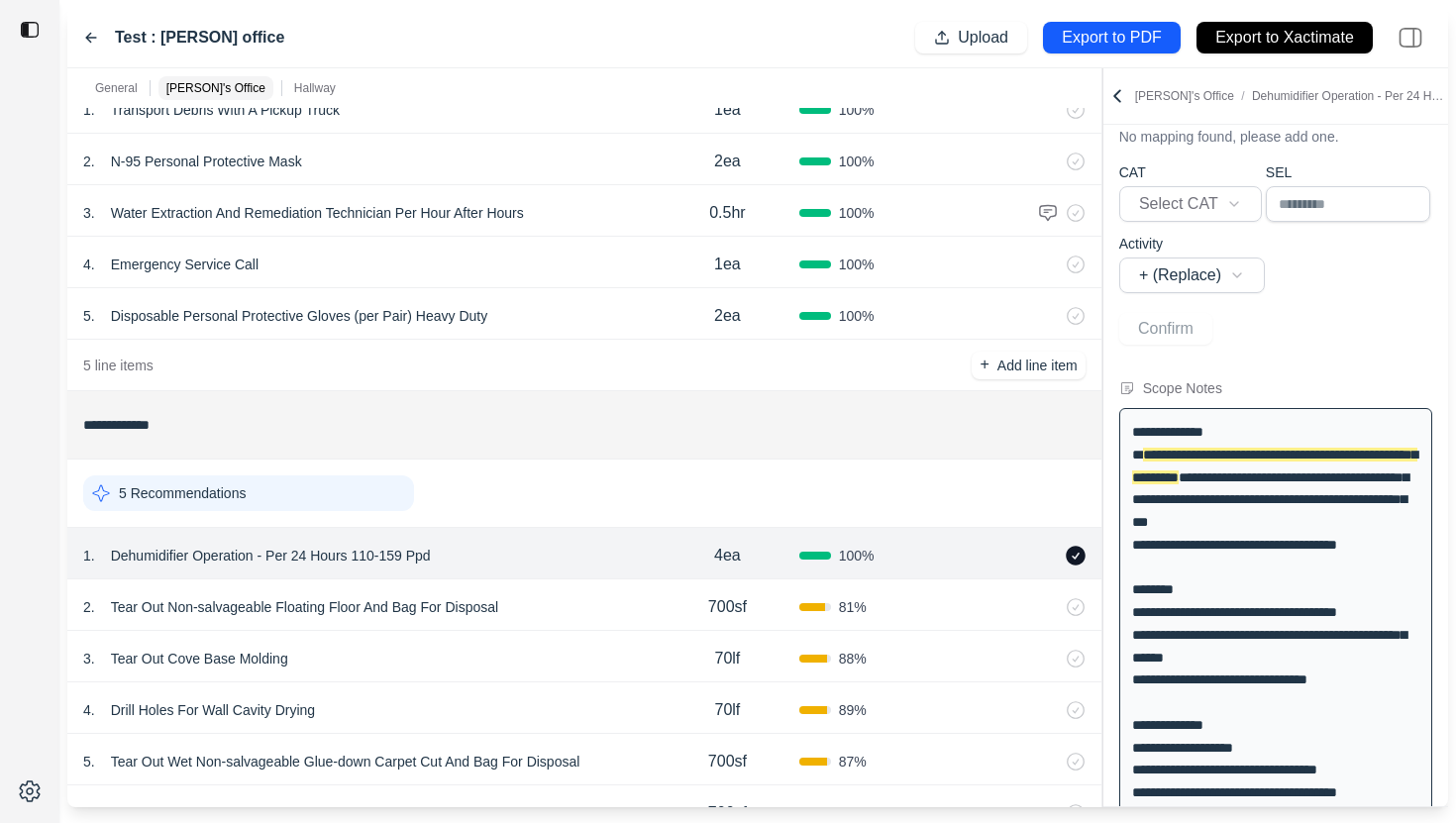 click 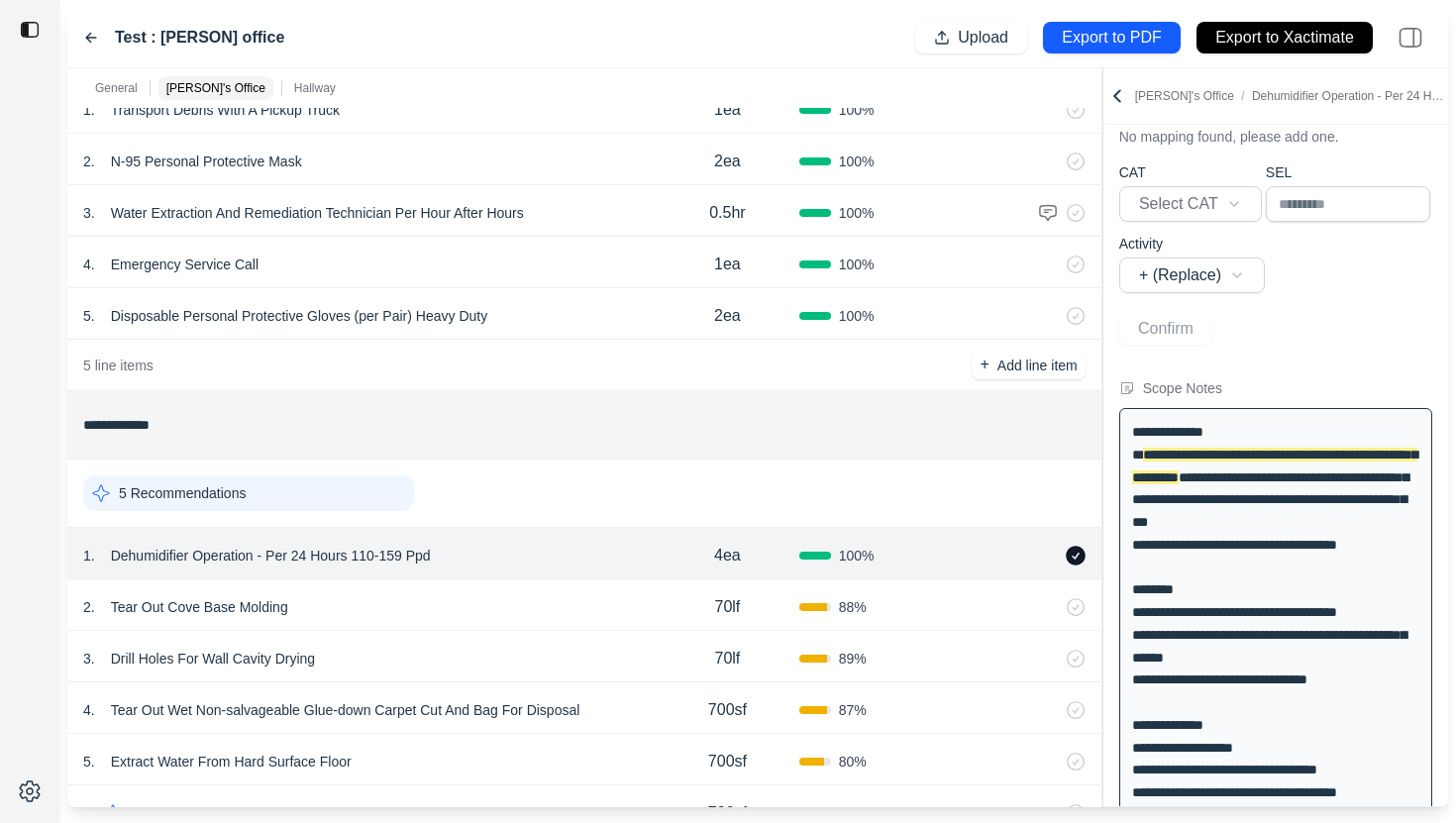 scroll, scrollTop: 0, scrollLeft: 0, axis: both 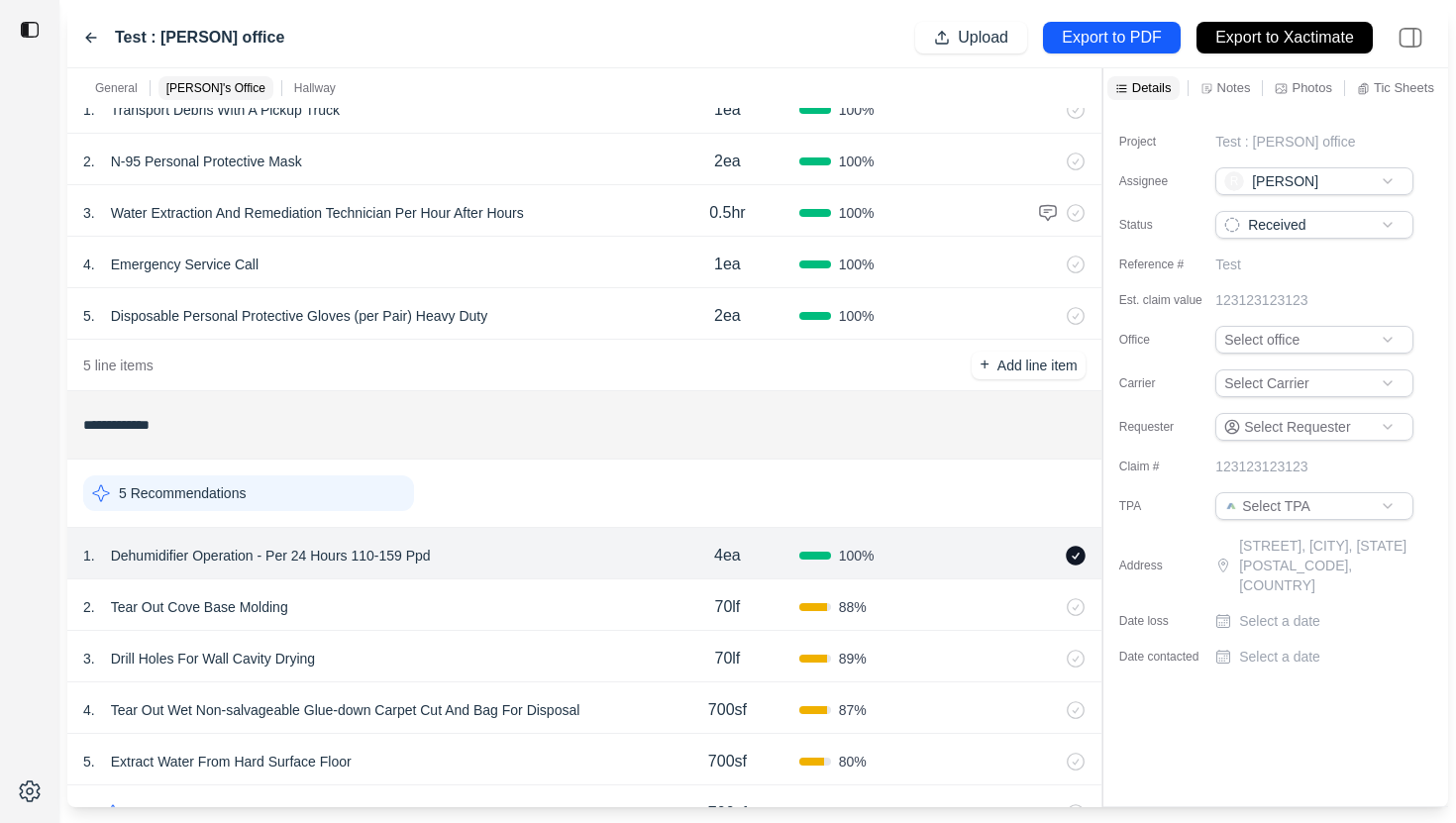 click on "Drill Holes For Wall Cavity Drying" at bounding box center (213, 659) 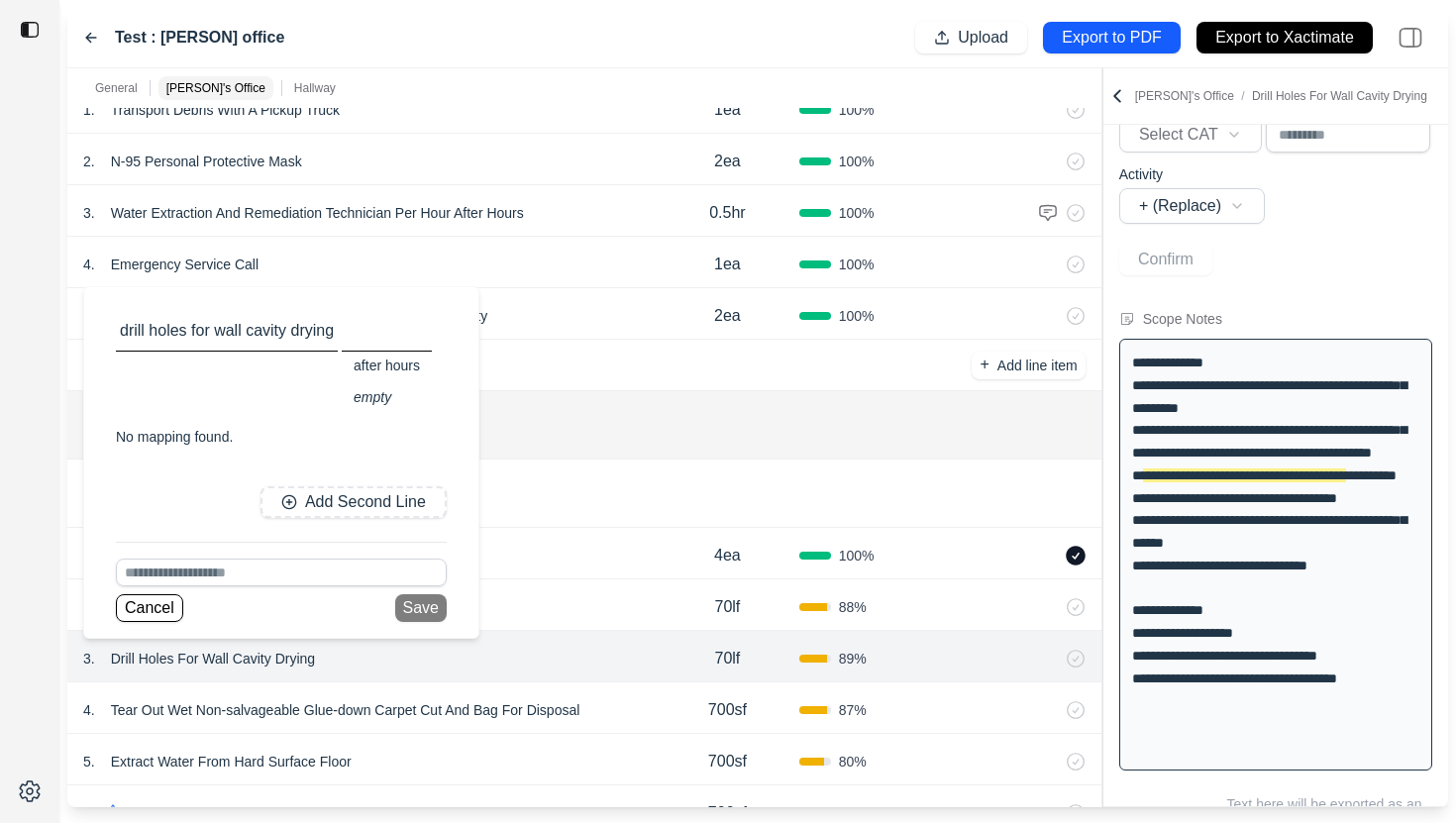 scroll, scrollTop: 170, scrollLeft: 0, axis: vertical 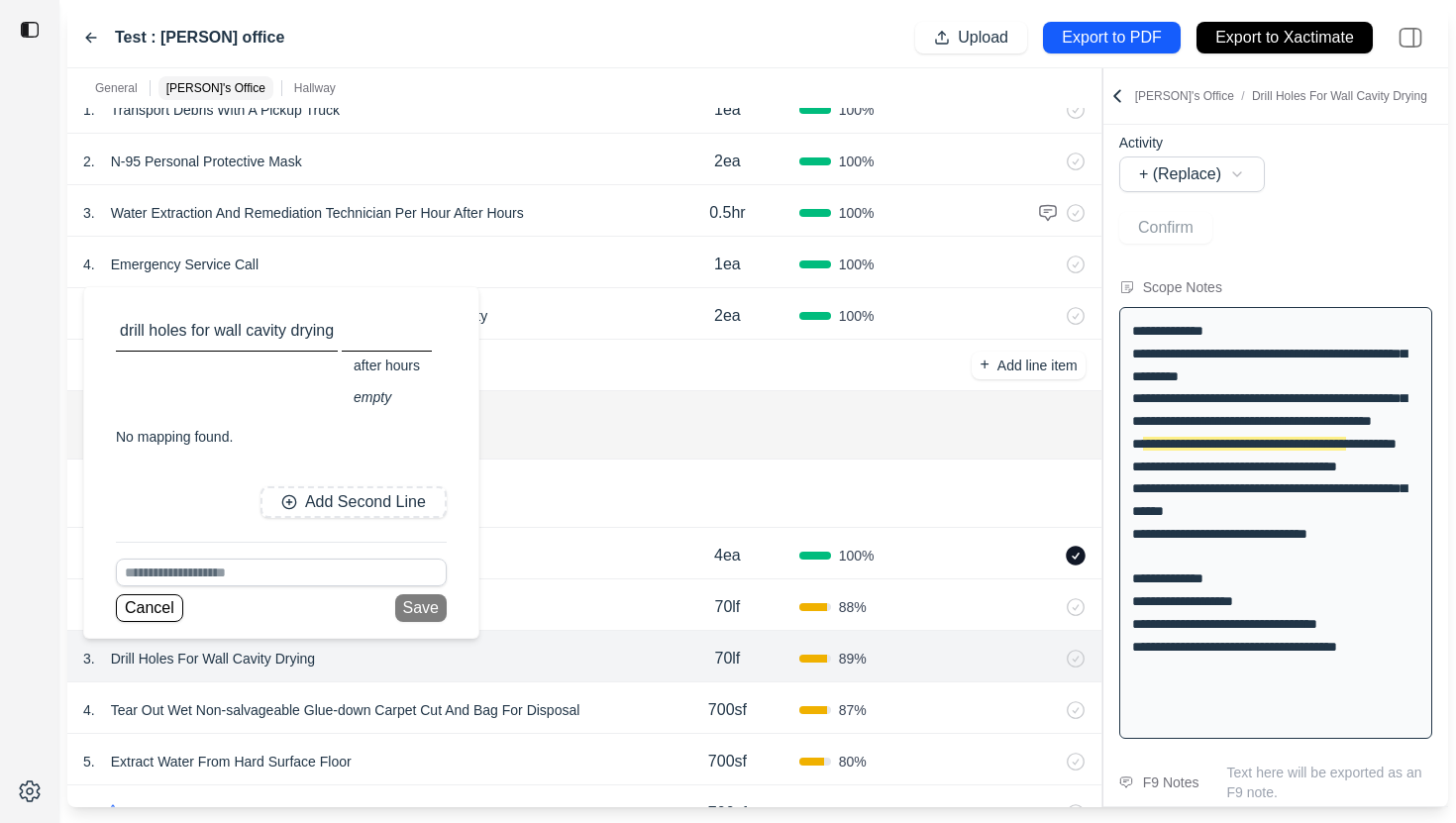 click at bounding box center [281, 572] 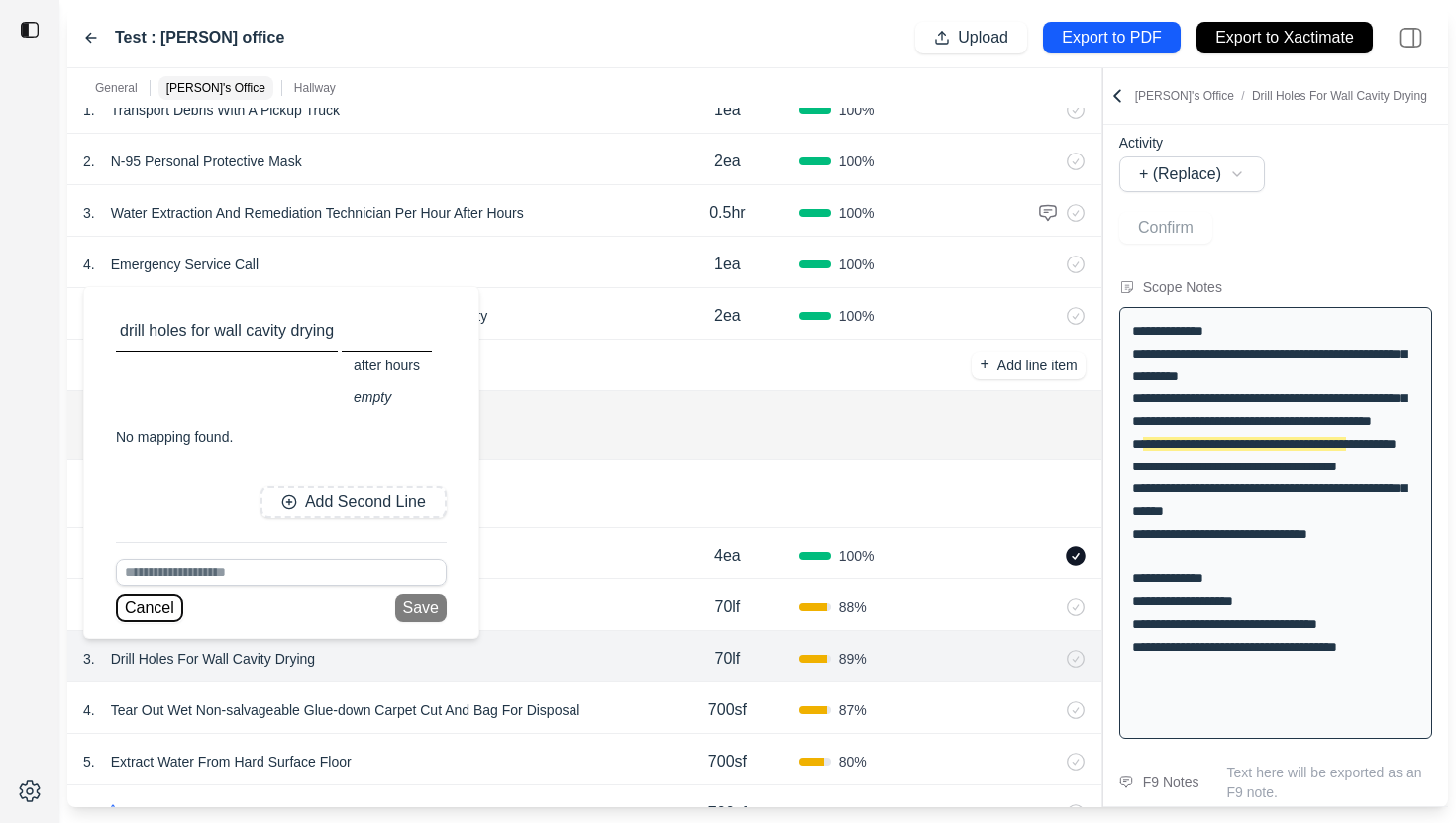 click on "Cancel" at bounding box center (150, 608) 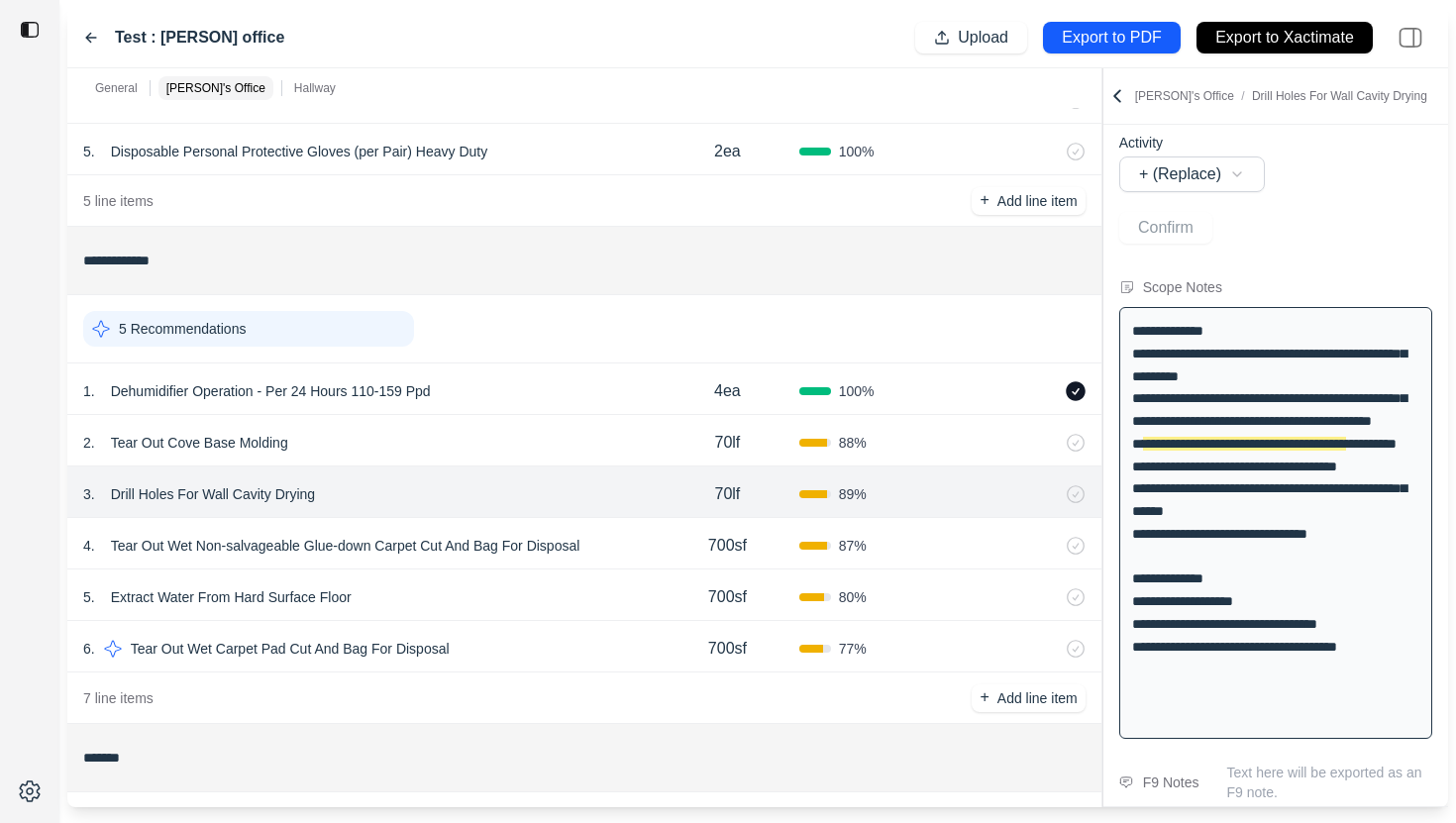 scroll, scrollTop: 337, scrollLeft: 0, axis: vertical 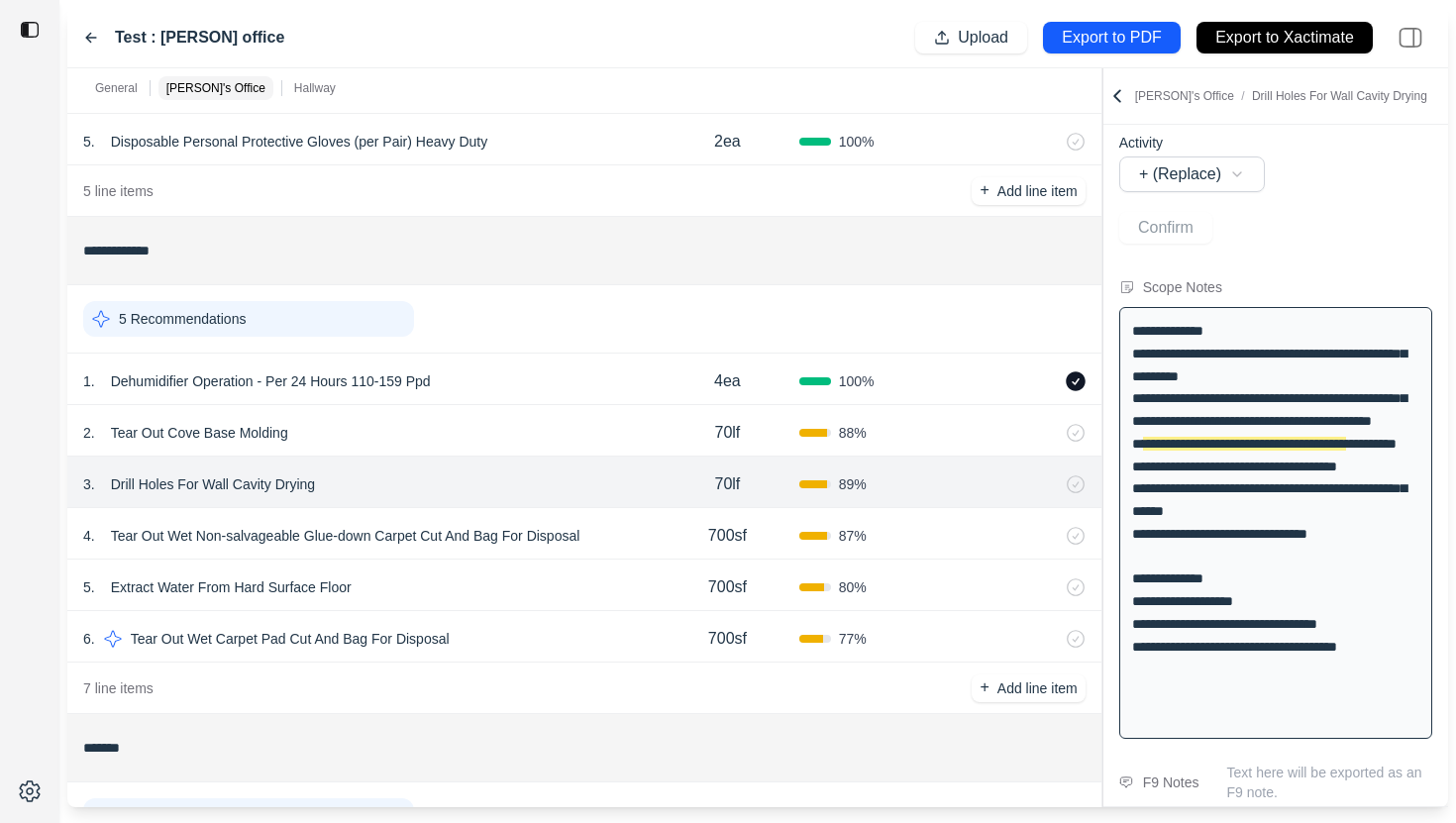 click on "2 . Tear Out Cove Base Molding" at bounding box center (369, 433) 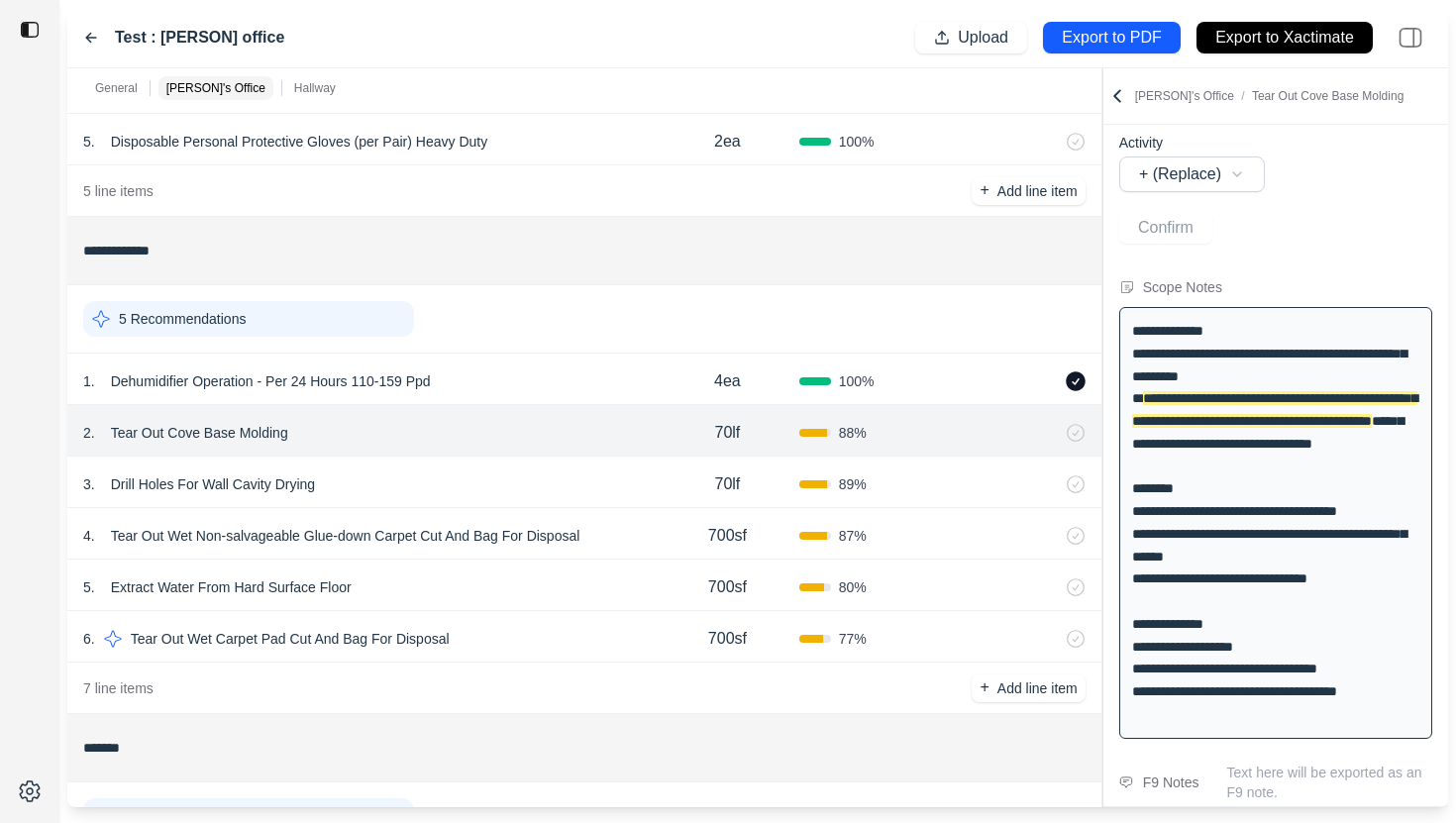 scroll, scrollTop: 126, scrollLeft: 0, axis: vertical 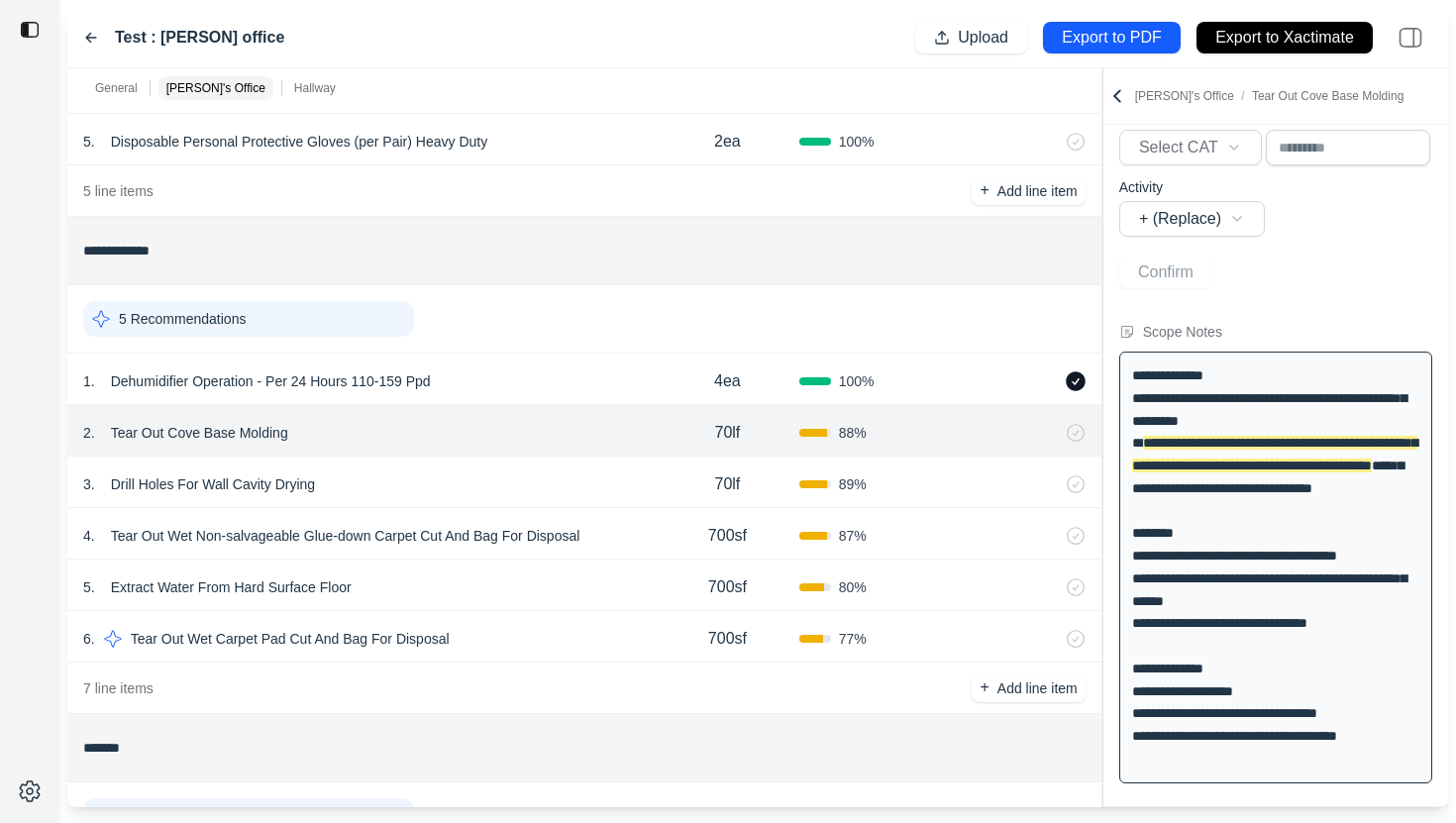 click at bounding box center [1013, 433] 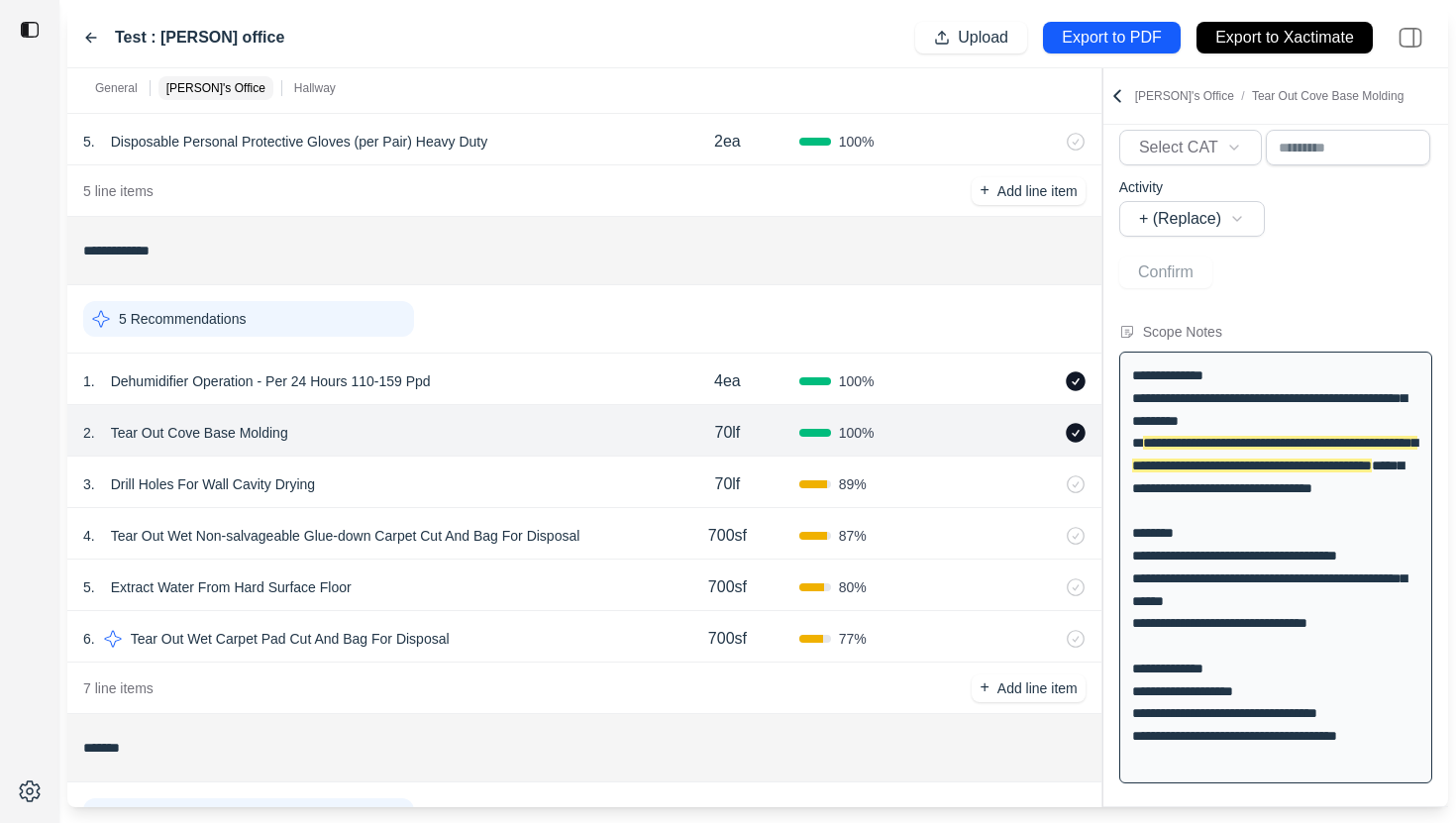 click on "3 . Drill Holes For Wall Cavity Drying" at bounding box center (369, 484) 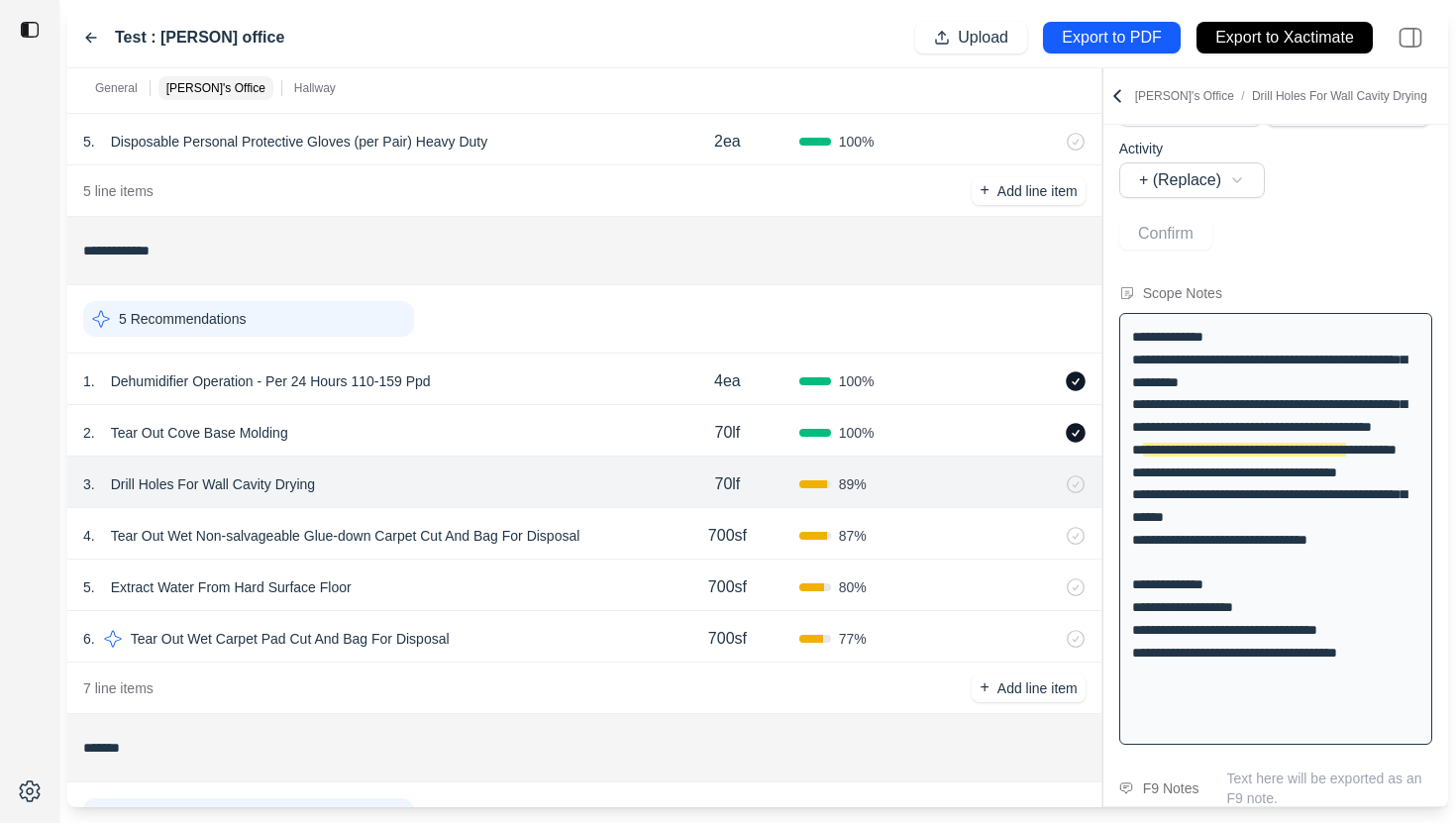 scroll, scrollTop: 170, scrollLeft: 0, axis: vertical 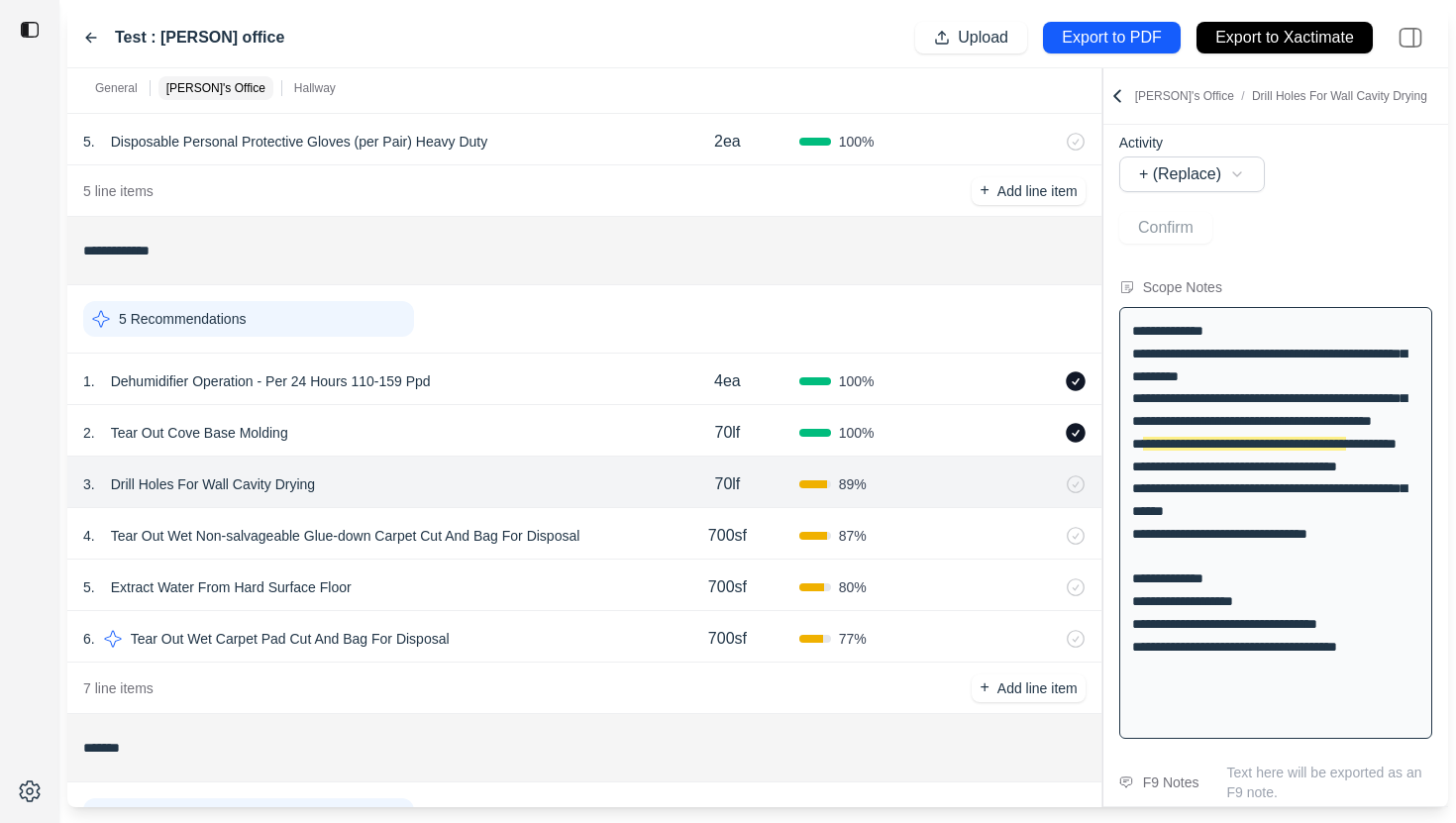 click on "3 . Drill Holes For Wall Cavity Drying" at bounding box center (369, 484) 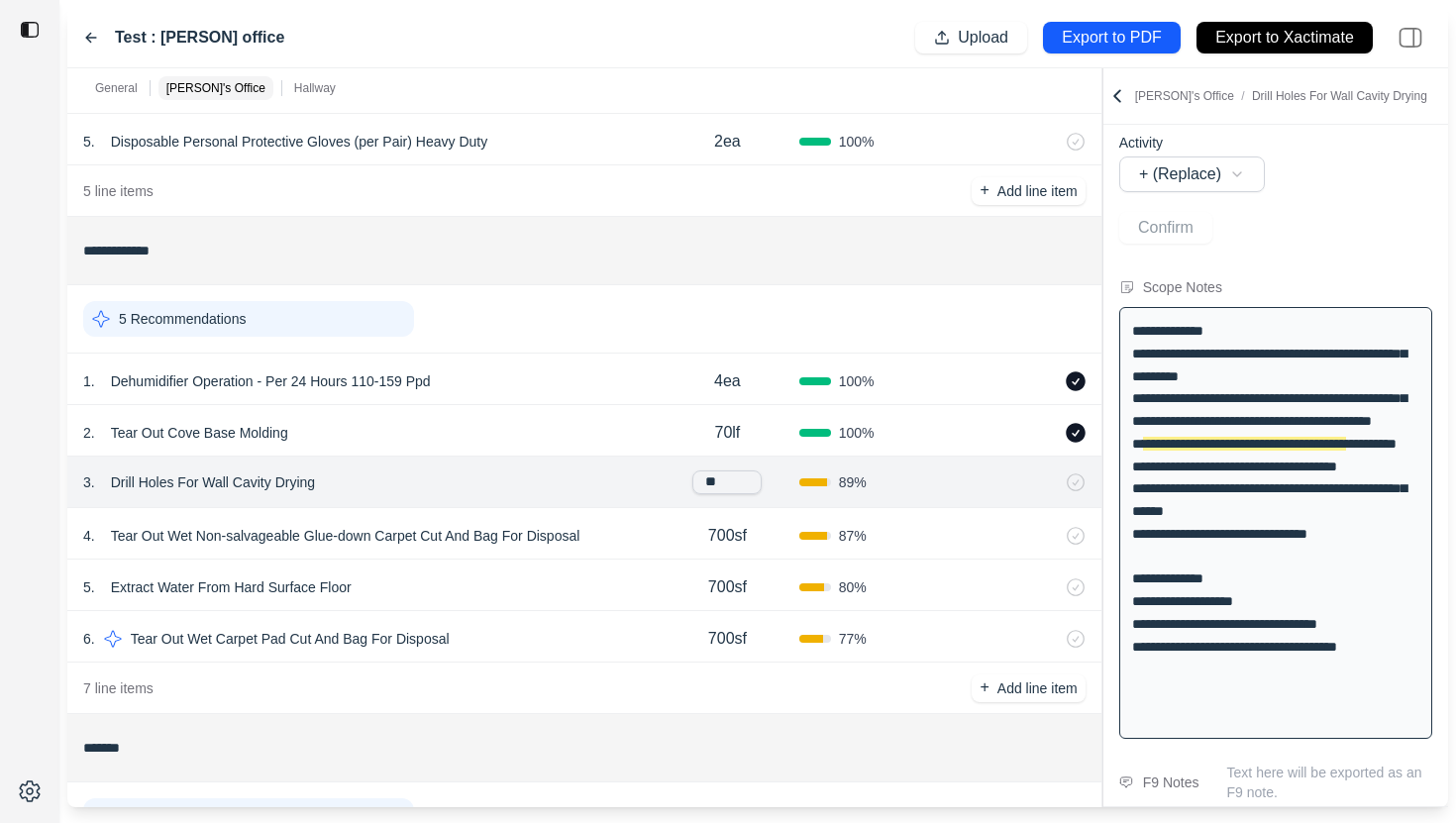 type on "*" 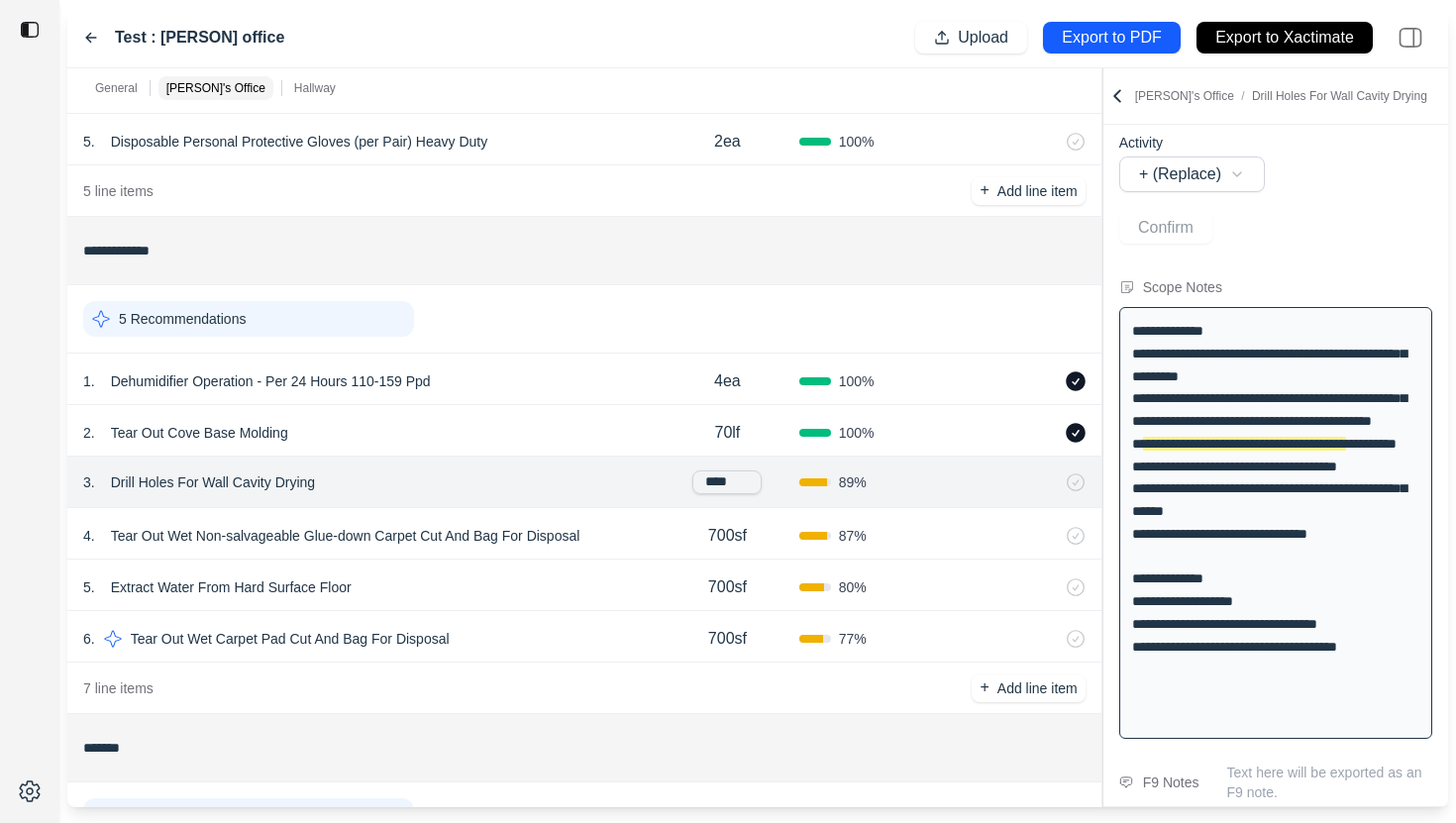type on "*****" 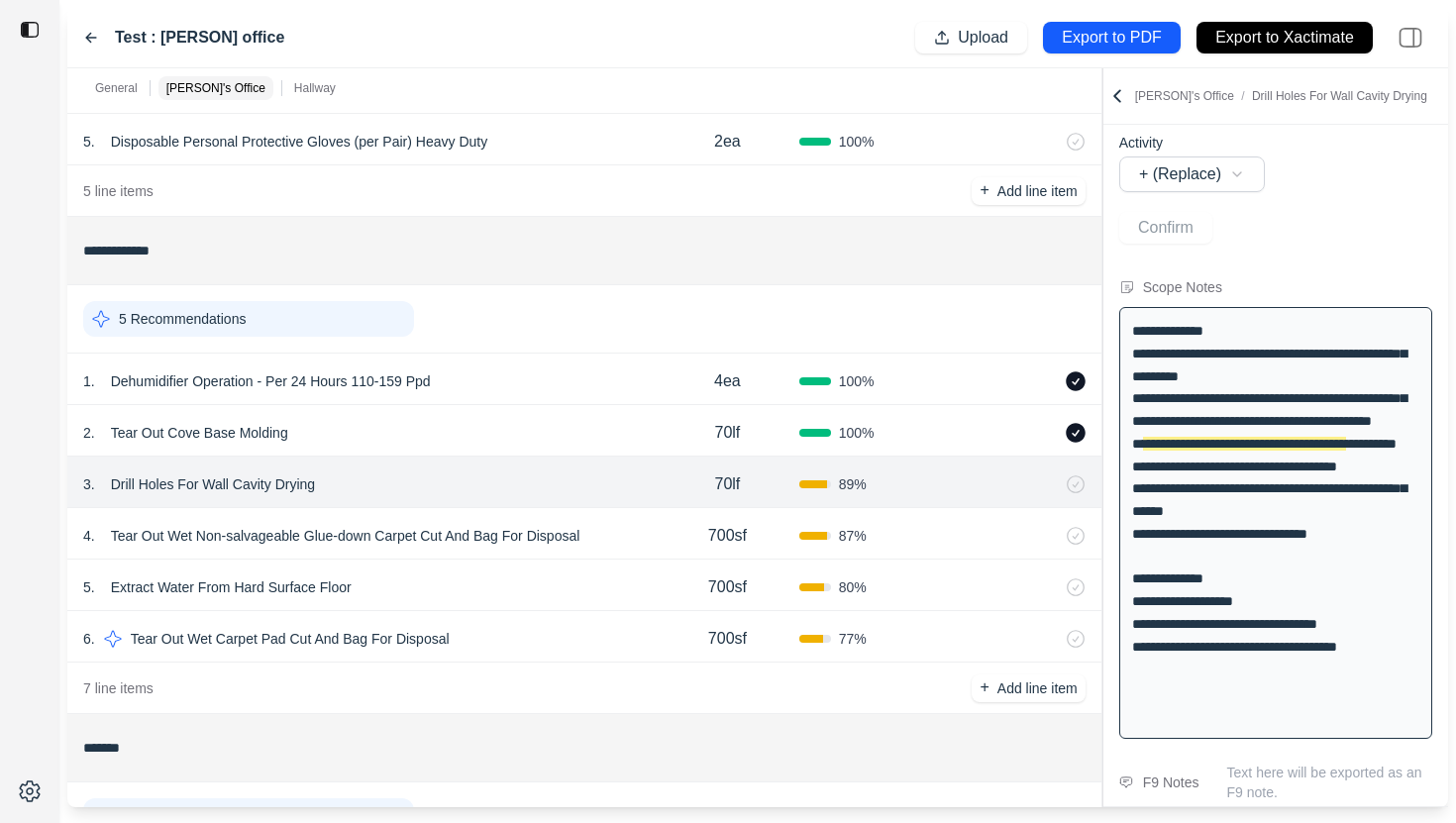 click on "4 . Tear Out Wet Non-salvageable Glue-down Carpet Cut And Bag For Disposal" at bounding box center (369, 536) 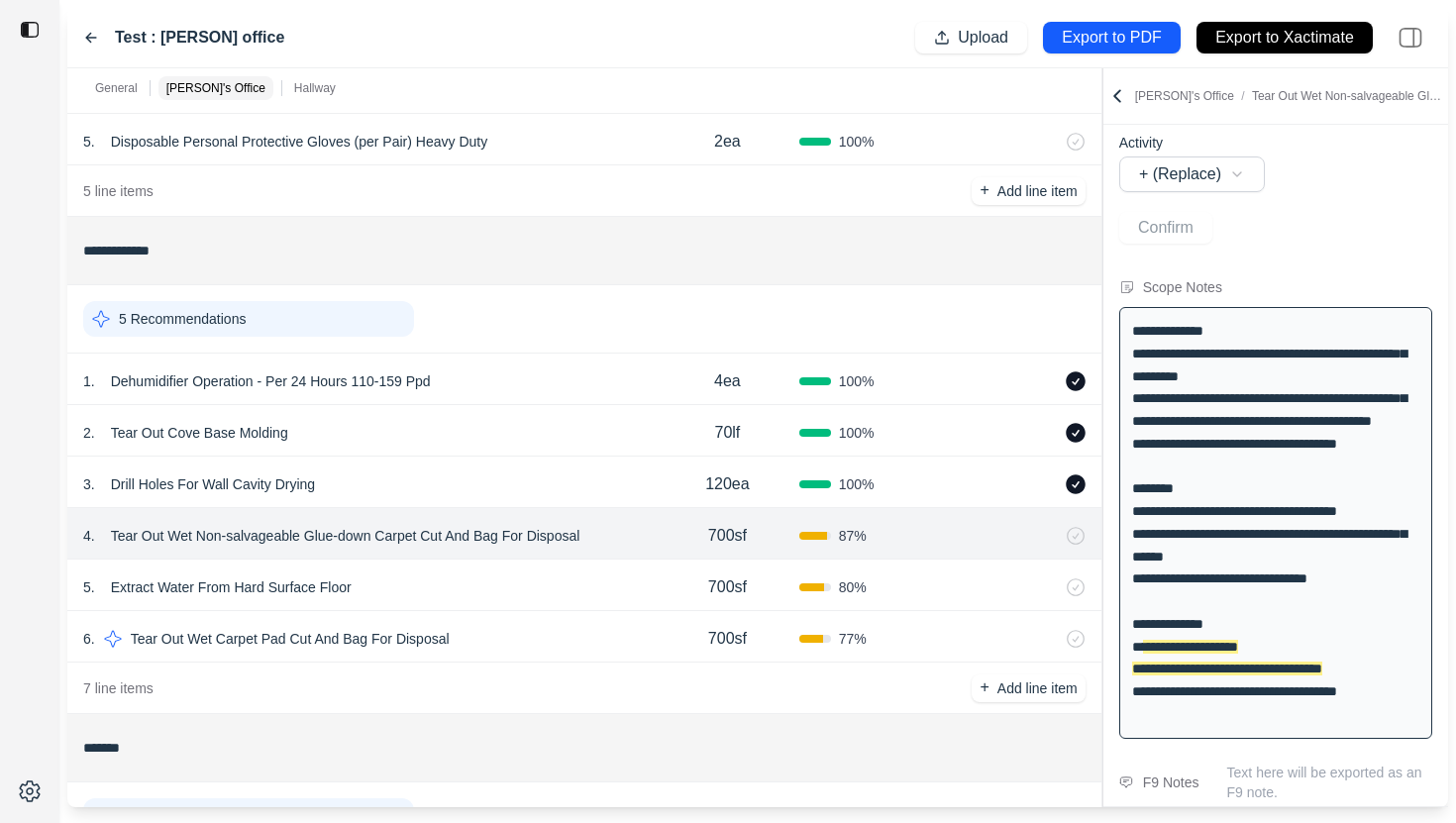 scroll, scrollTop: 197, scrollLeft: 0, axis: vertical 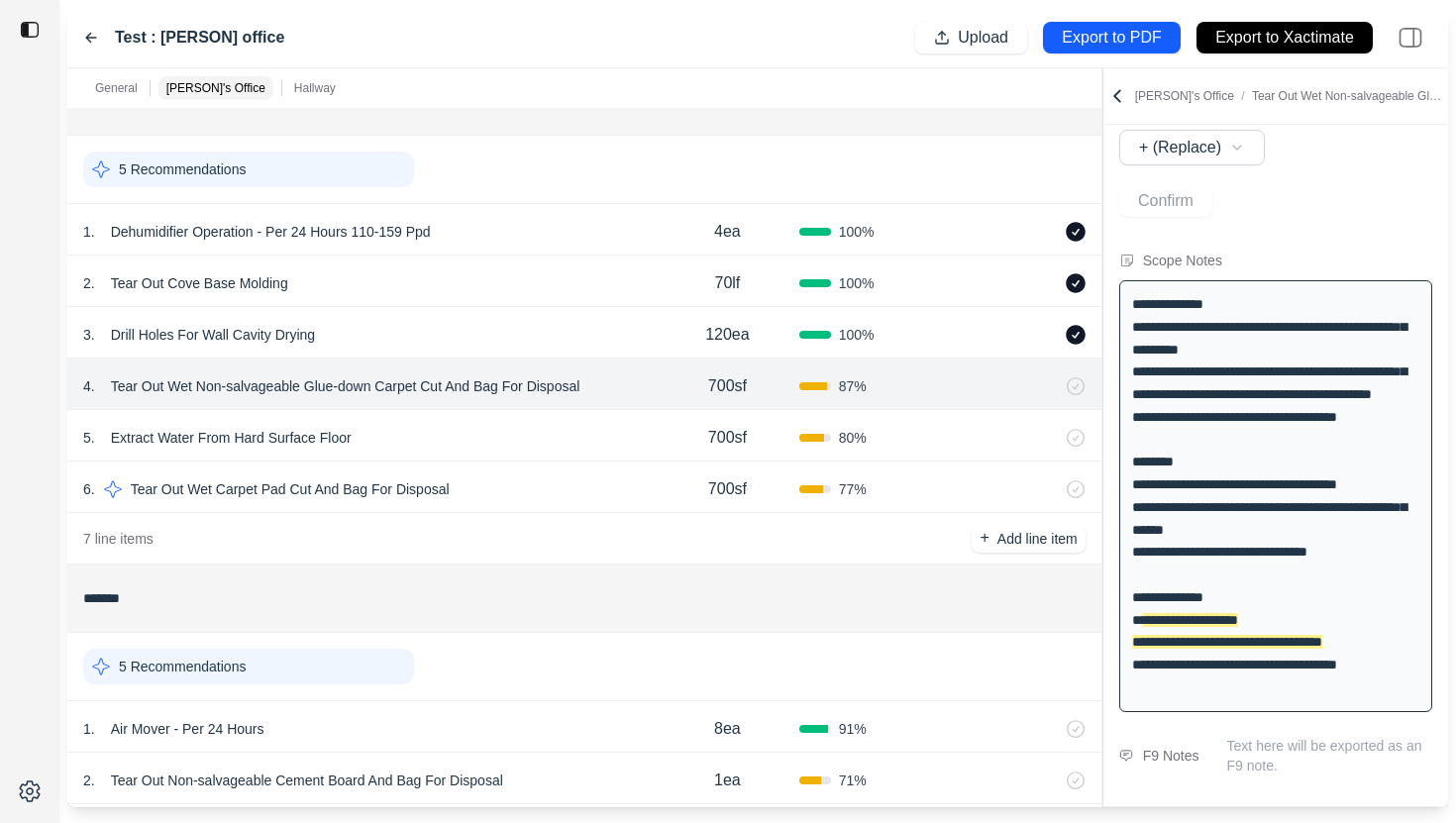 click on "Extract Water From Hard Surface Floor" at bounding box center (231, 438) 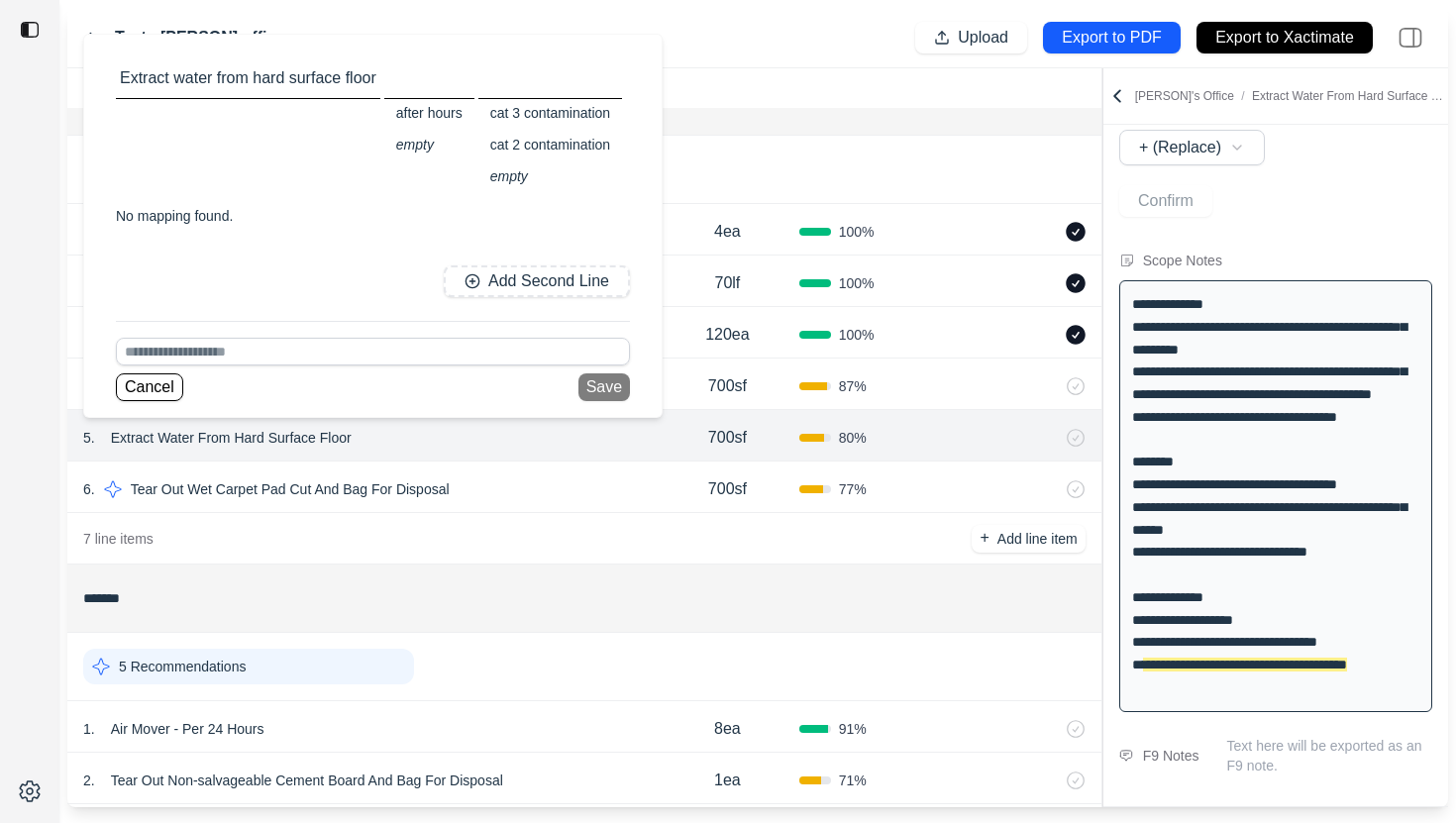 click on "Extract water from hard surface floor" at bounding box center (248, 78) 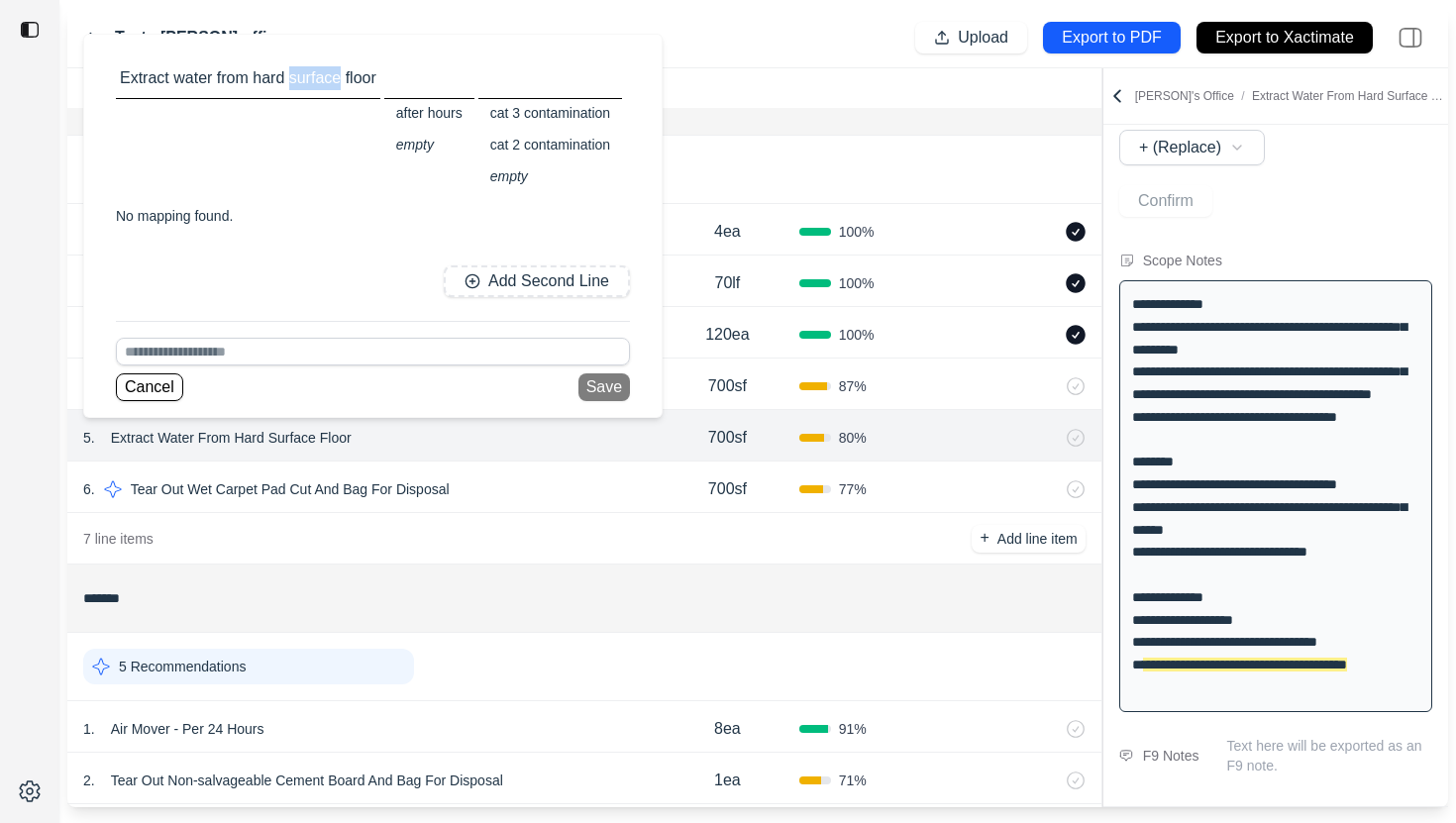 click on "Extract water from hard surface floor" at bounding box center [248, 78] 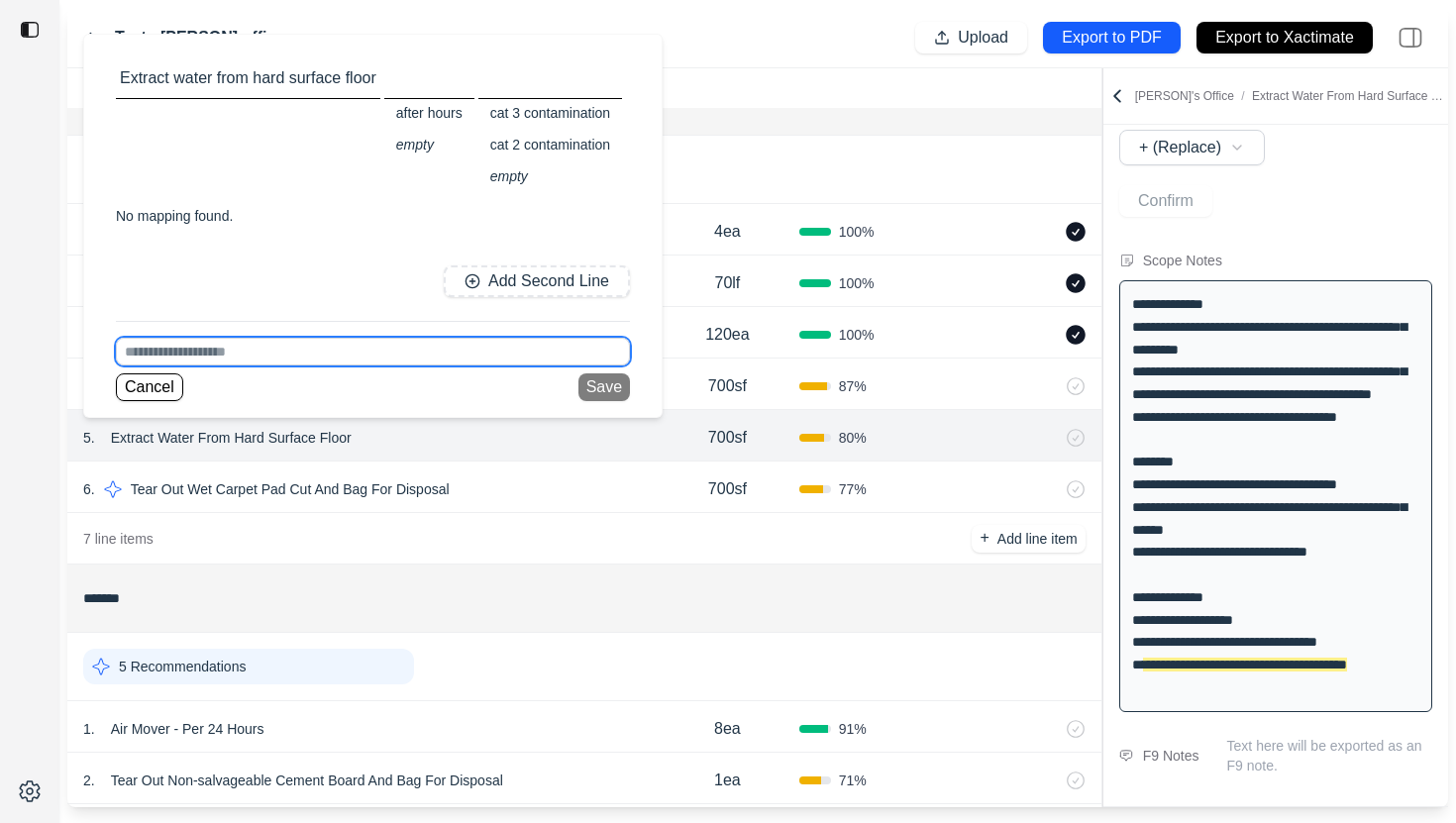 click at bounding box center [372, 352] 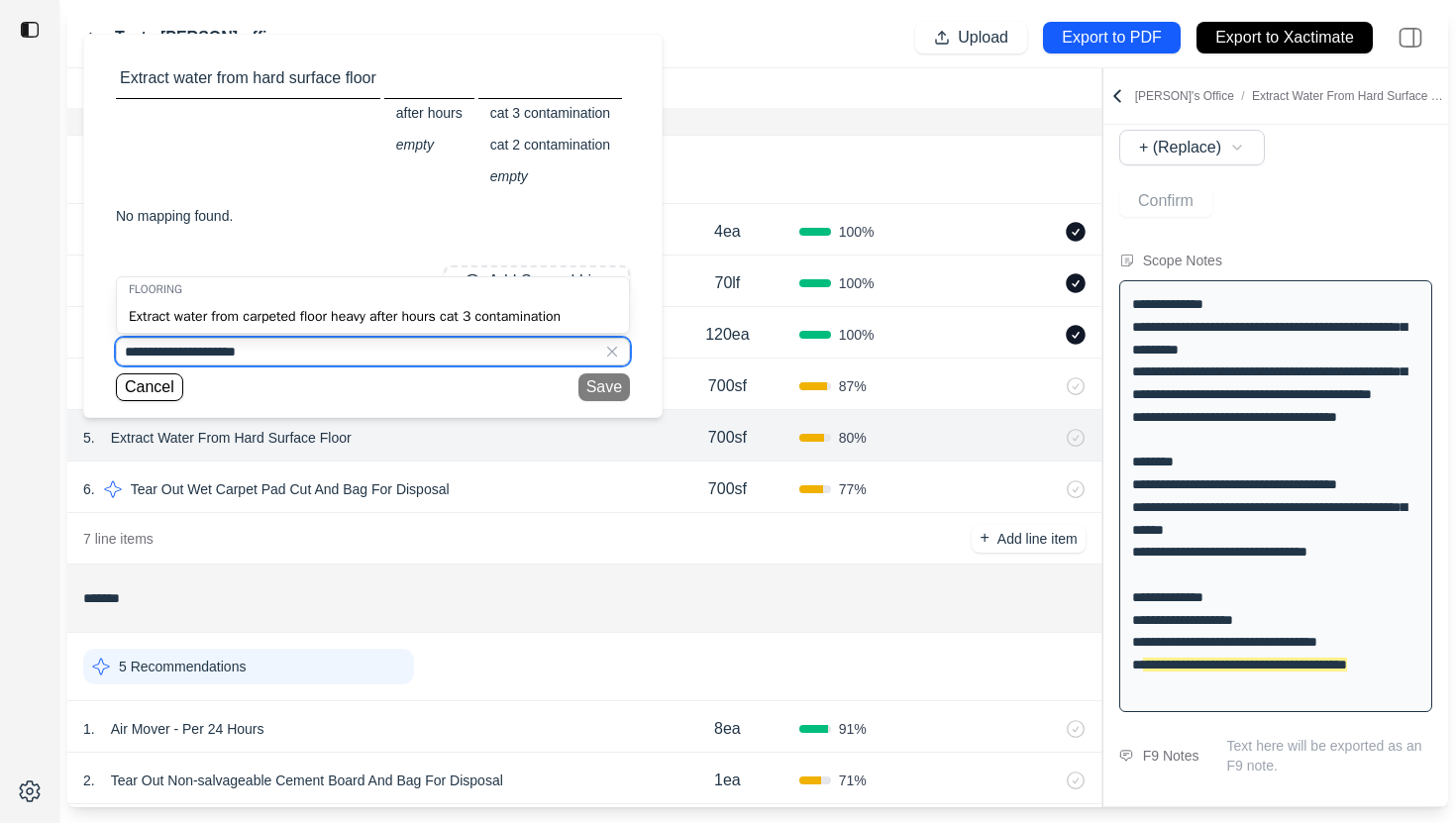 click on "**********" at bounding box center (372, 352) 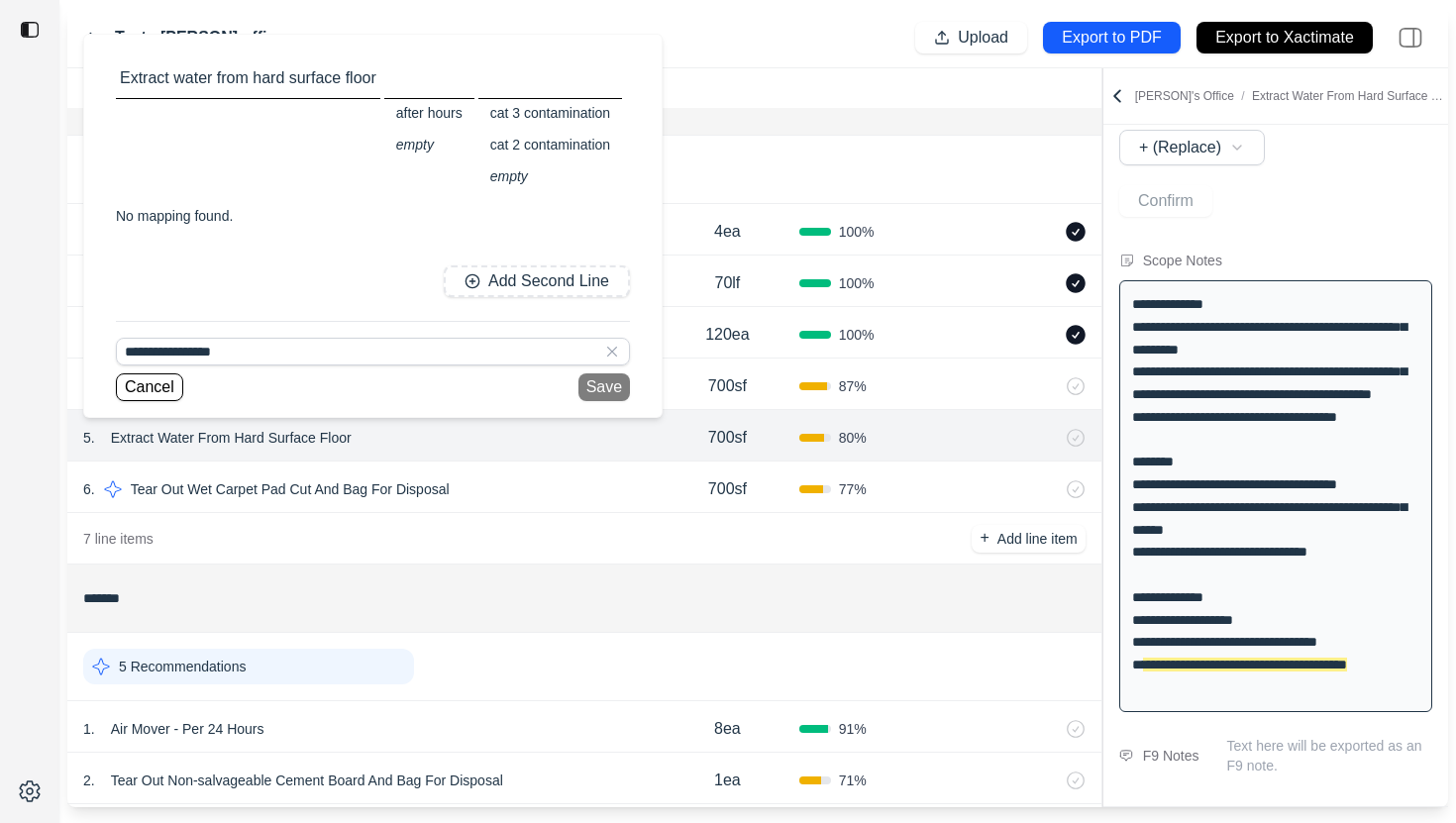 click on "Cancel Save" at bounding box center (372, 387) 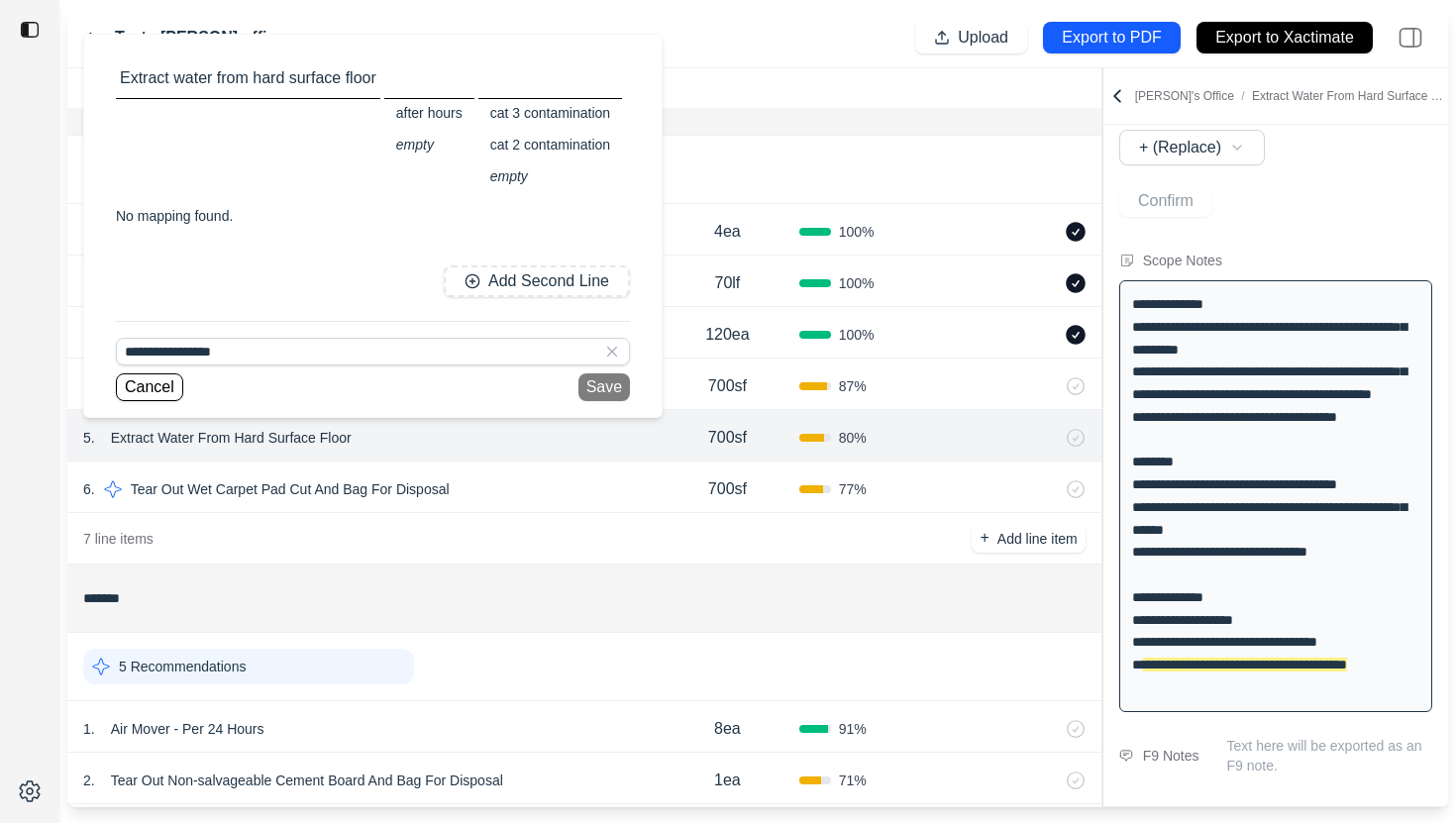 click on "Cancel Save" at bounding box center [372, 387] 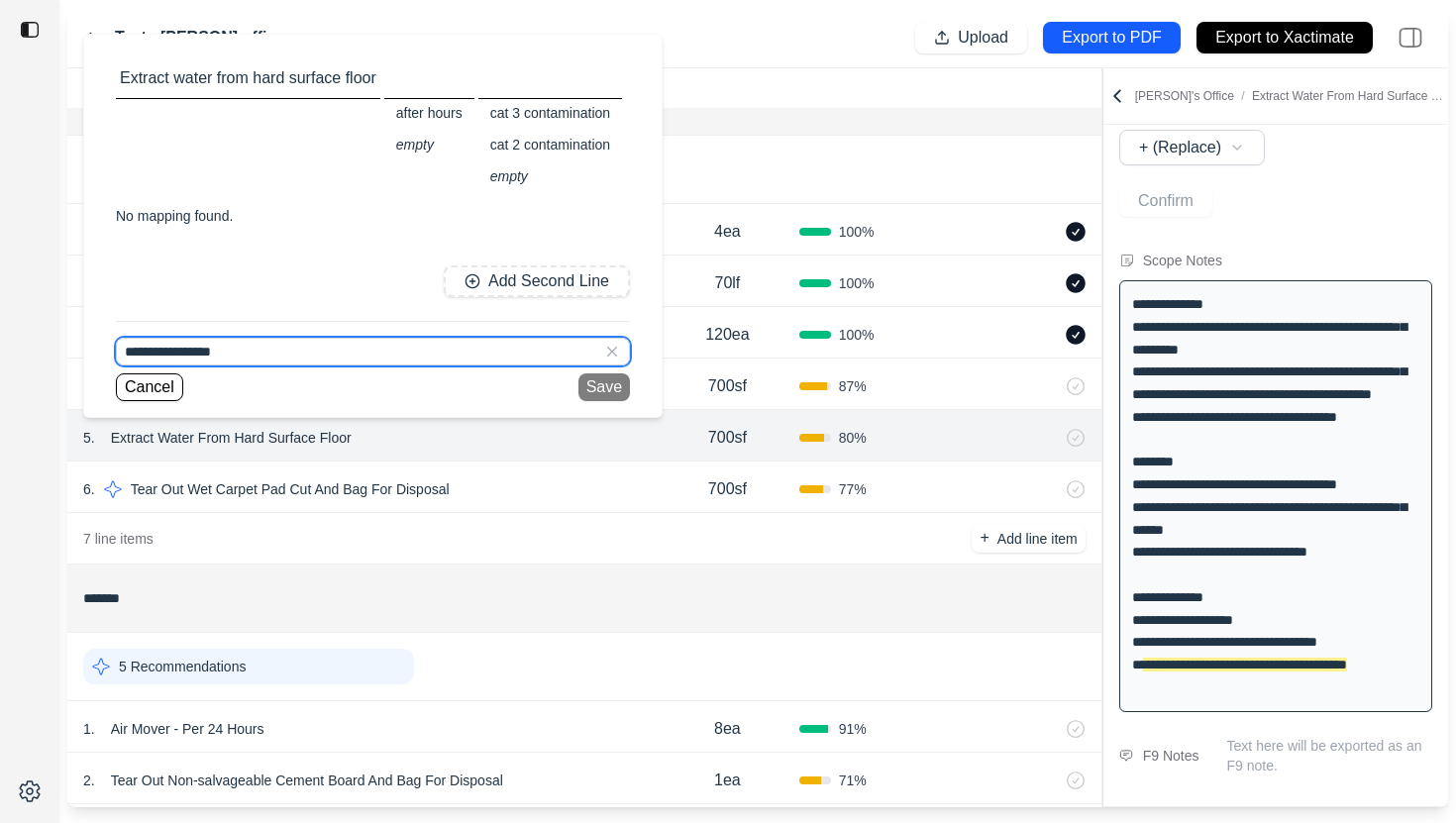 click on "**********" at bounding box center [372, 352] 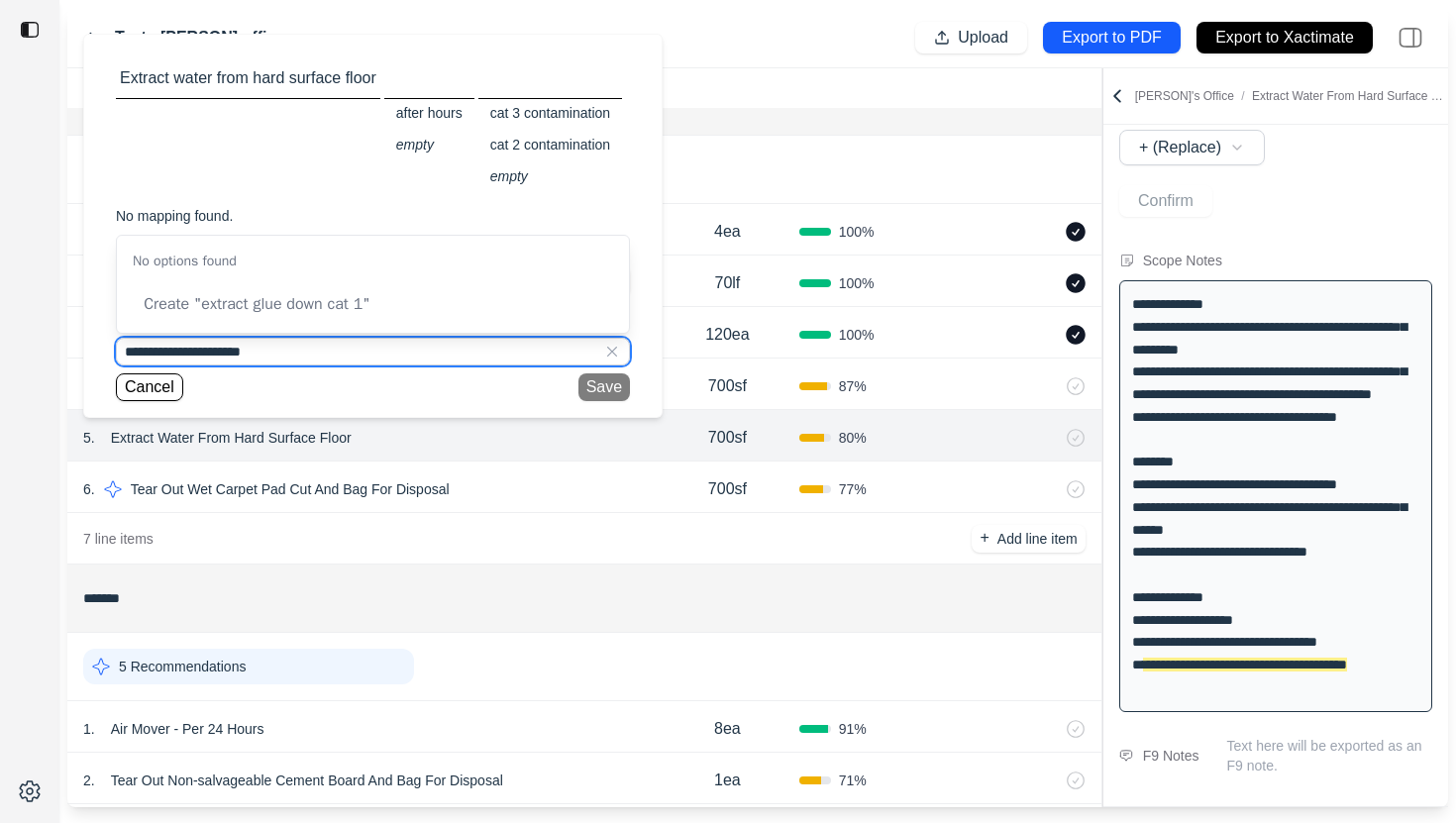 type on "**********" 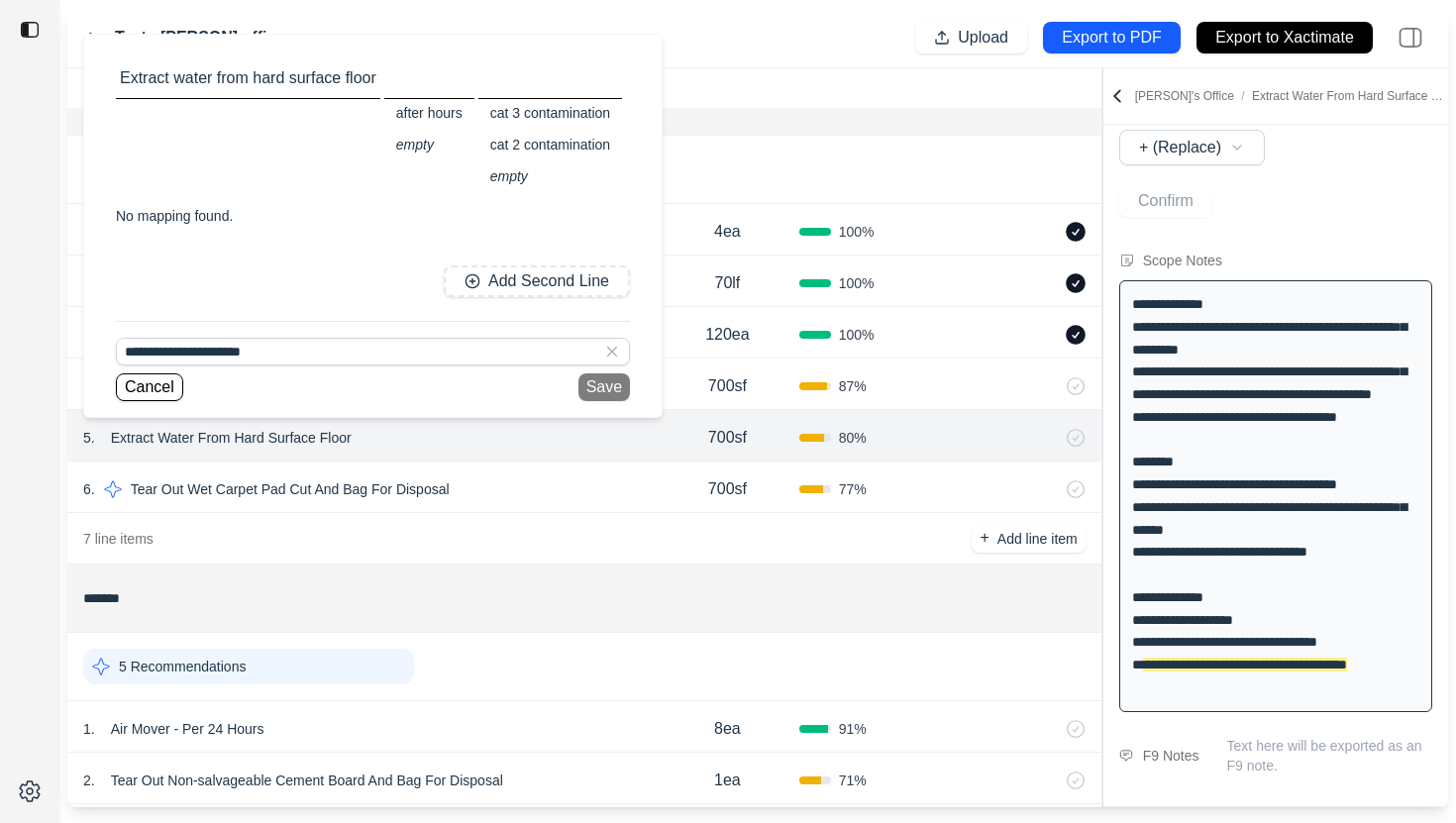 click on "Cancel Save" at bounding box center [372, 387] 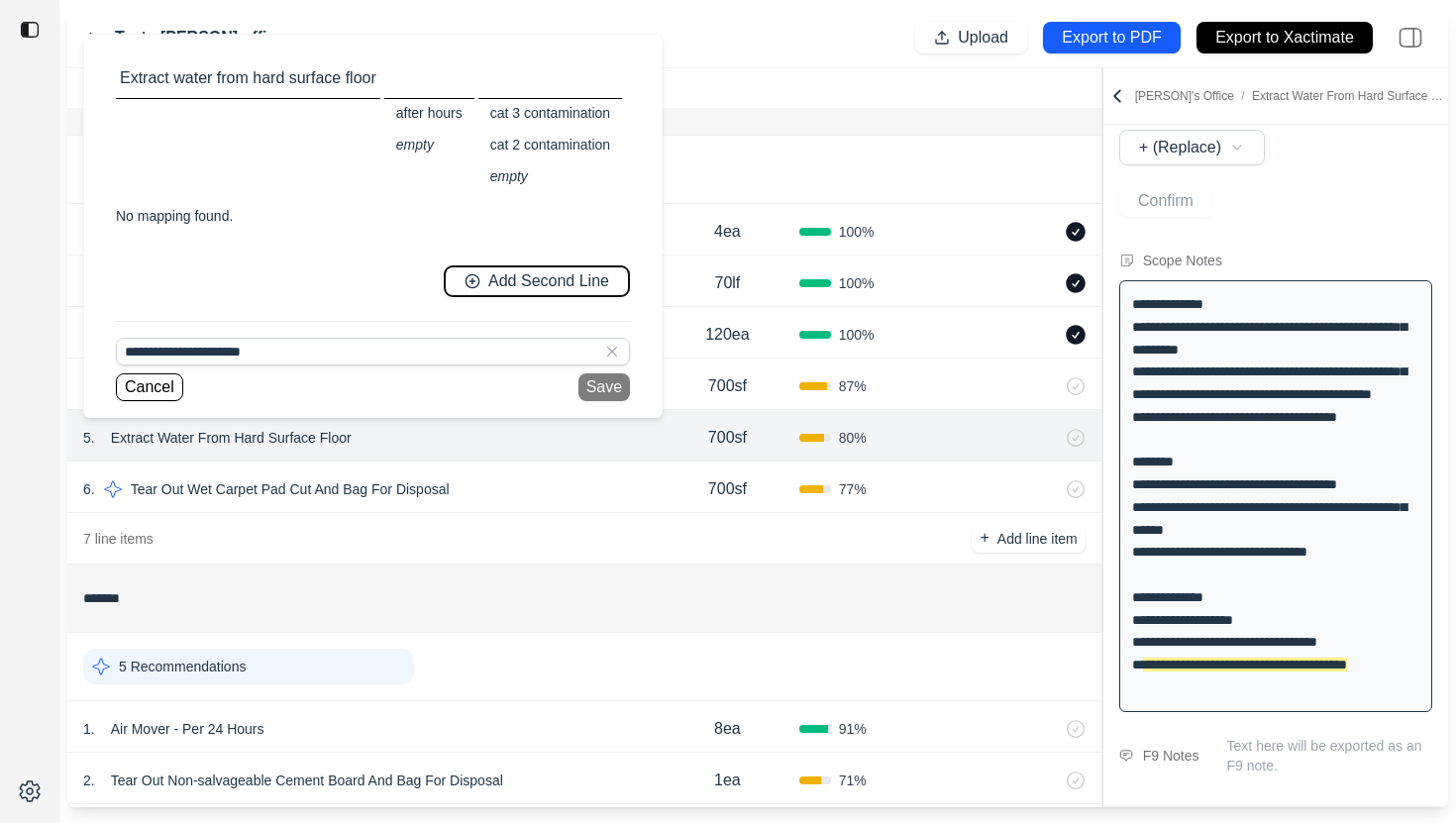 click on "Add Second Line" at bounding box center (549, 281) 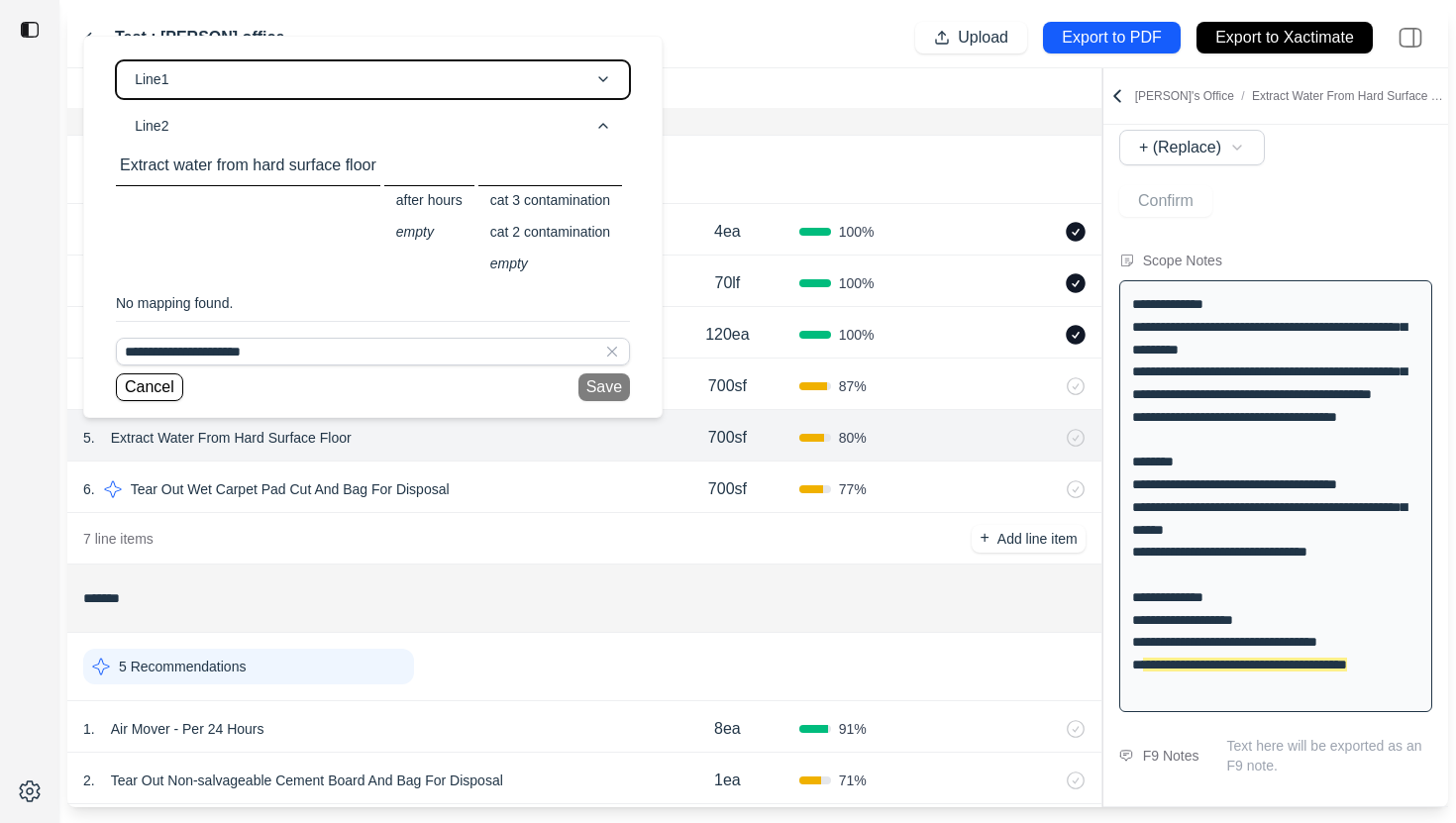 click 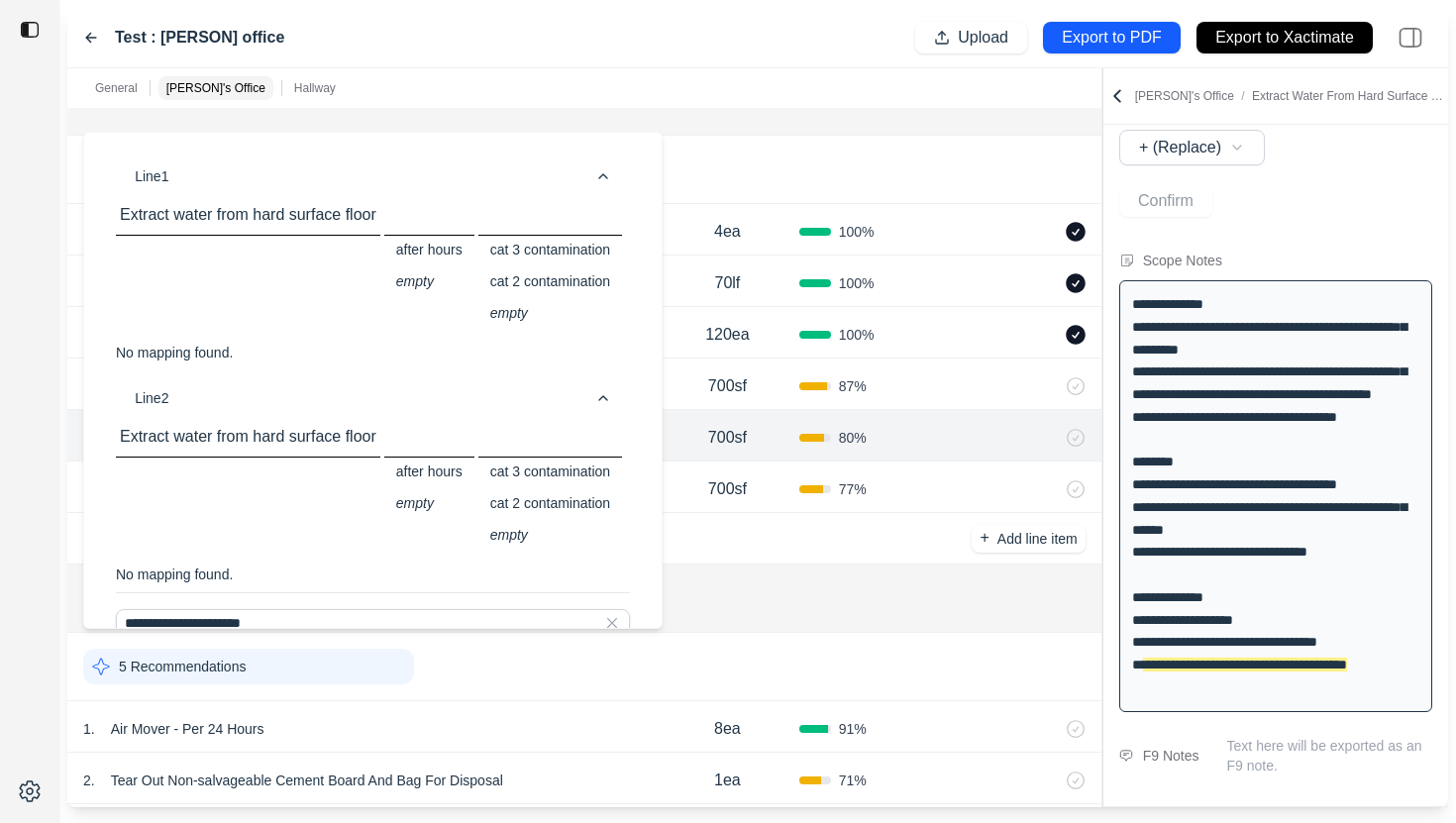 click on "**********" at bounding box center (372, 380) 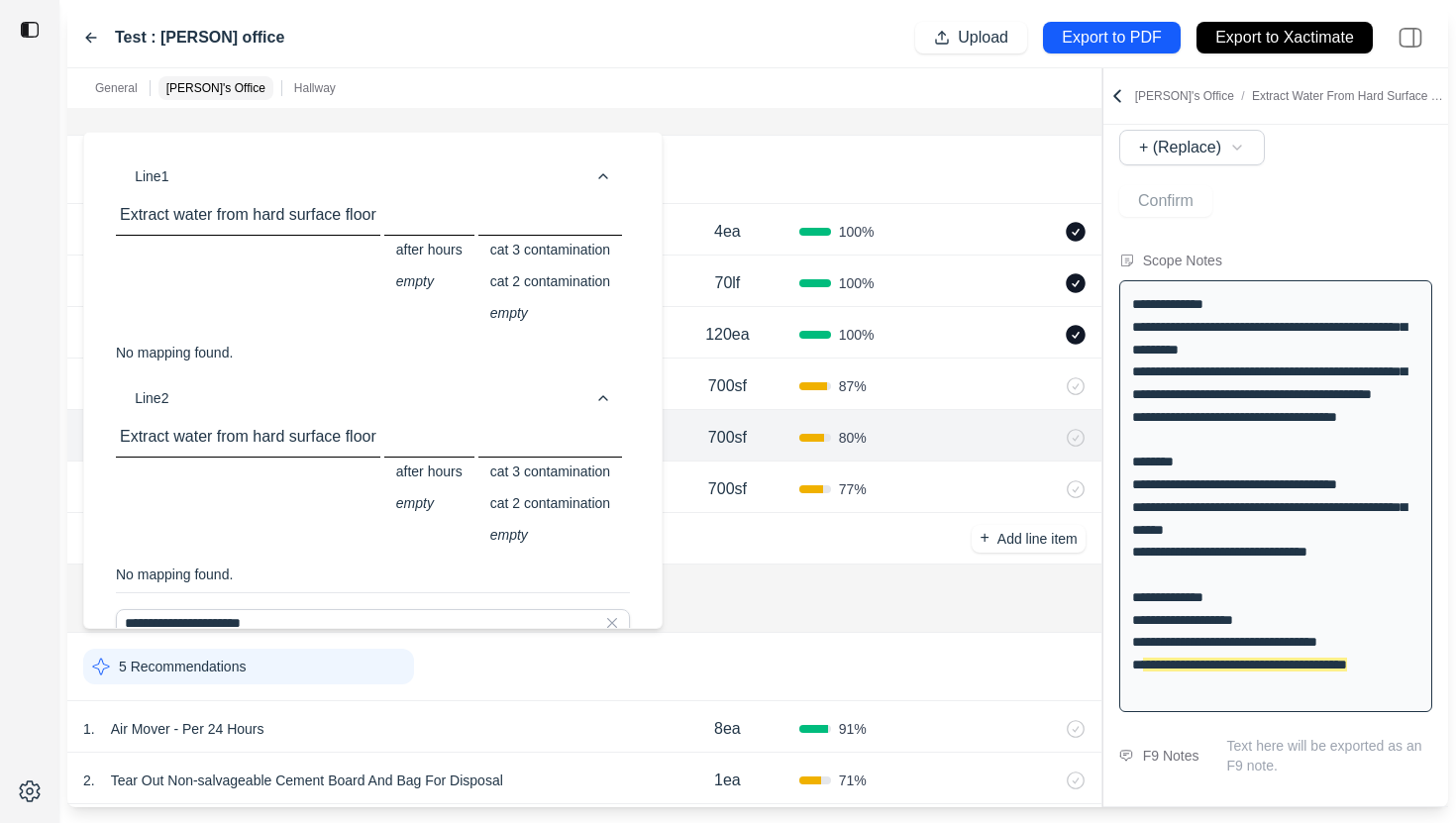 scroll, scrollTop: 60, scrollLeft: 0, axis: vertical 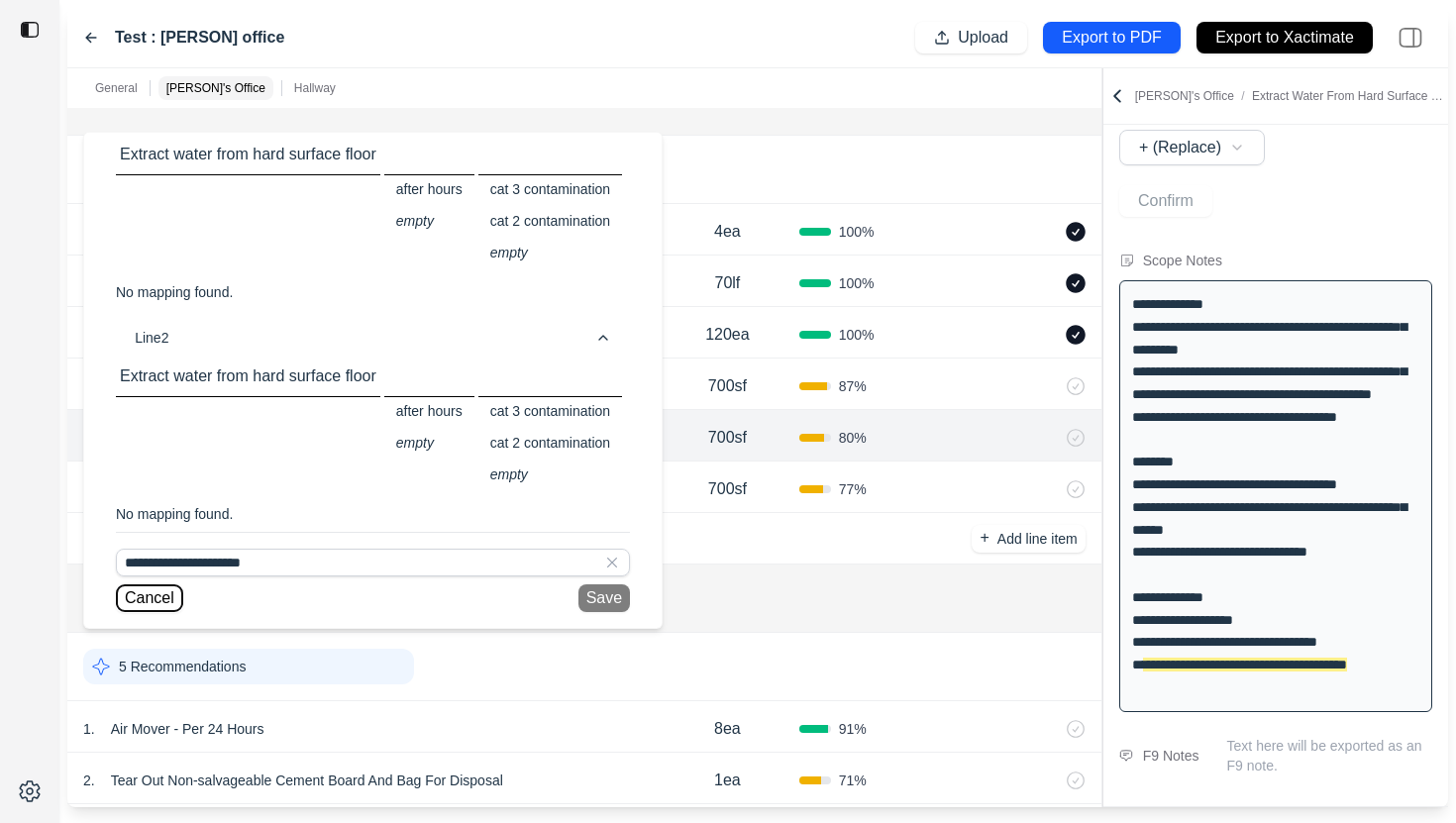click on "Cancel" at bounding box center (150, 598) 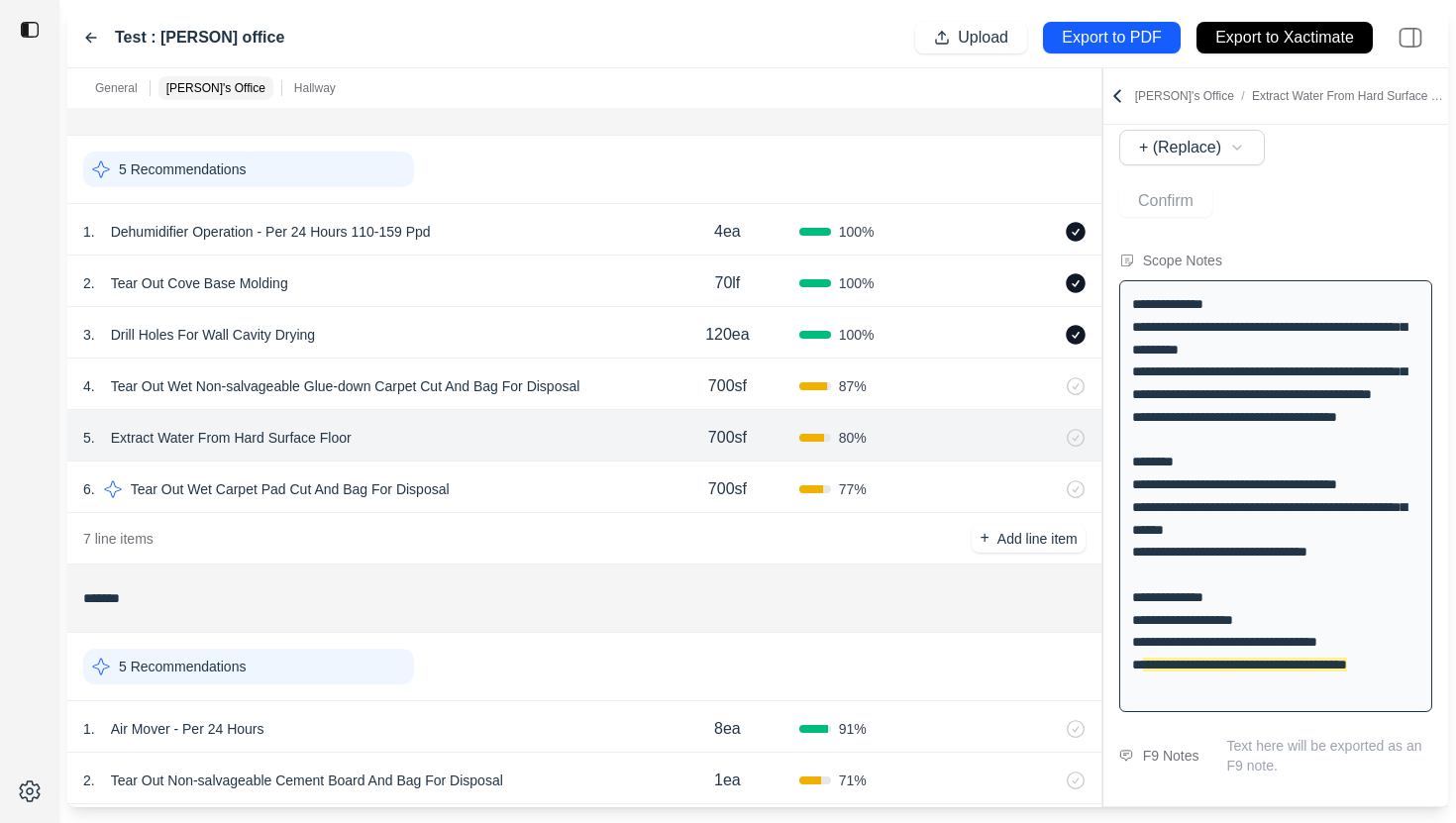 click on "Tear Out Wet Carpet Pad Cut And Bag For Disposal" at bounding box center [290, 489] 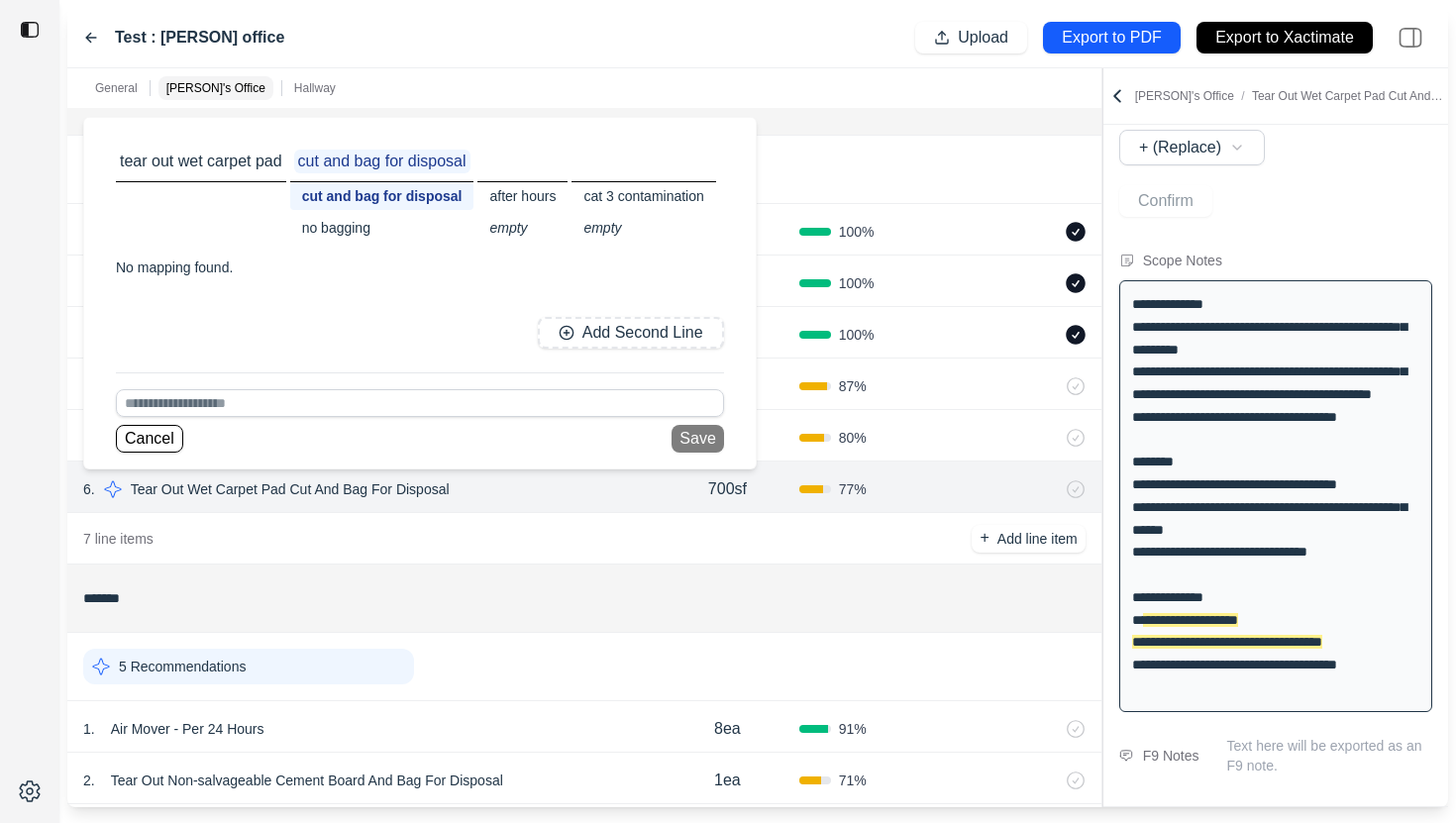 click on "7 line items + Add line item" at bounding box center [584, 539] 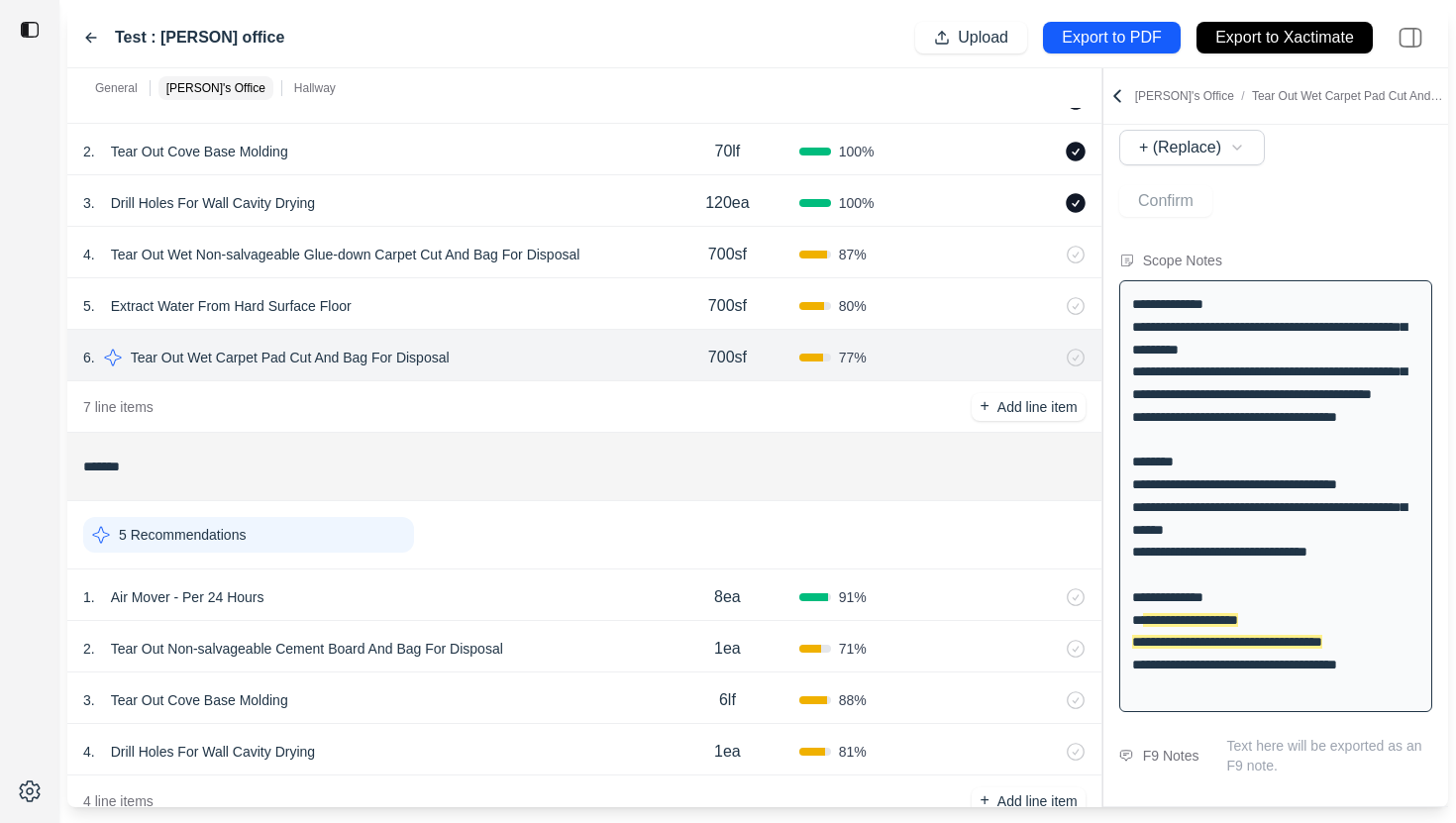 scroll, scrollTop: 669, scrollLeft: 0, axis: vertical 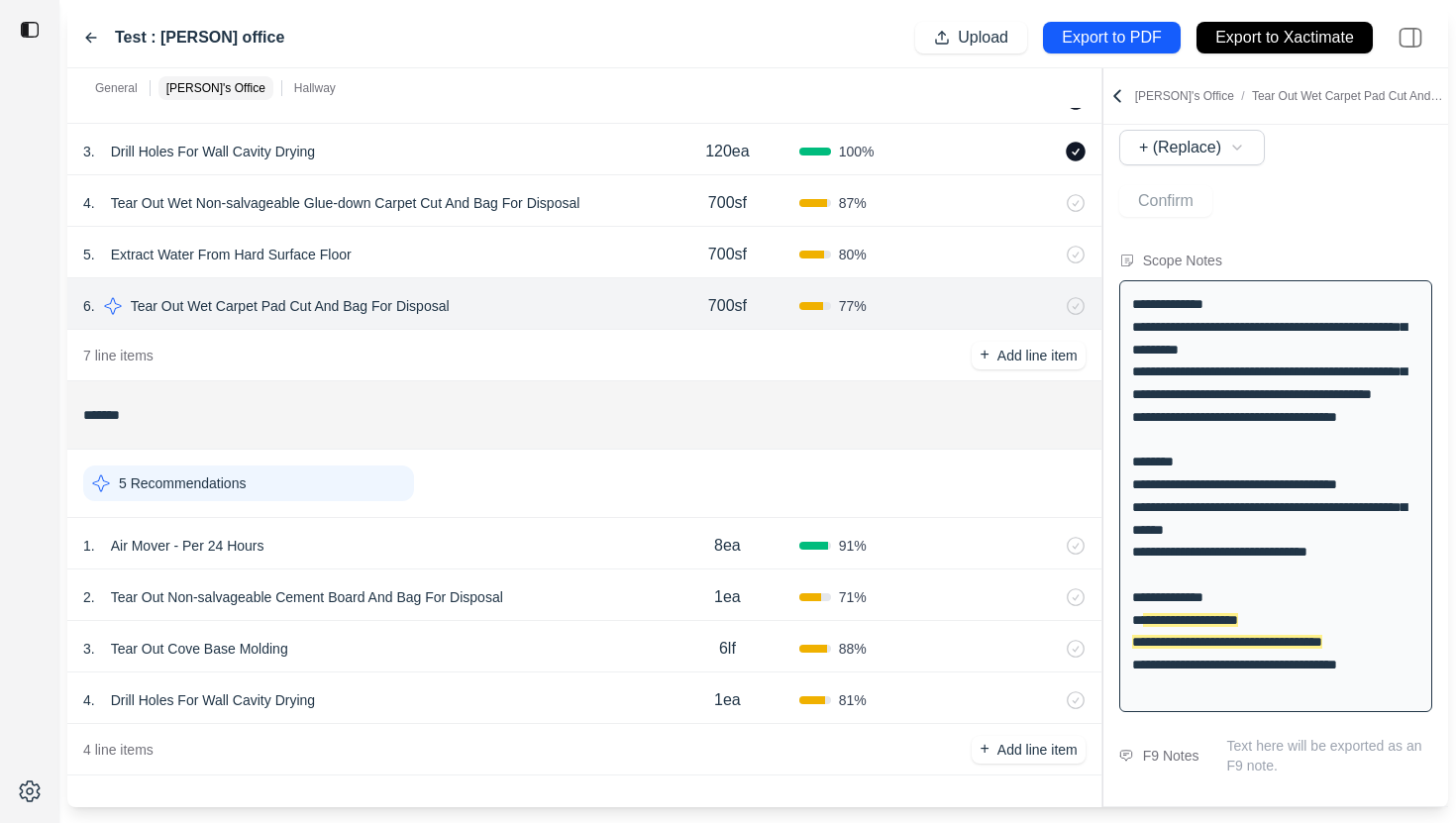 click on "Tear Out Non-salvageable Cement Board And Bag For Disposal" at bounding box center (307, 597) 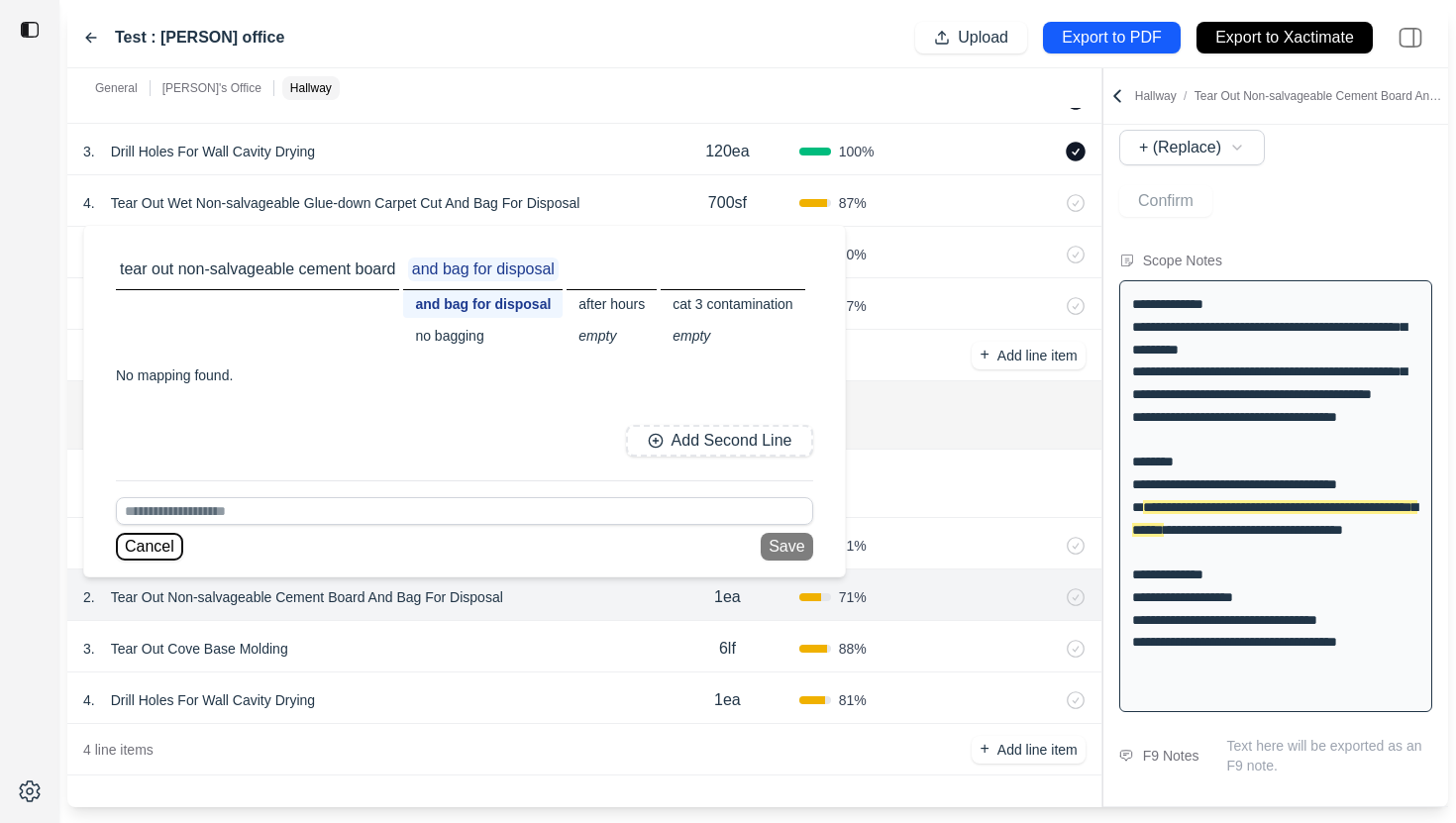 click on "Cancel" at bounding box center [150, 547] 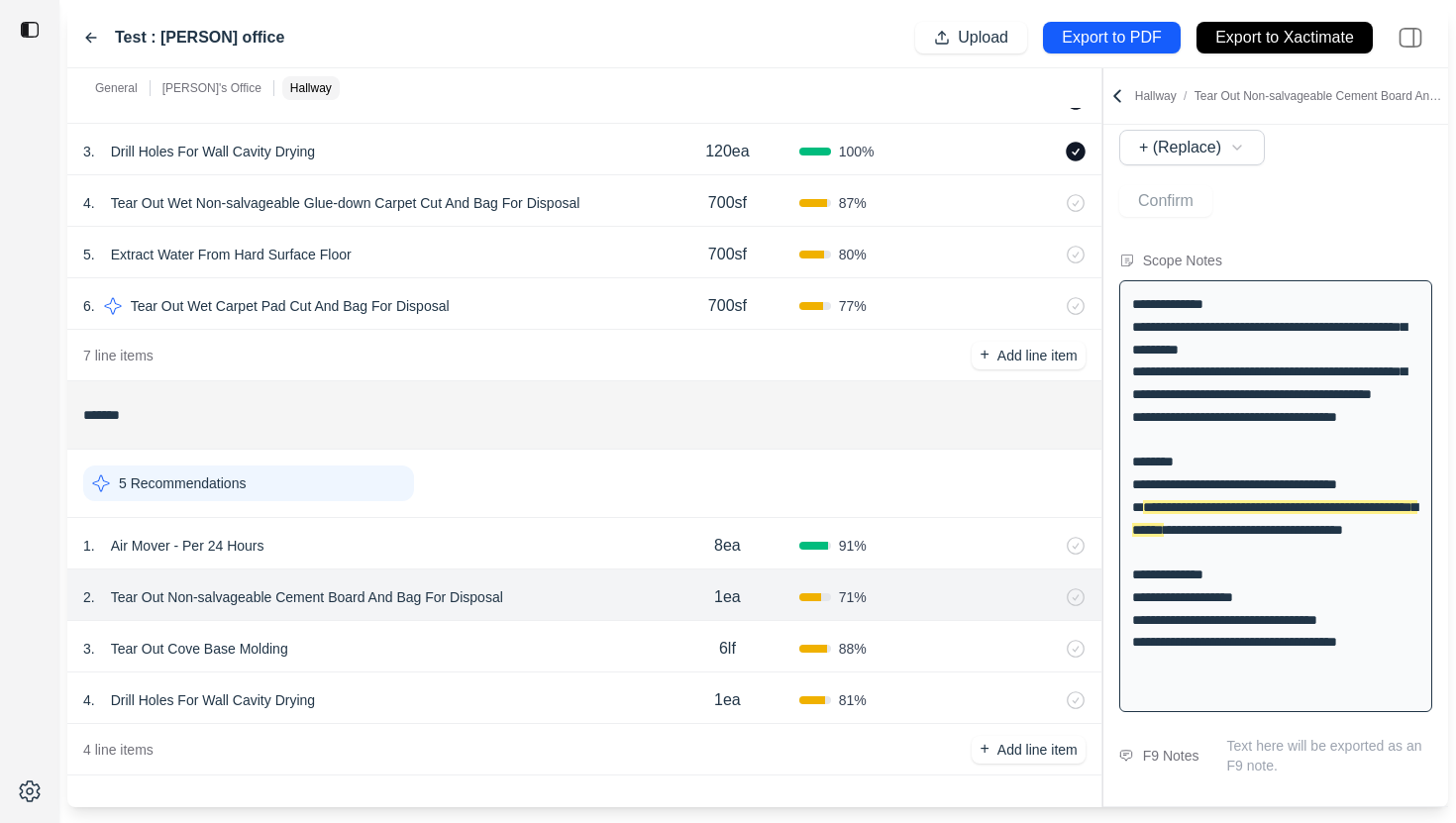 click 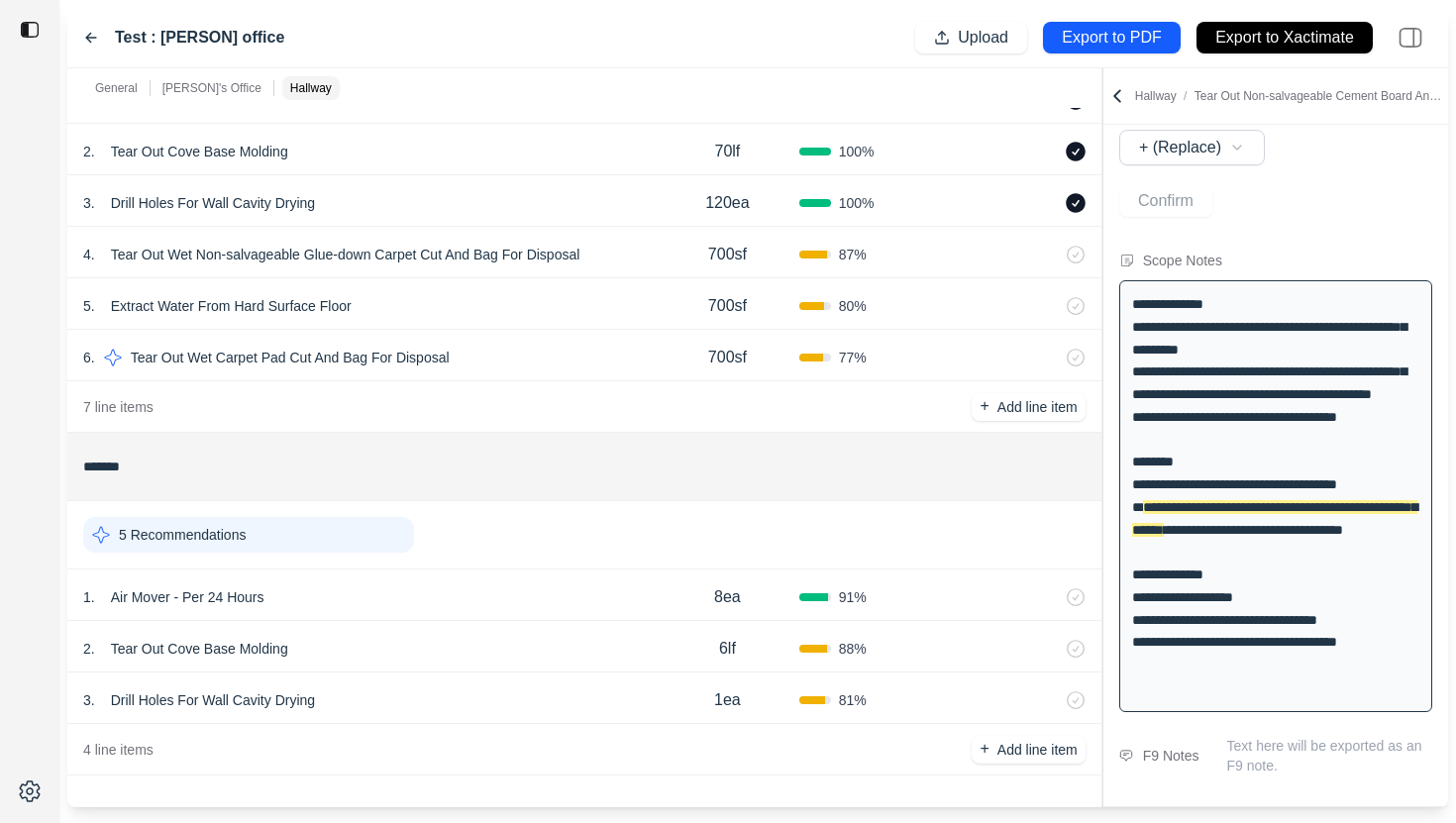 scroll, scrollTop: 618, scrollLeft: 0, axis: vertical 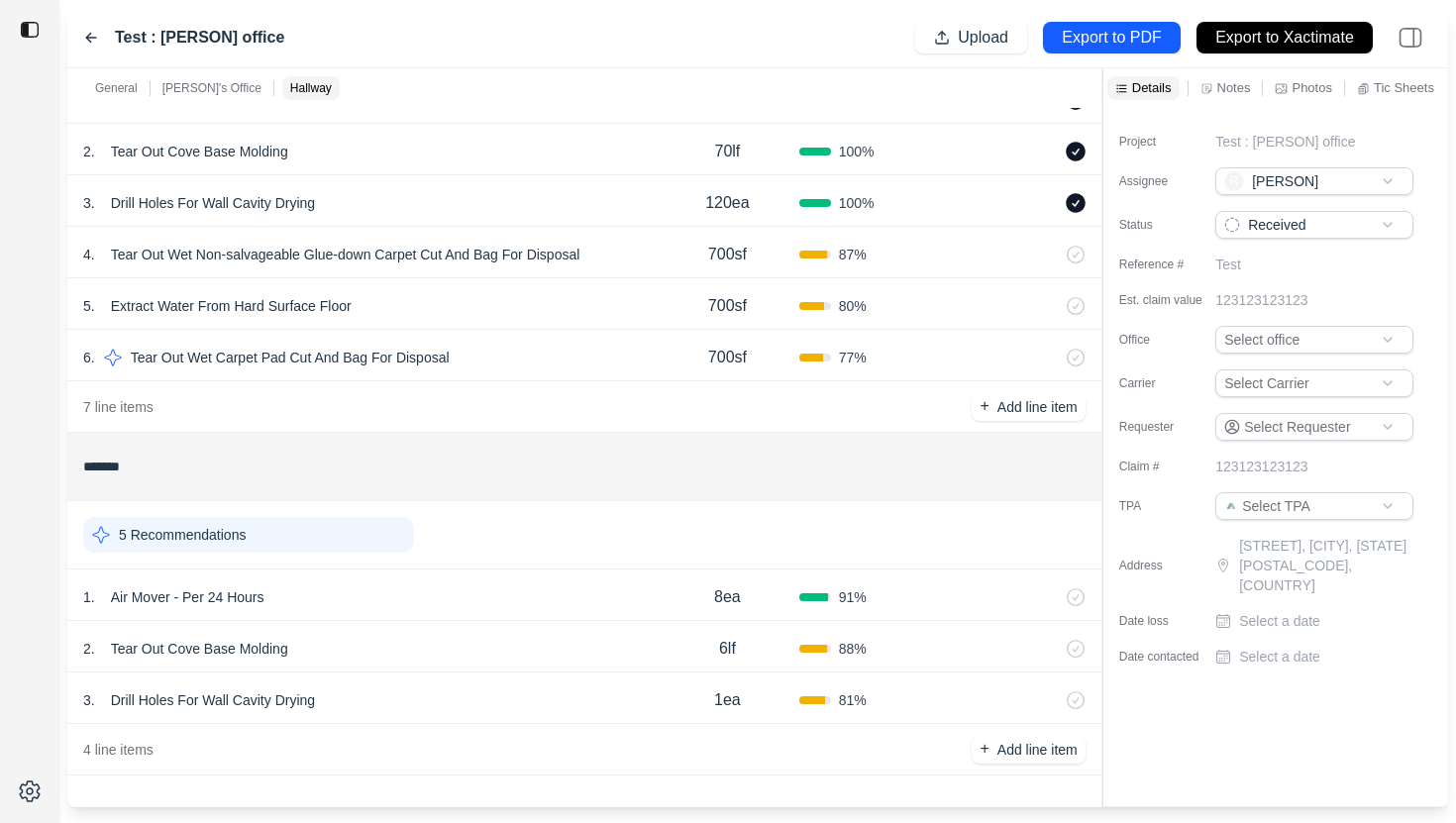 click on "1ea" at bounding box center [727, 700] 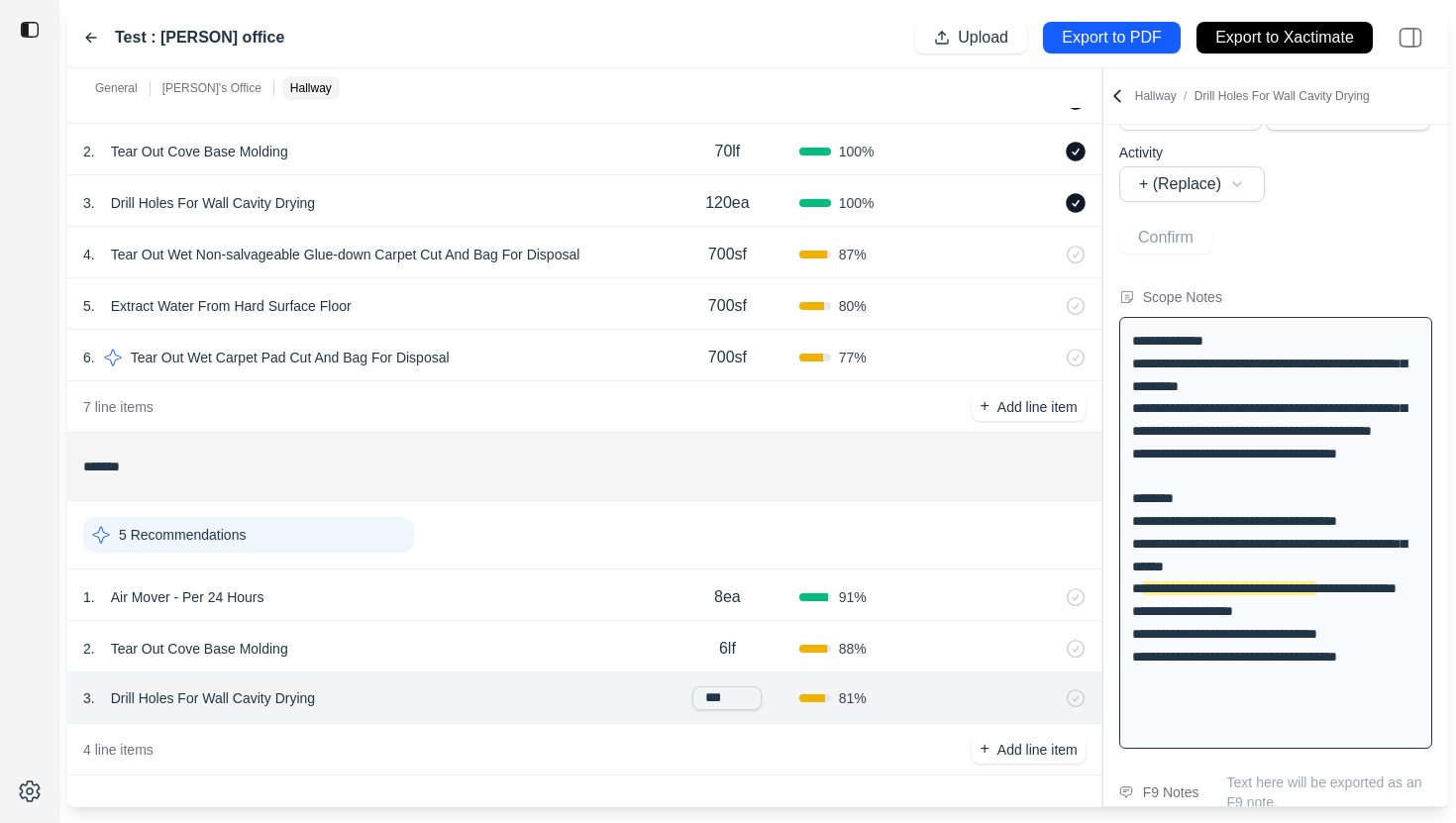scroll, scrollTop: 197, scrollLeft: 0, axis: vertical 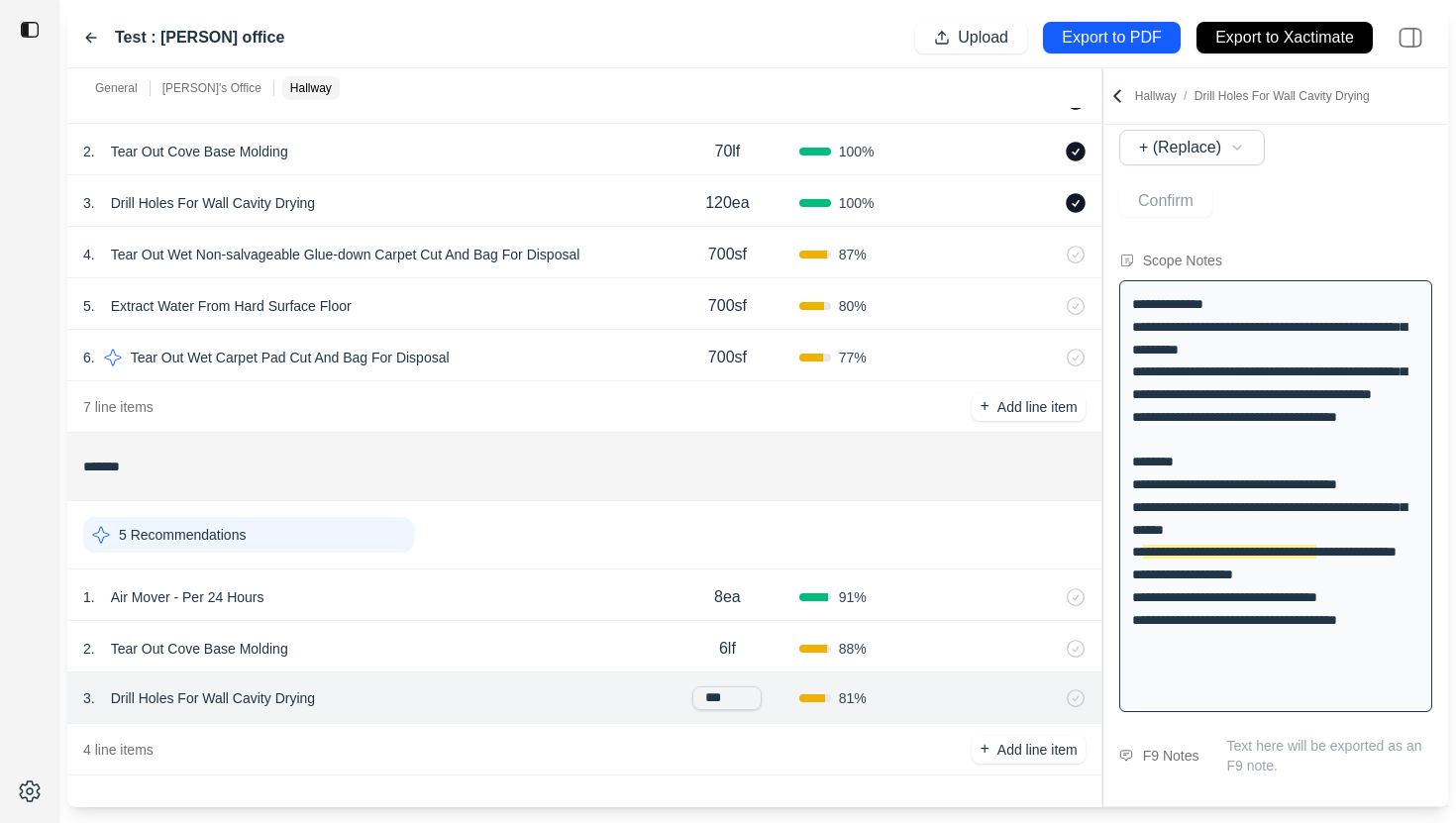 click on "***" at bounding box center (727, 698) 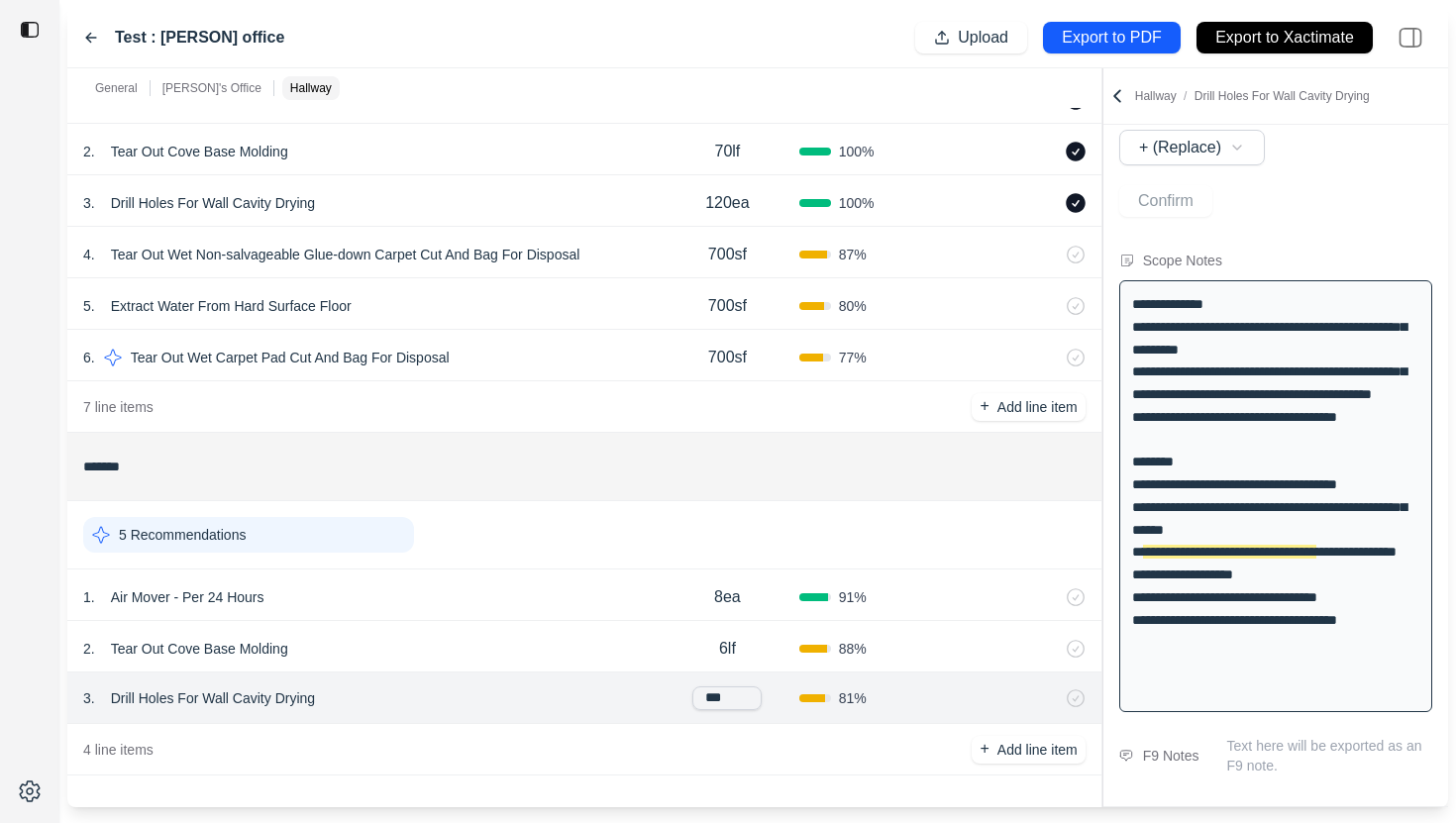type on "****" 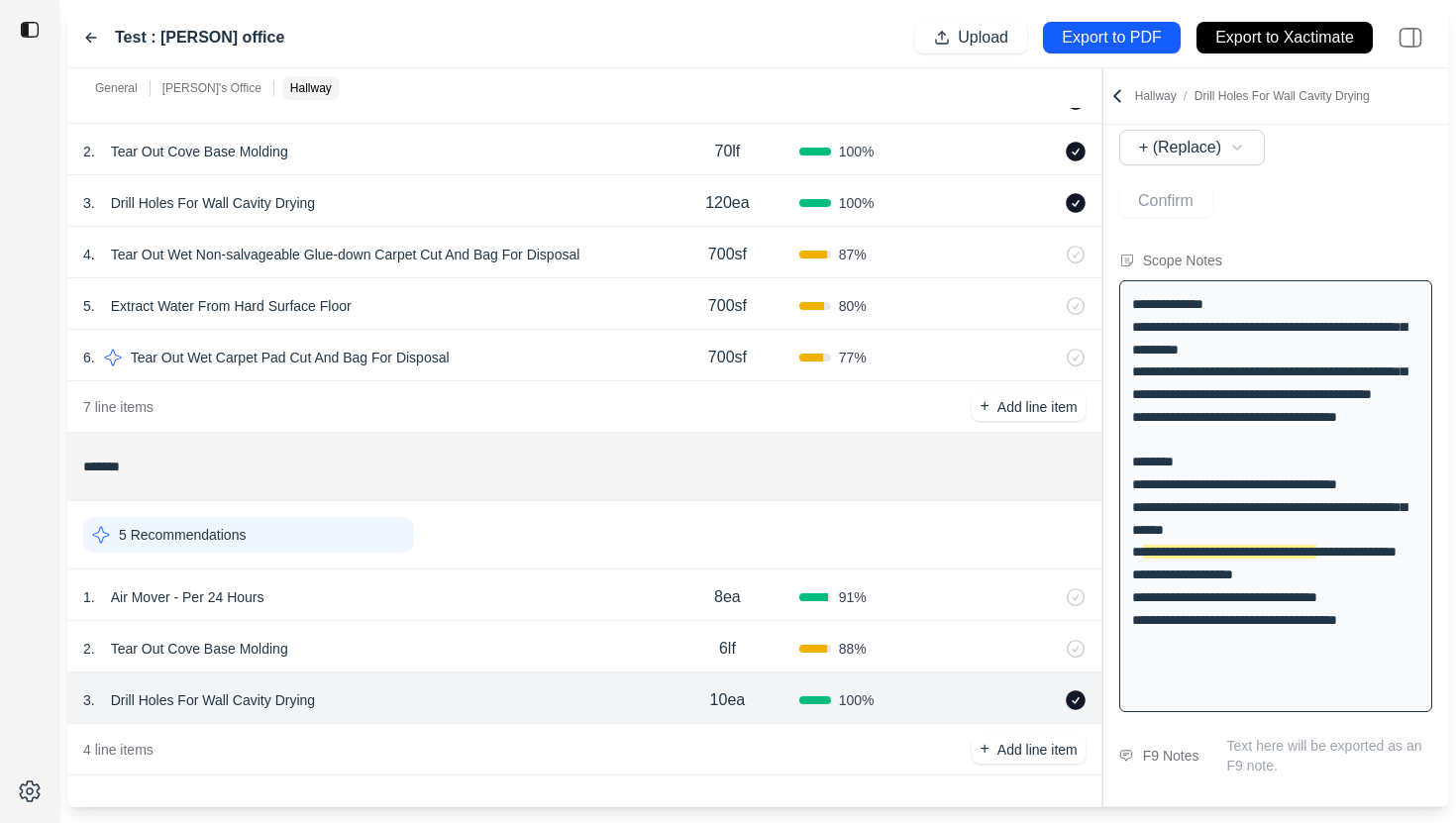 click 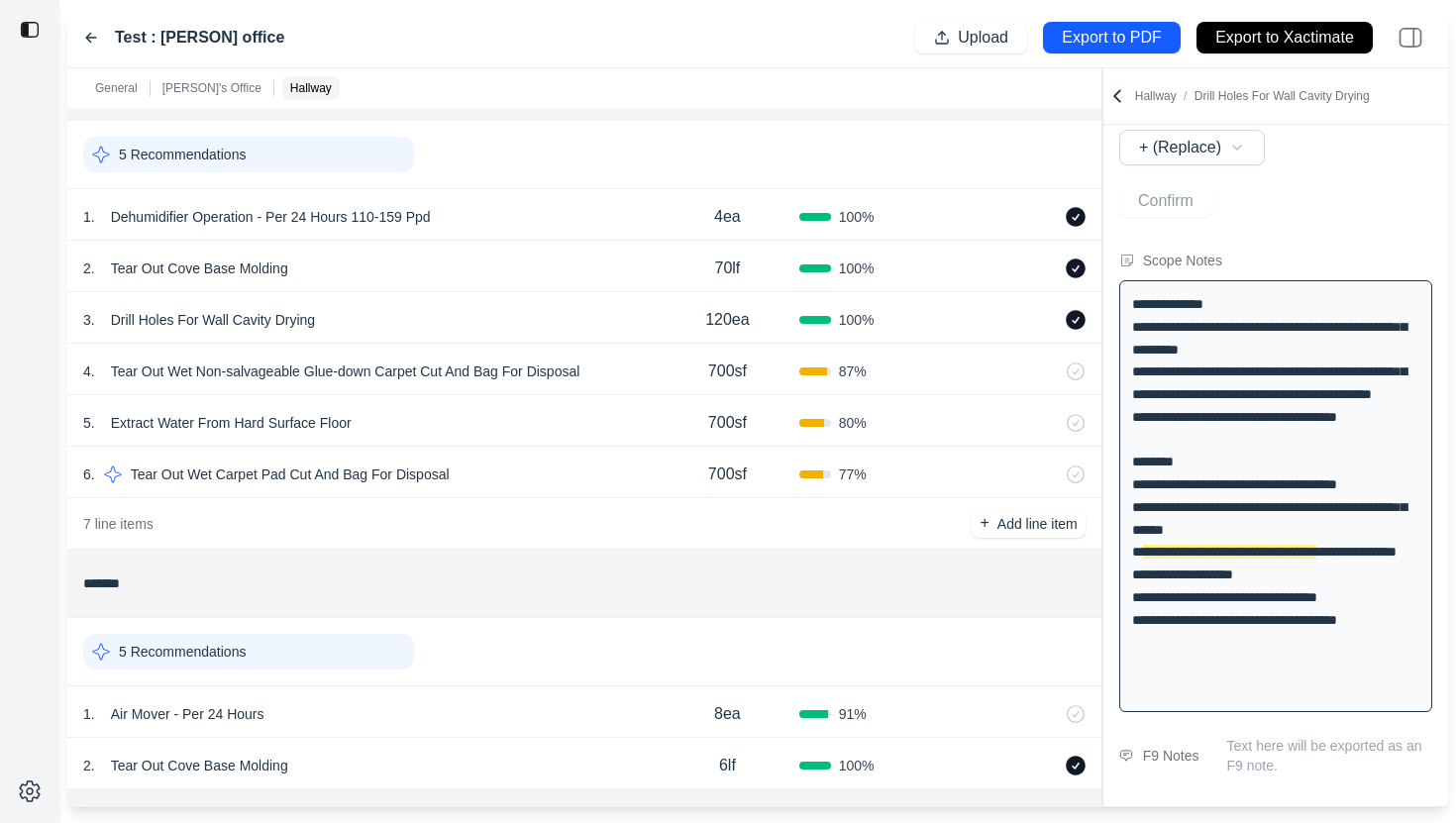 scroll, scrollTop: 497, scrollLeft: 0, axis: vertical 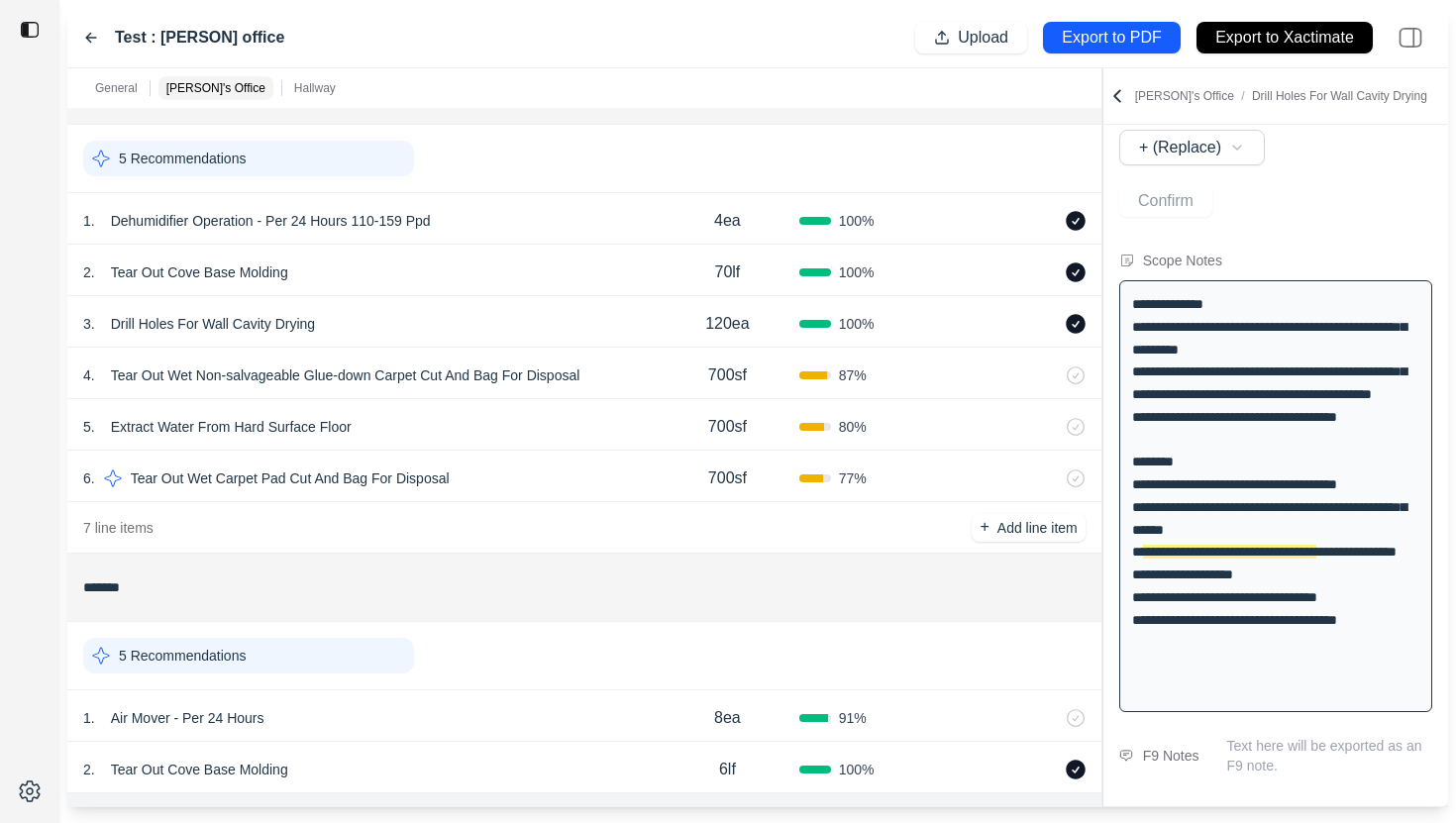 click 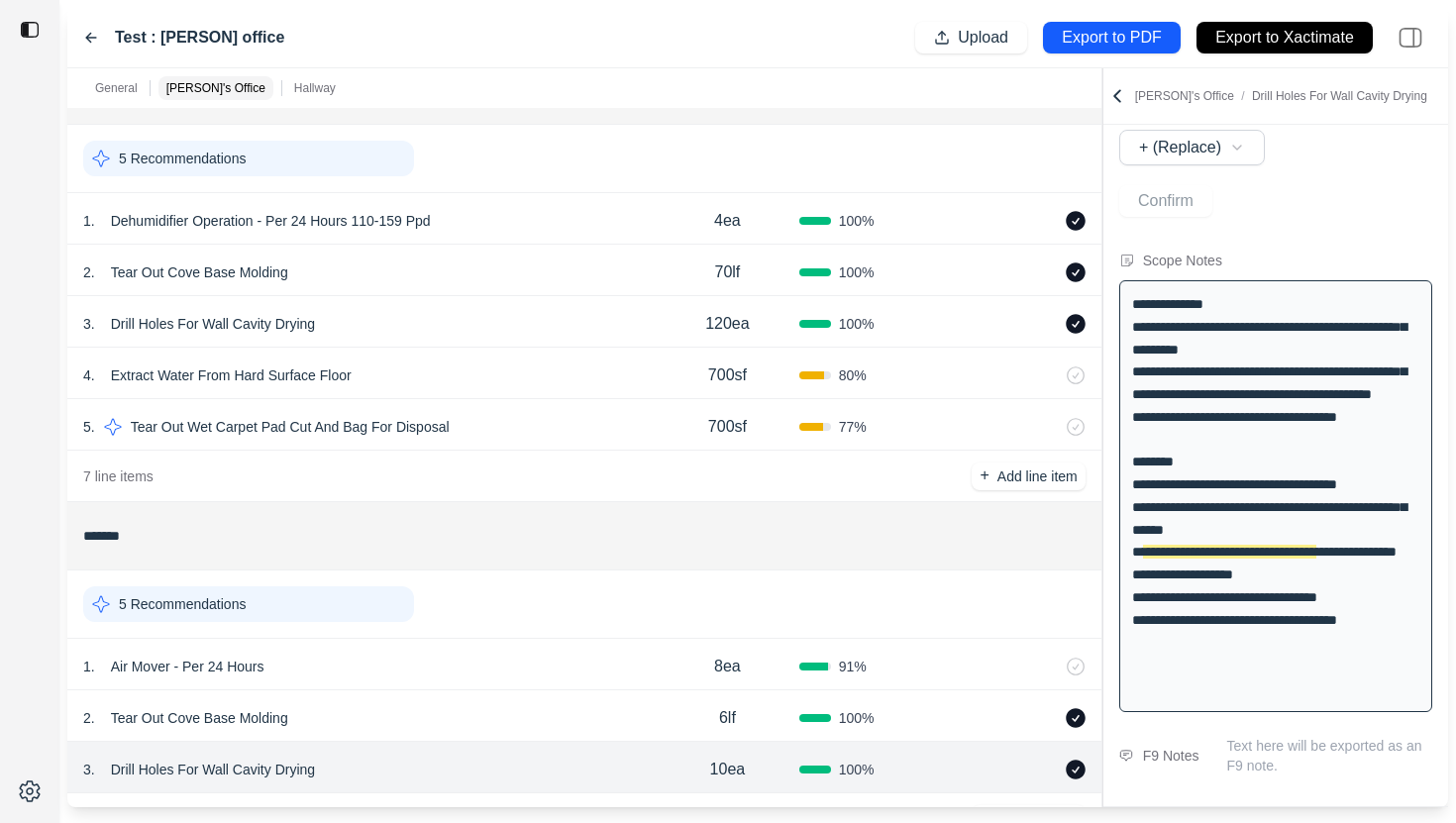 scroll, scrollTop: 0, scrollLeft: 0, axis: both 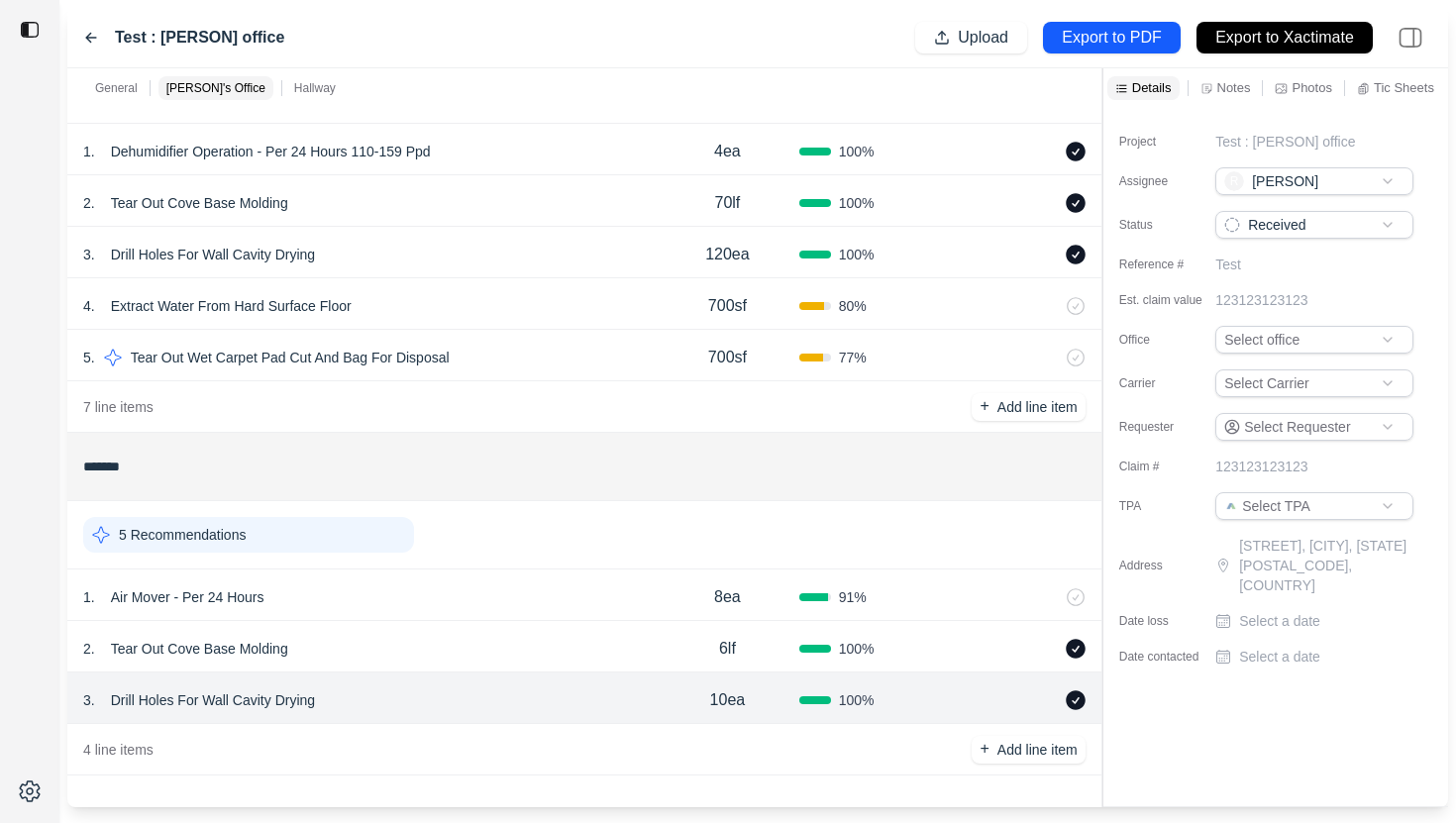 click on "4 line items + Add line item" at bounding box center (584, 750) 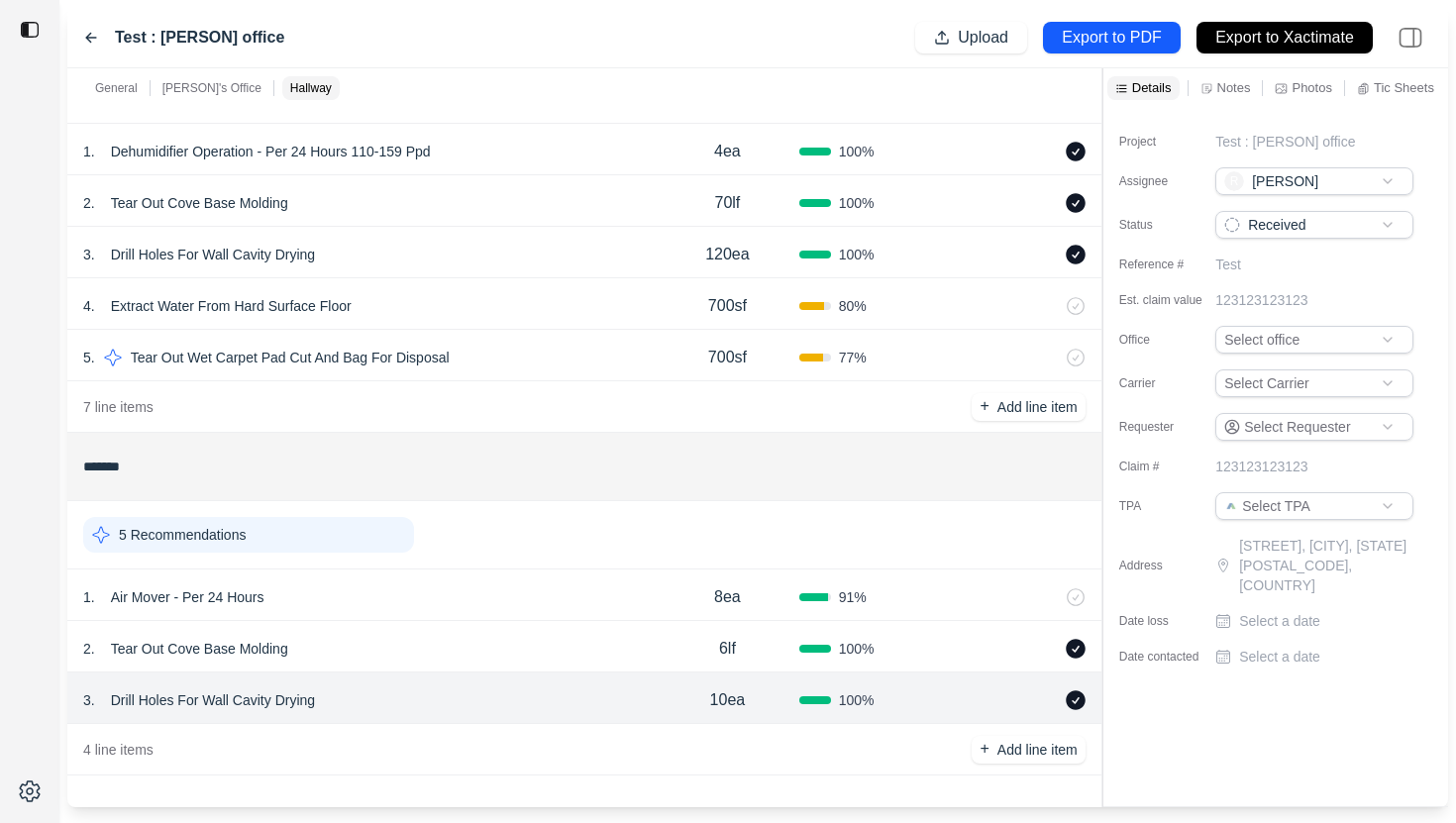 click on "Notes" at bounding box center [1225, 88] 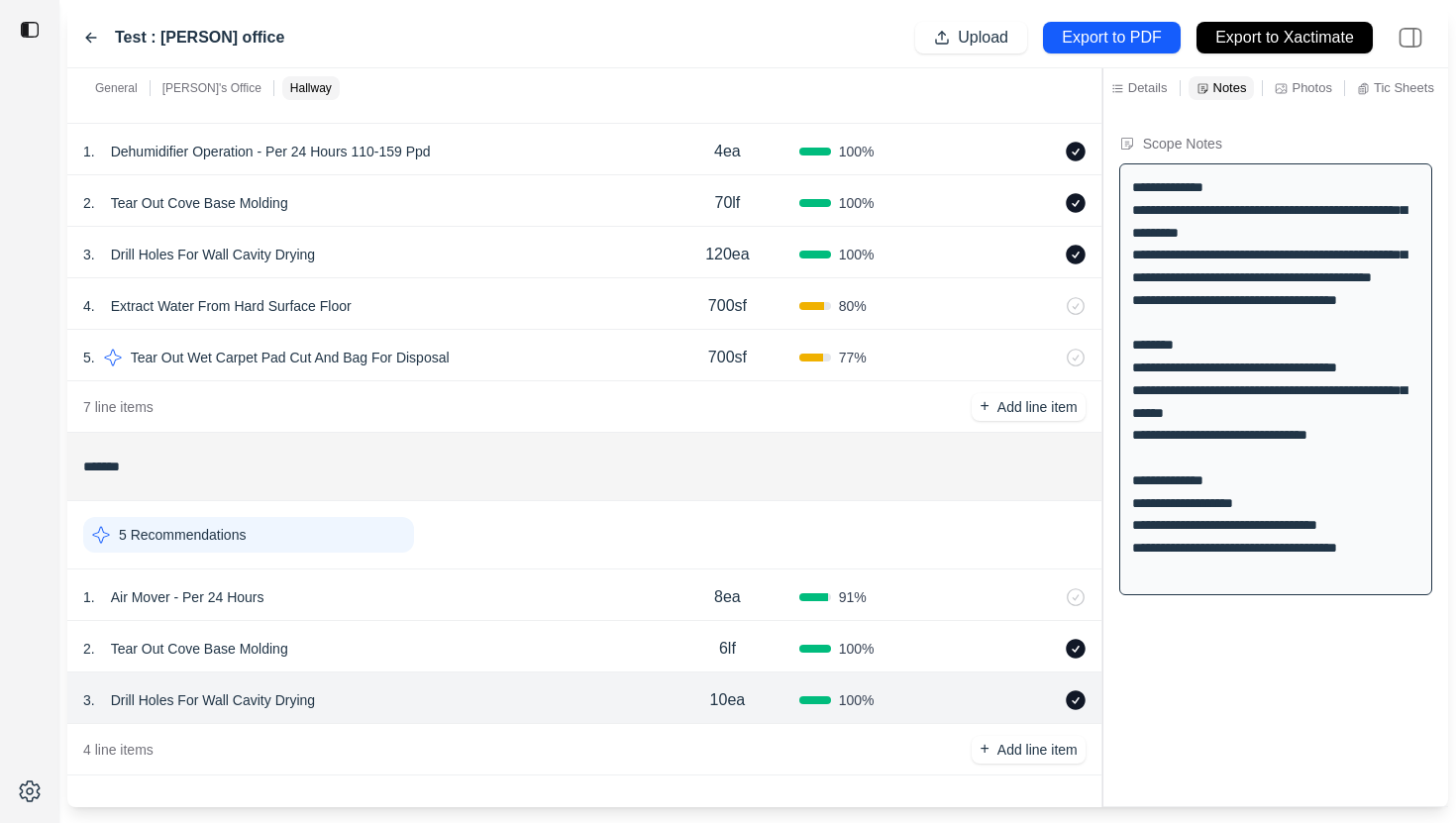 click on "Photos" at bounding box center (1311, 87) 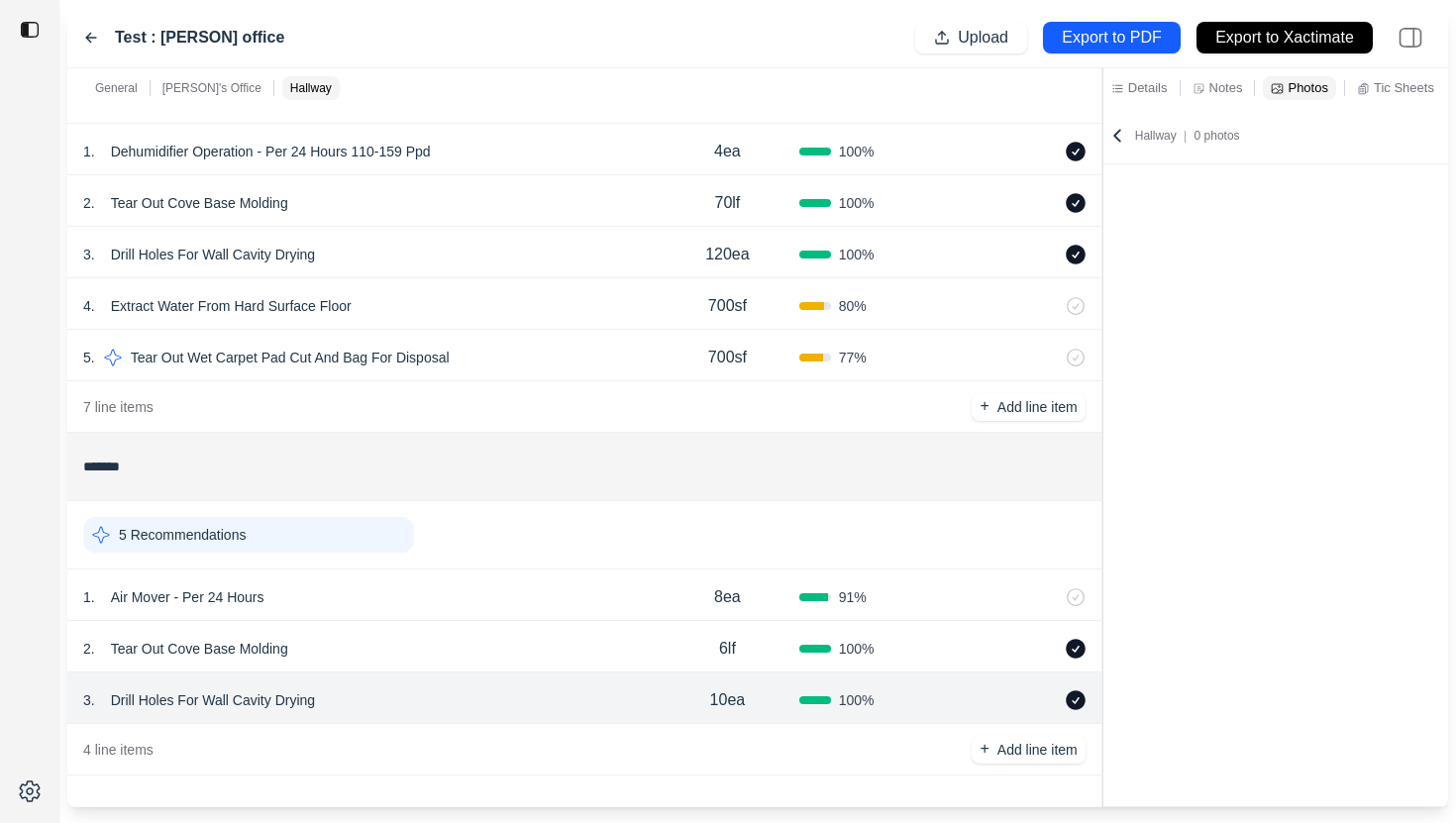 click on "Notes" at bounding box center [1217, 88] 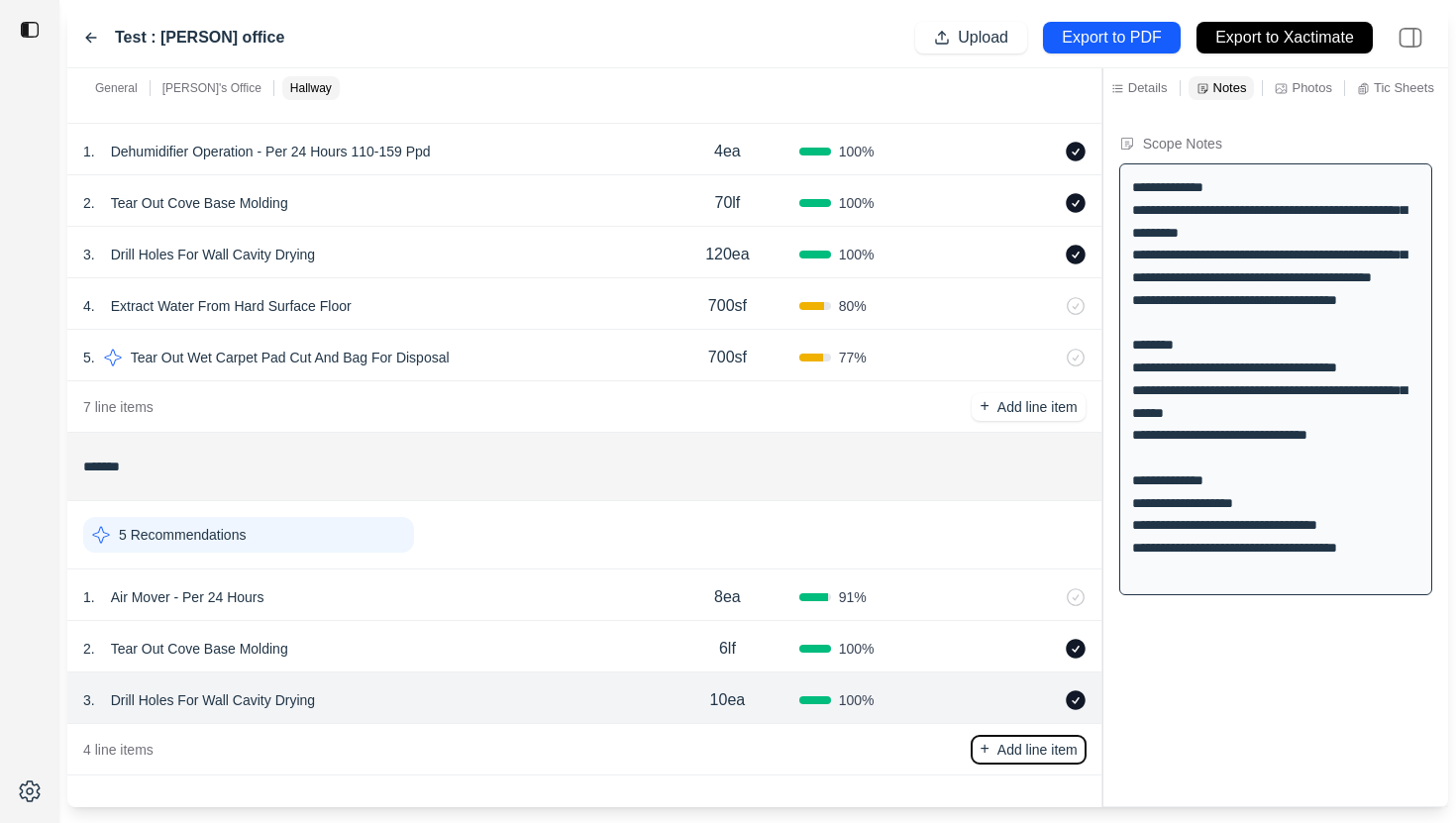 click on "Add line item" at bounding box center (1037, 750) 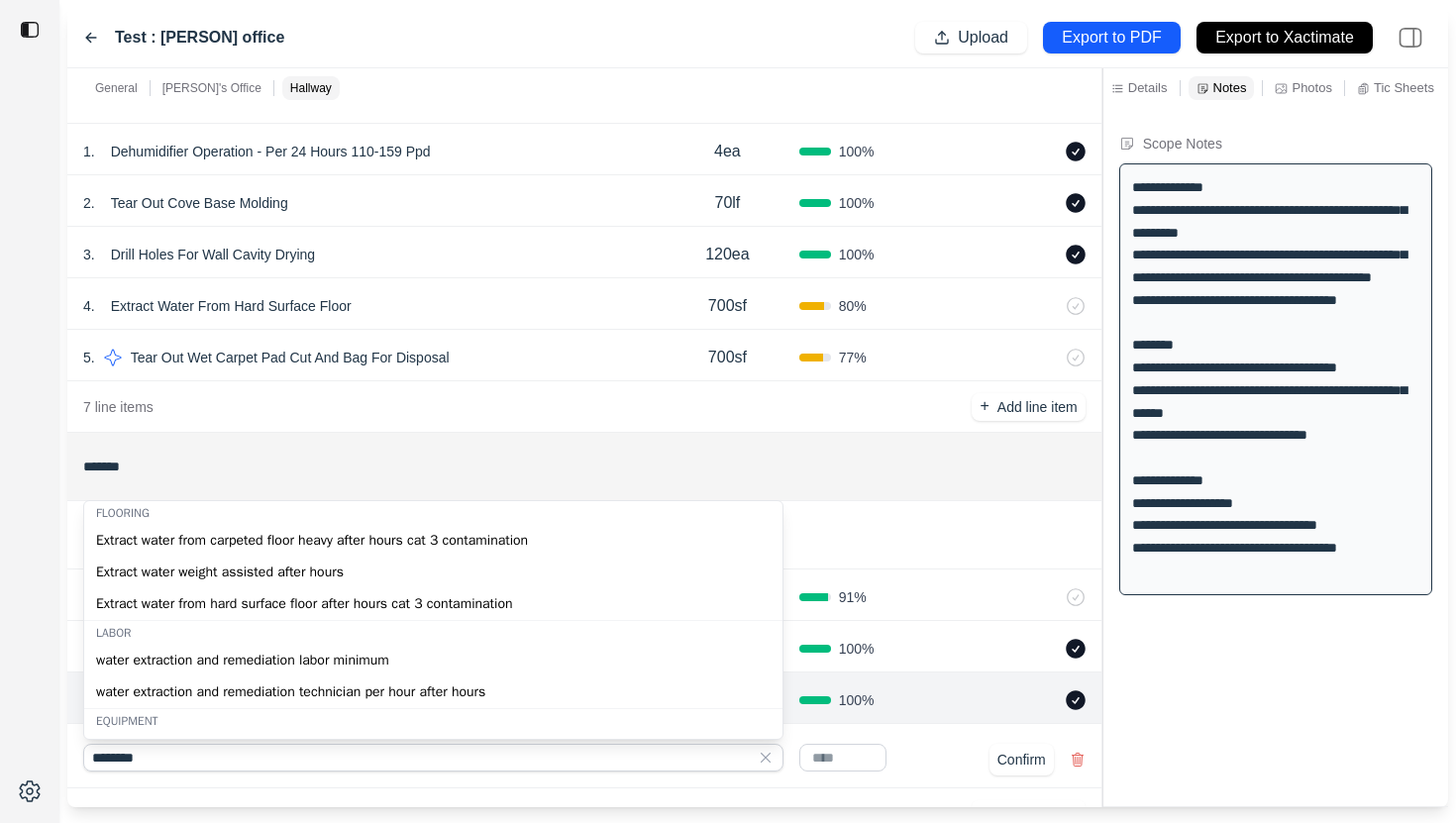 click on "Extract water from hard surface floor after hours cat 3 contamination" at bounding box center [433, 604] 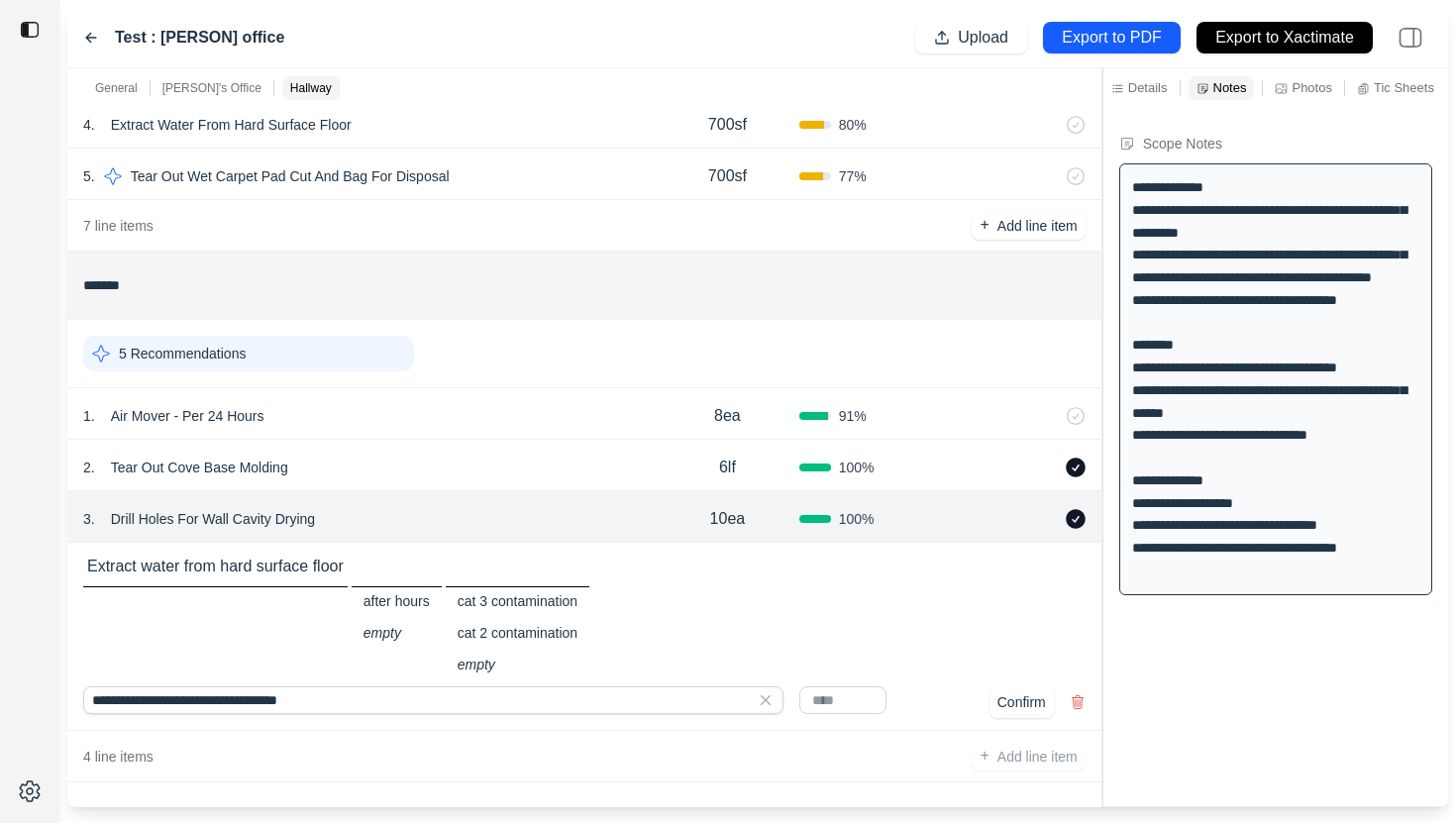 scroll, scrollTop: 755, scrollLeft: 0, axis: vertical 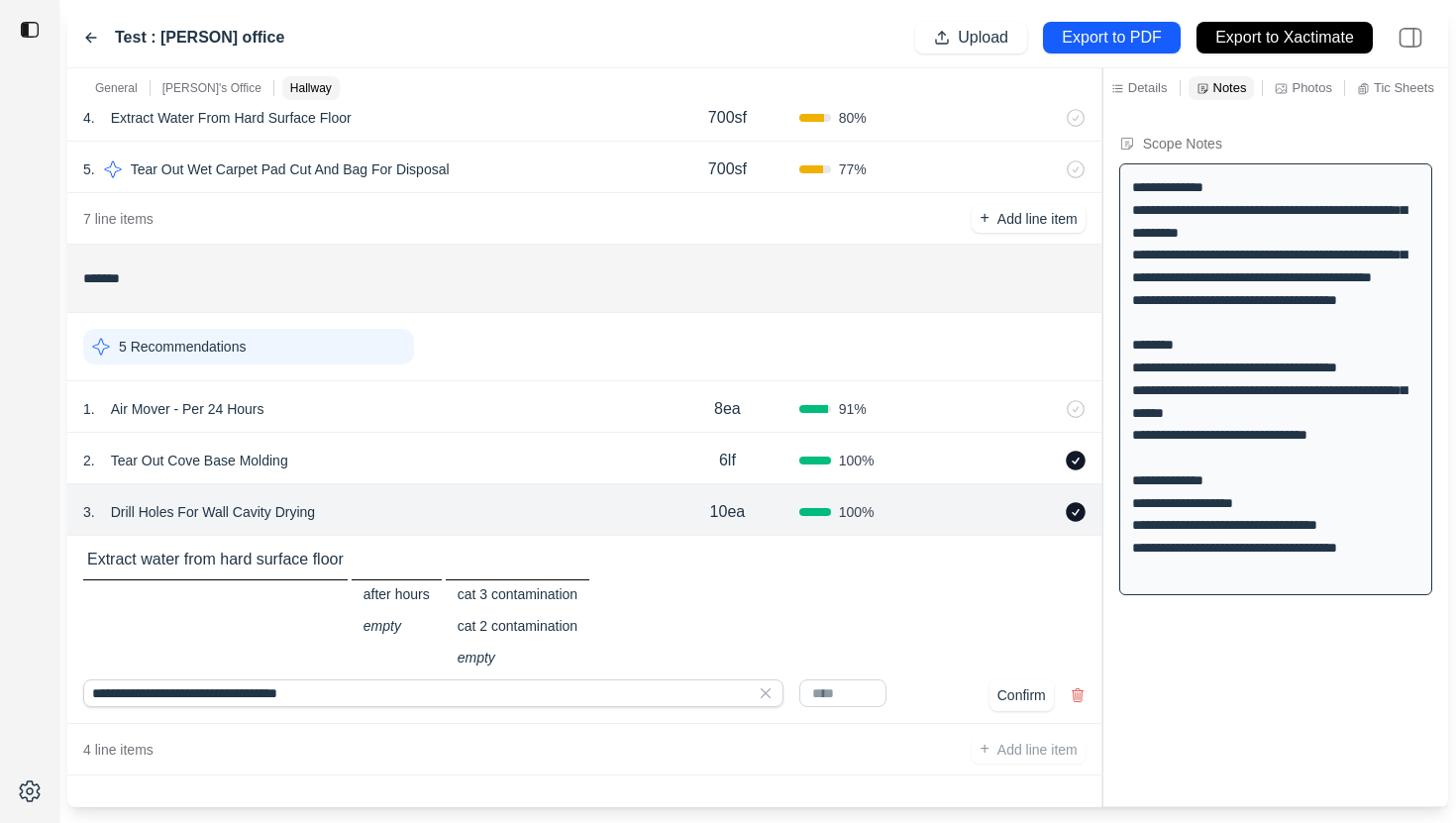 click at bounding box center (843, 693) 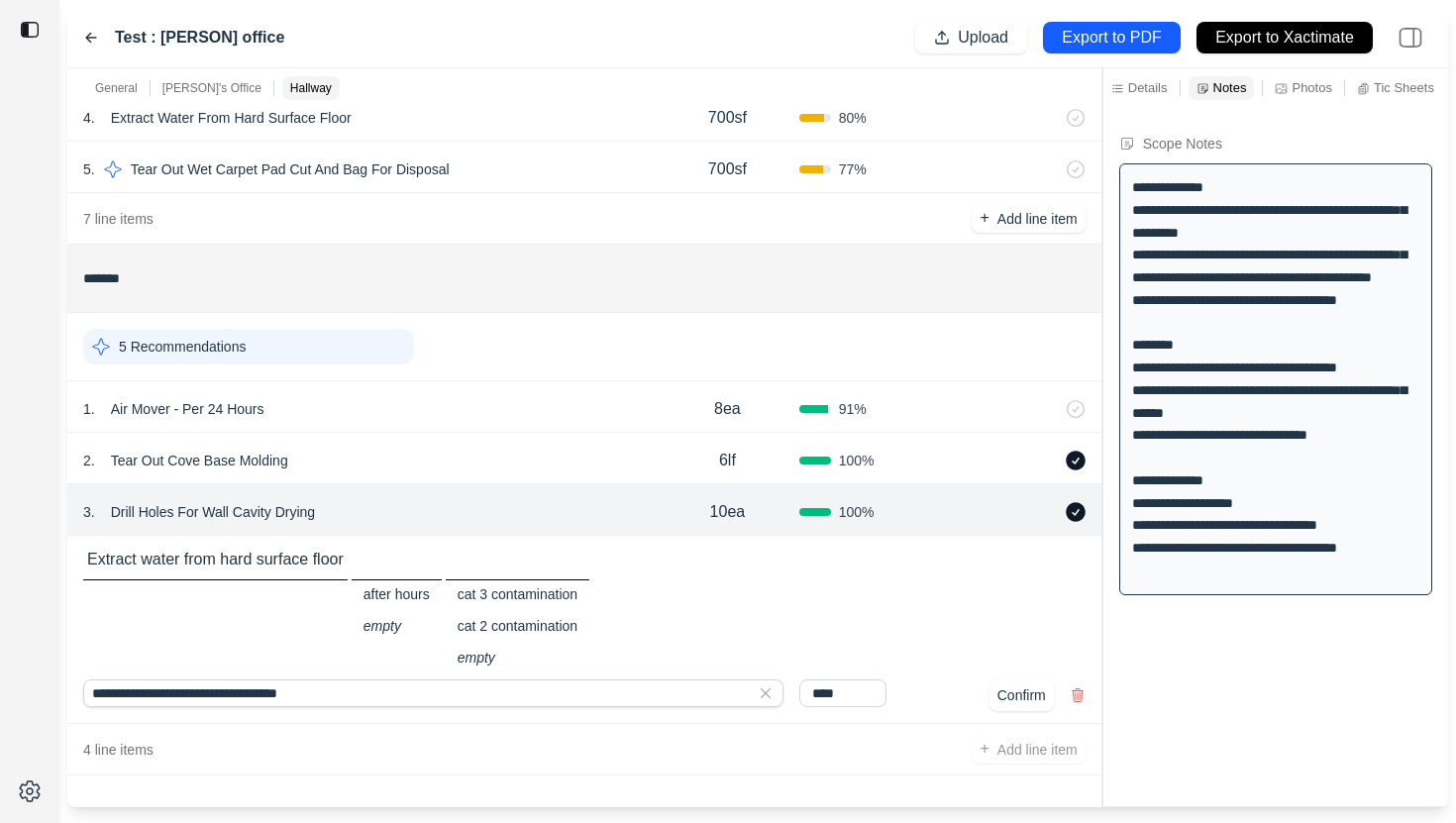 type on "****" 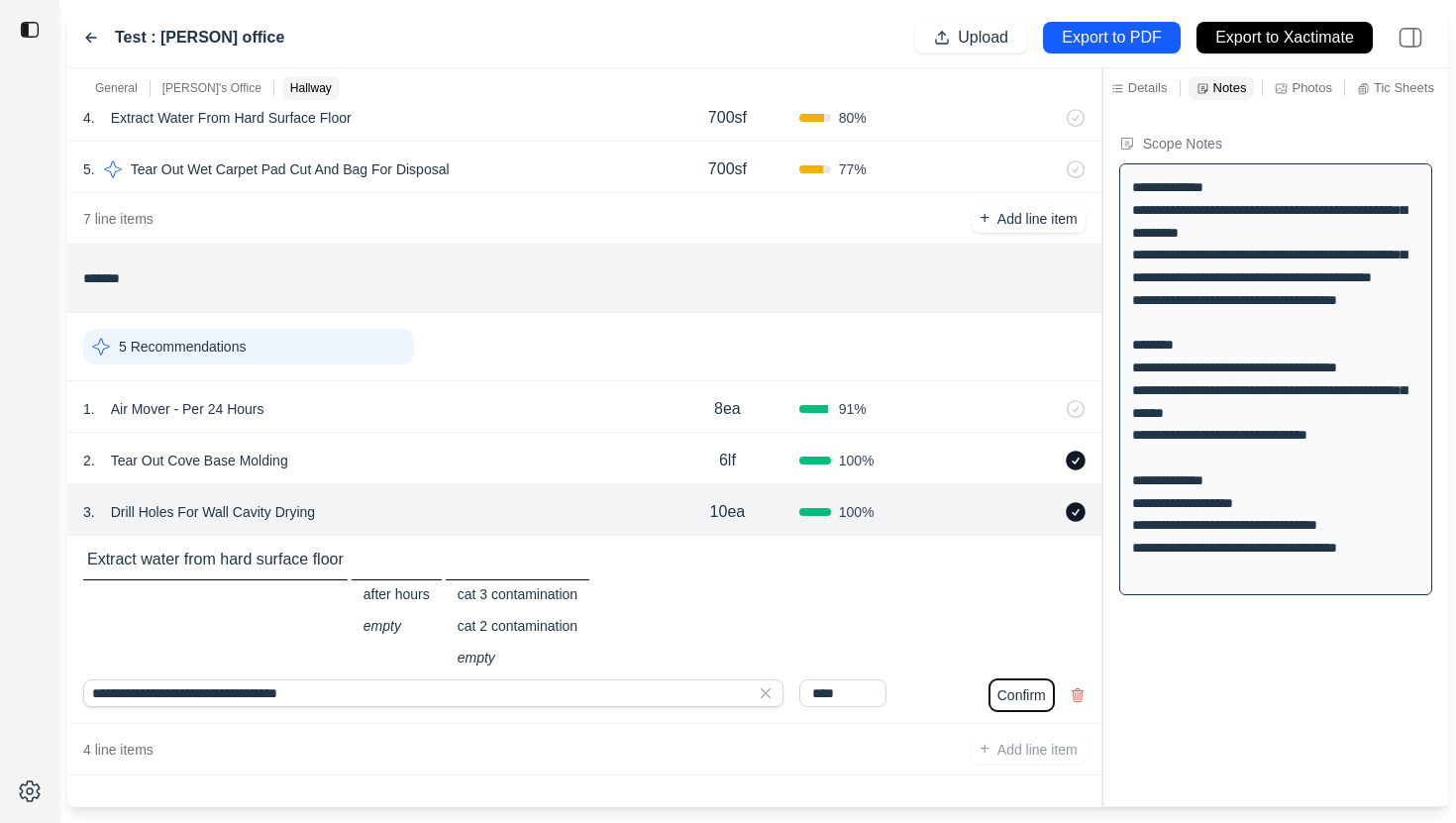 click on "Confirm" at bounding box center [1021, 695] 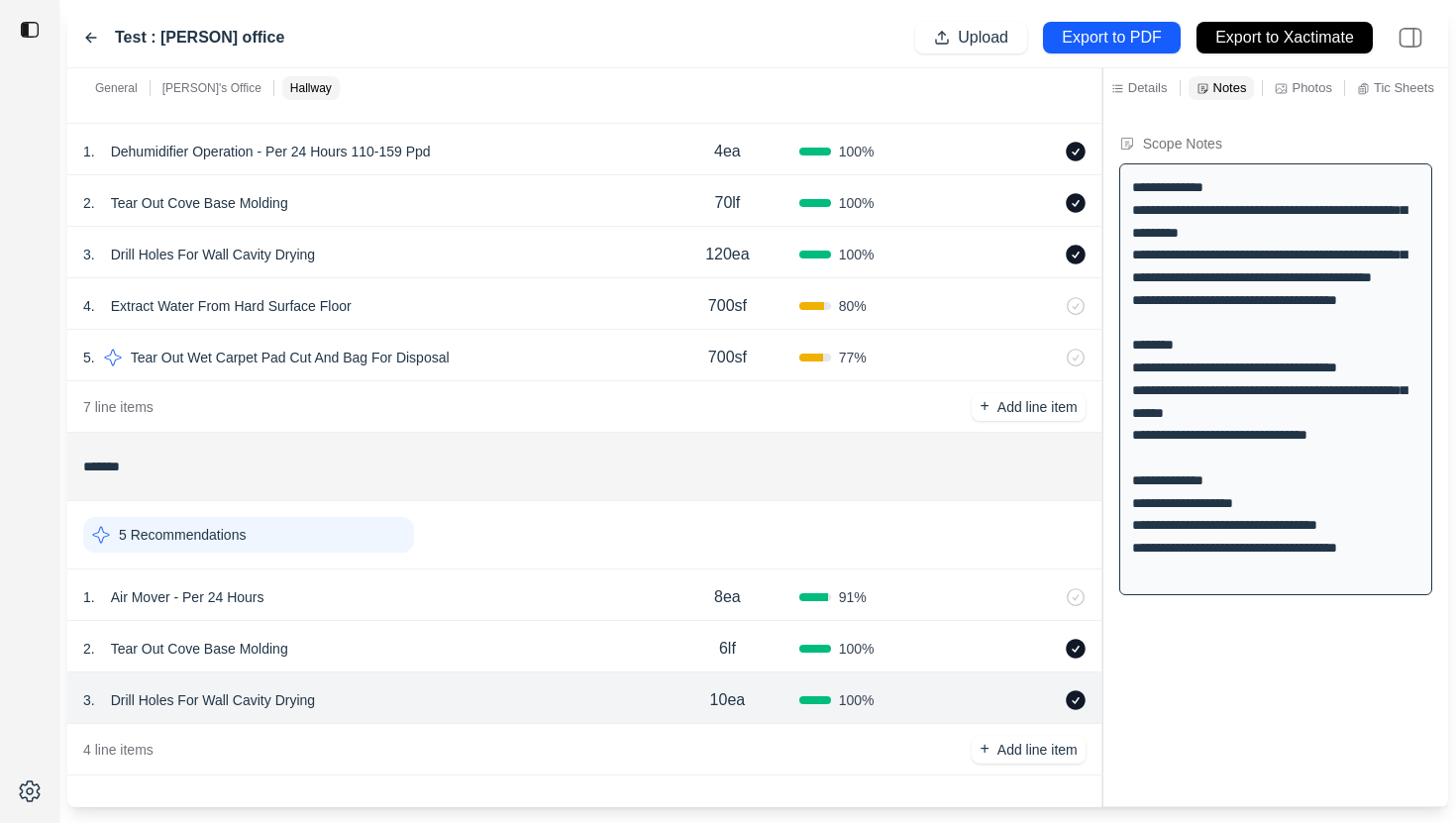 scroll, scrollTop: 618, scrollLeft: 0, axis: vertical 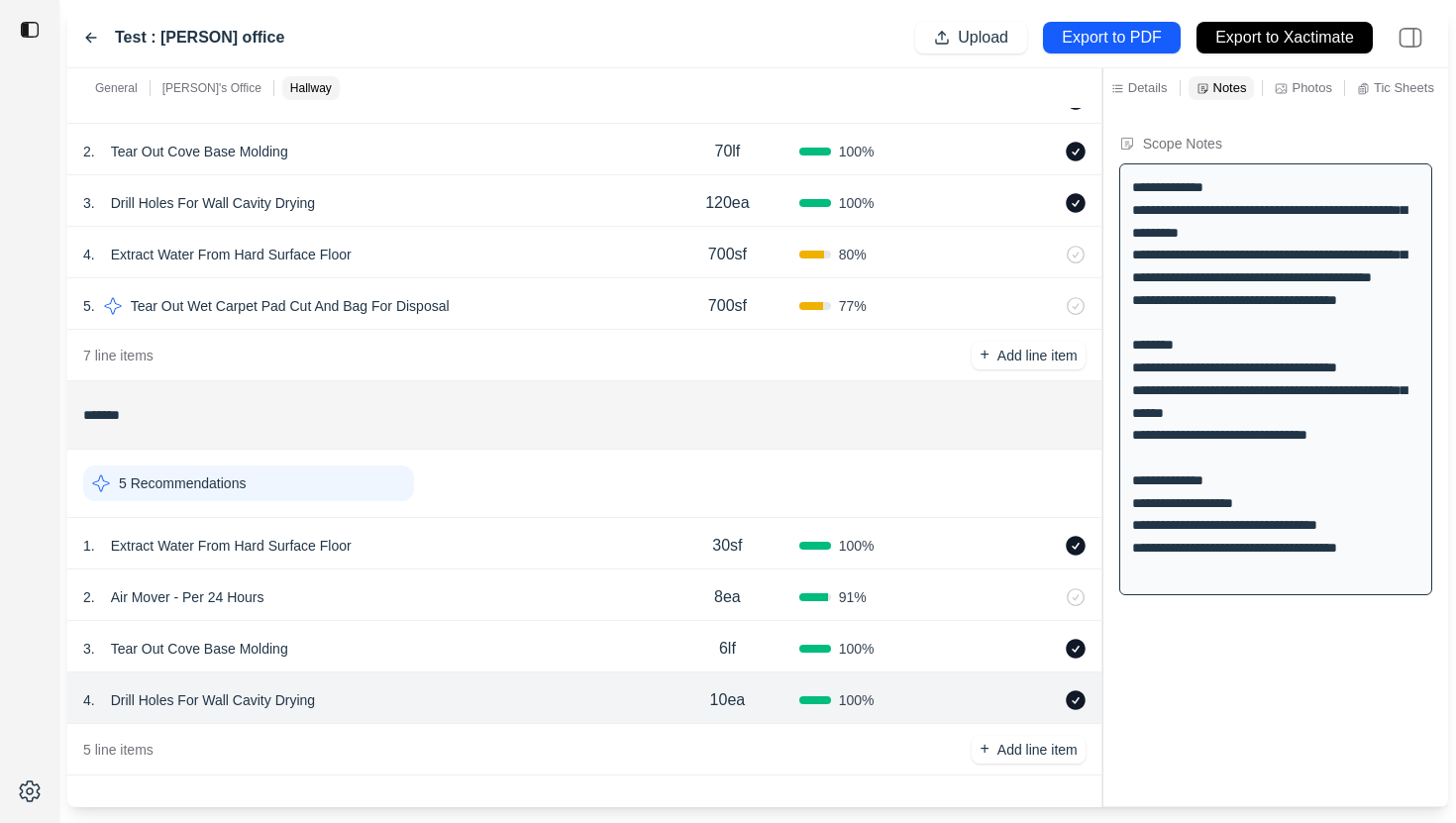 click on "Upload Export to PDF Export to Xactimate" at bounding box center (1174, 38) 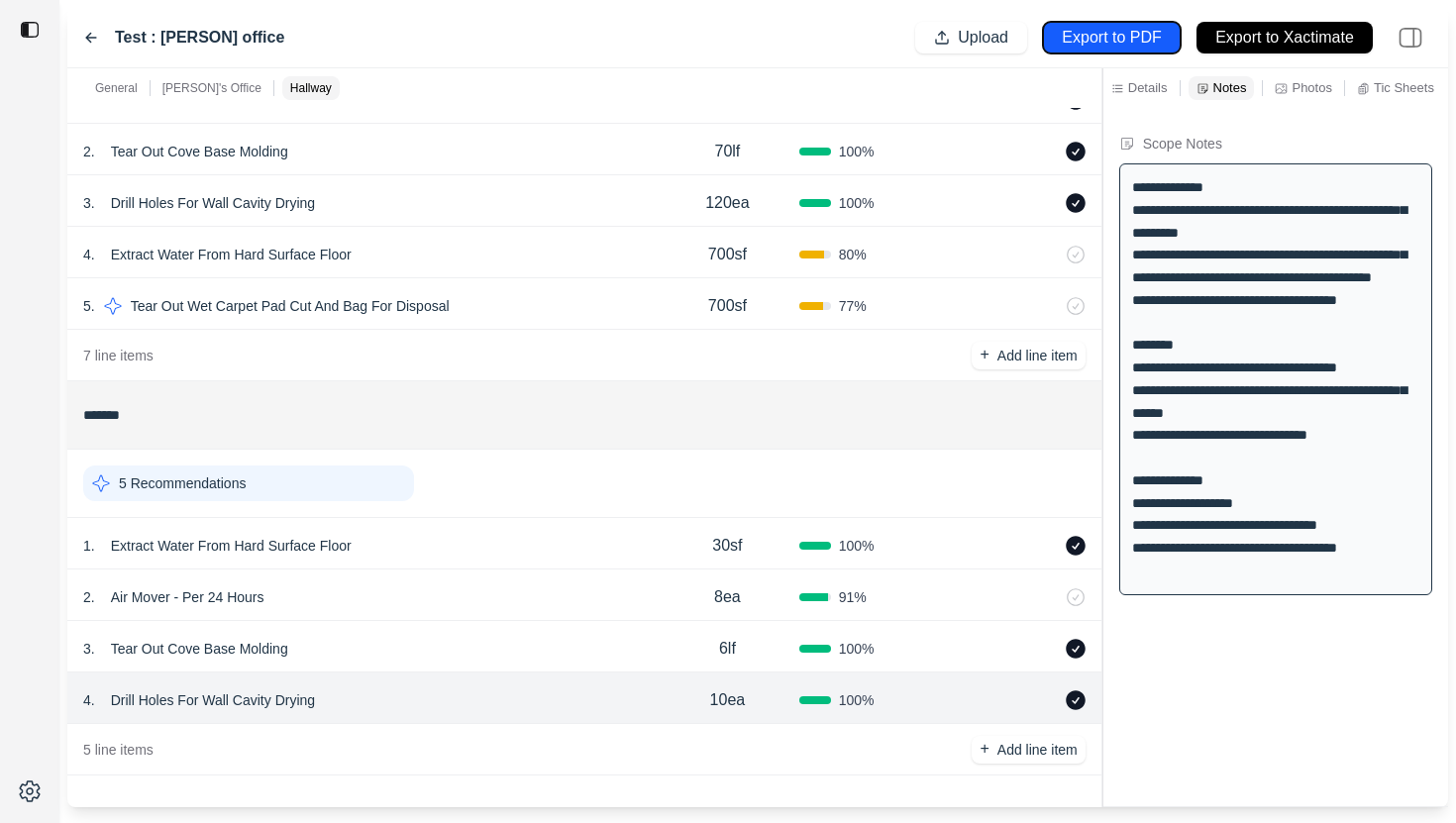 click on "Export to PDF" at bounding box center (1111, 38) 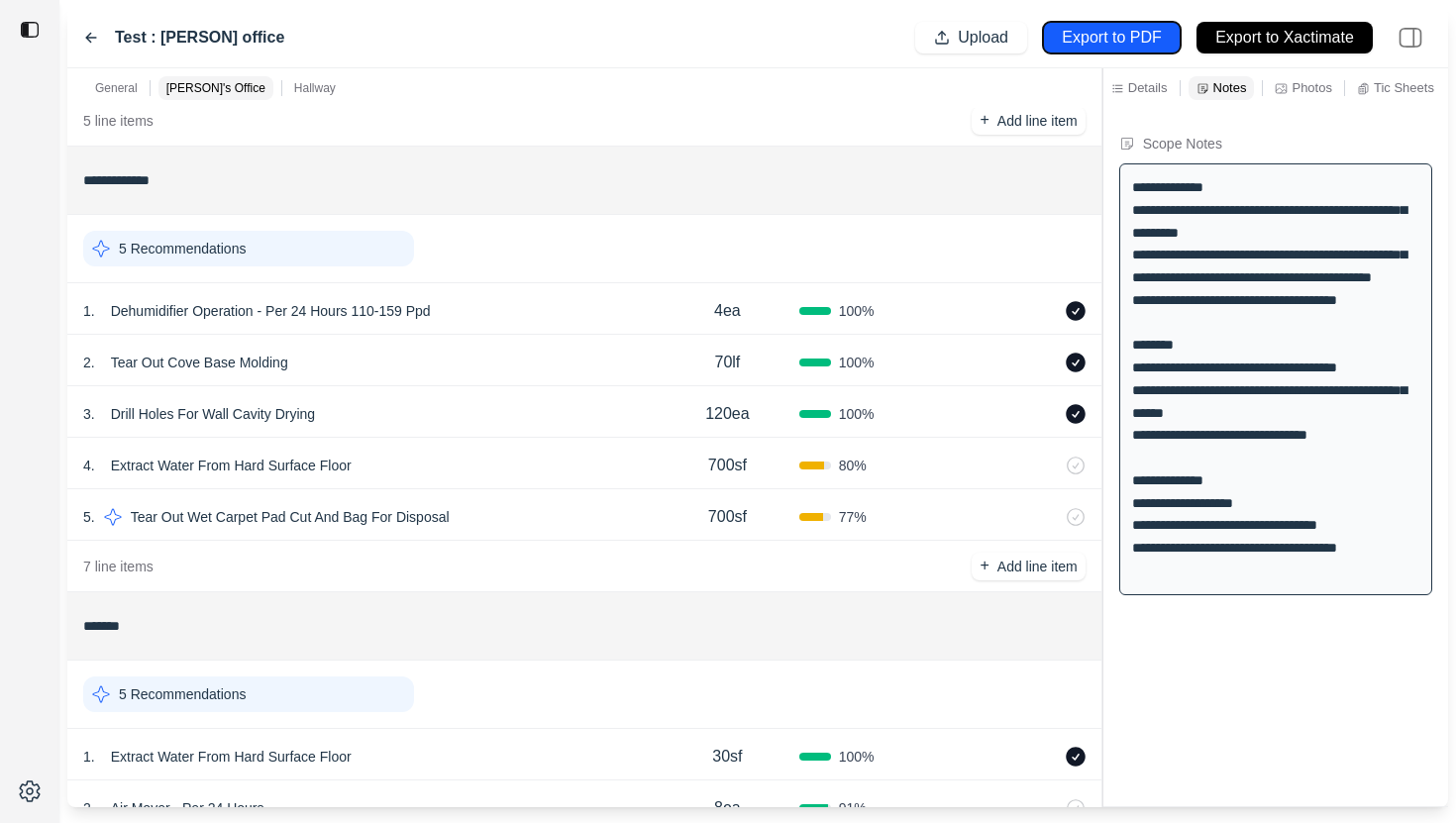 scroll, scrollTop: 421, scrollLeft: 0, axis: vertical 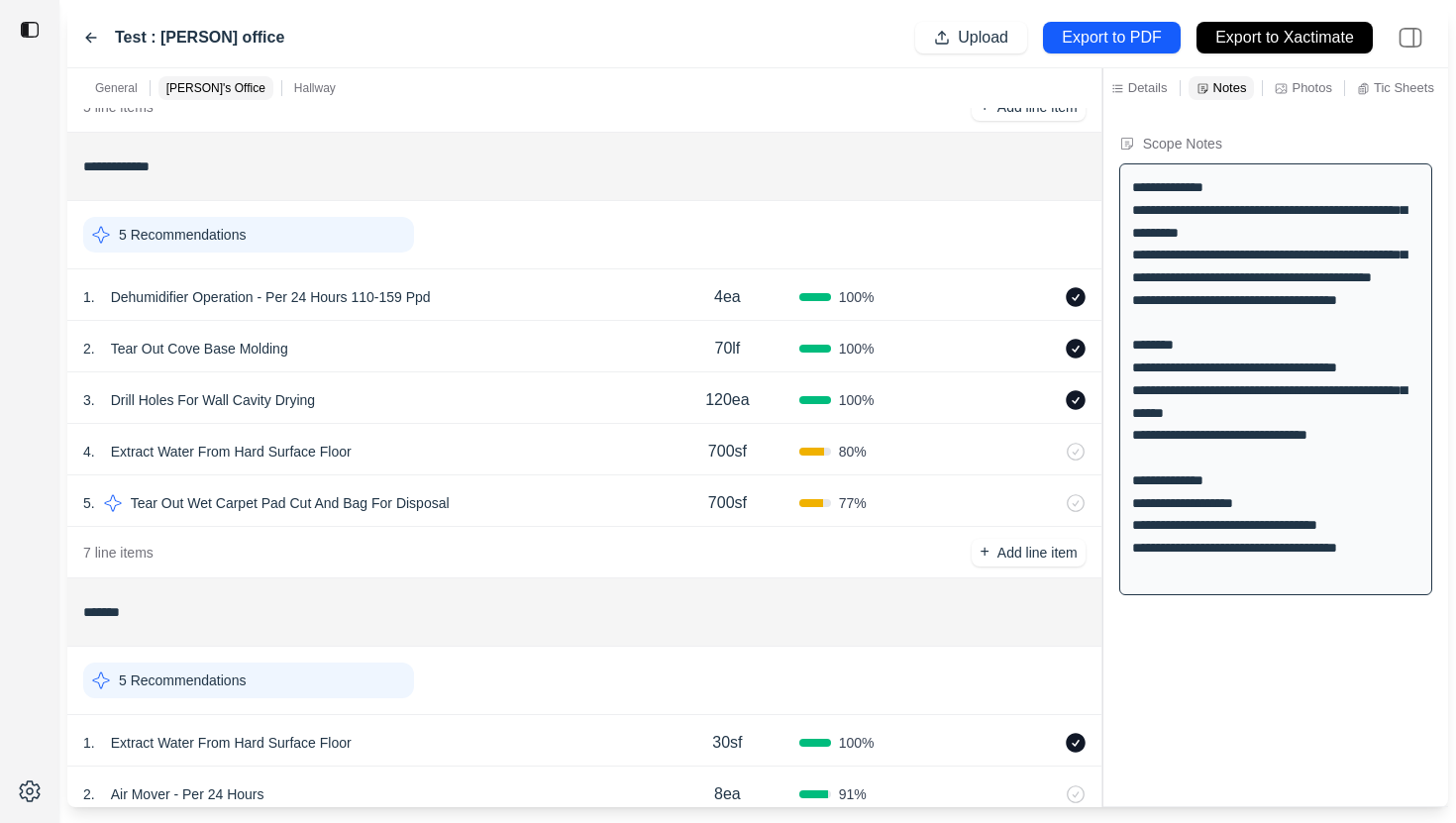 click 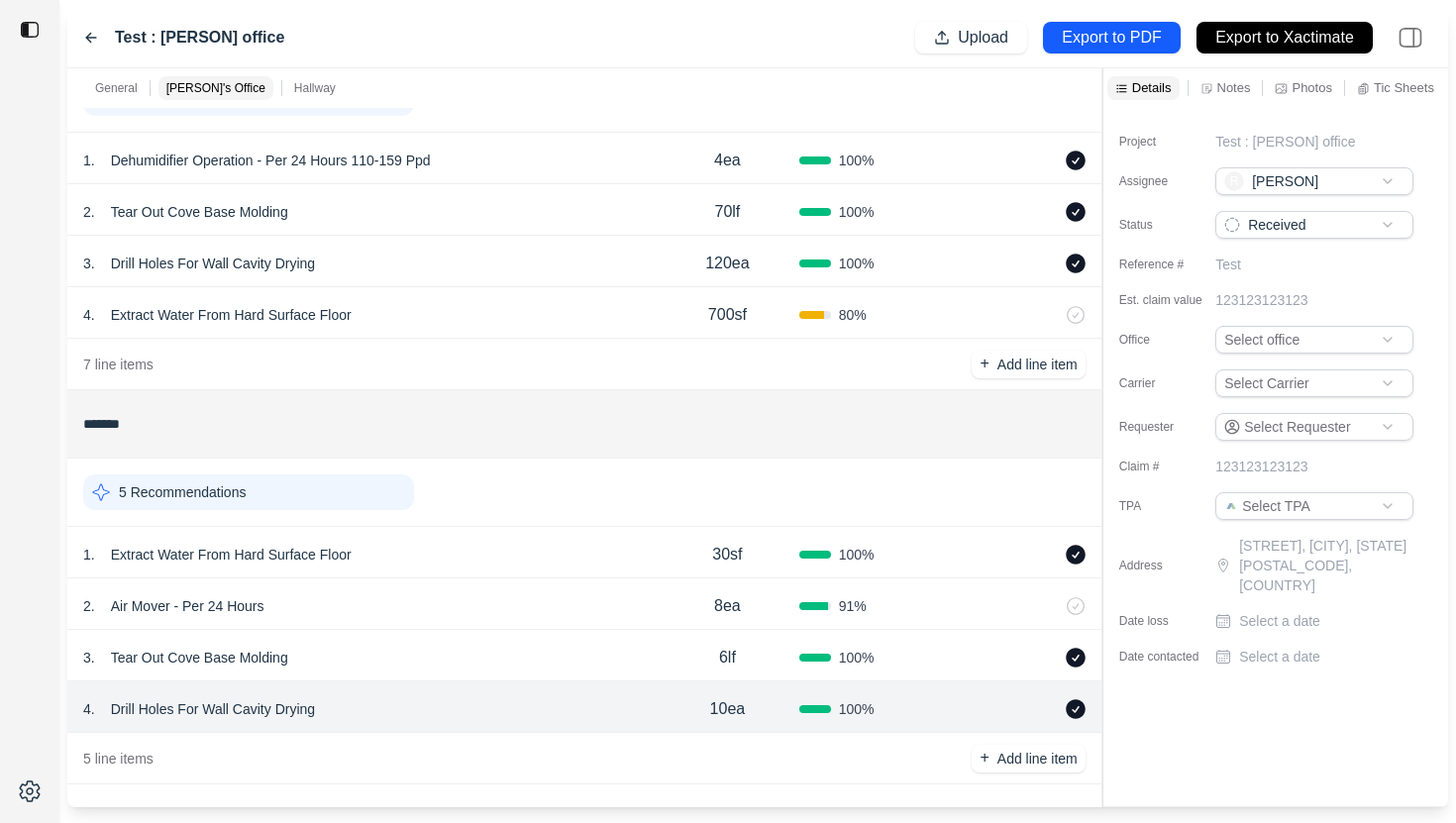 scroll, scrollTop: 566, scrollLeft: 0, axis: vertical 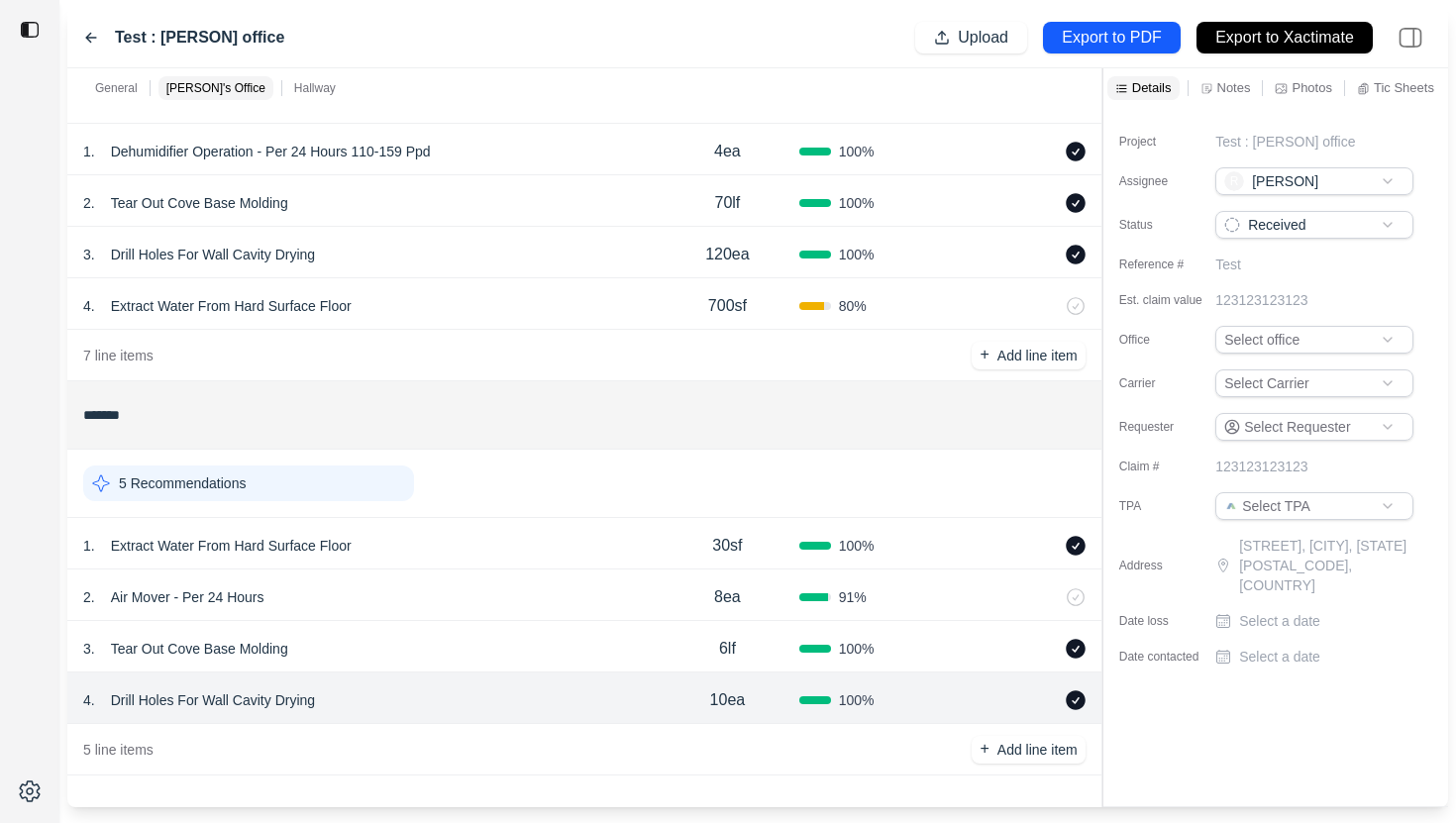click 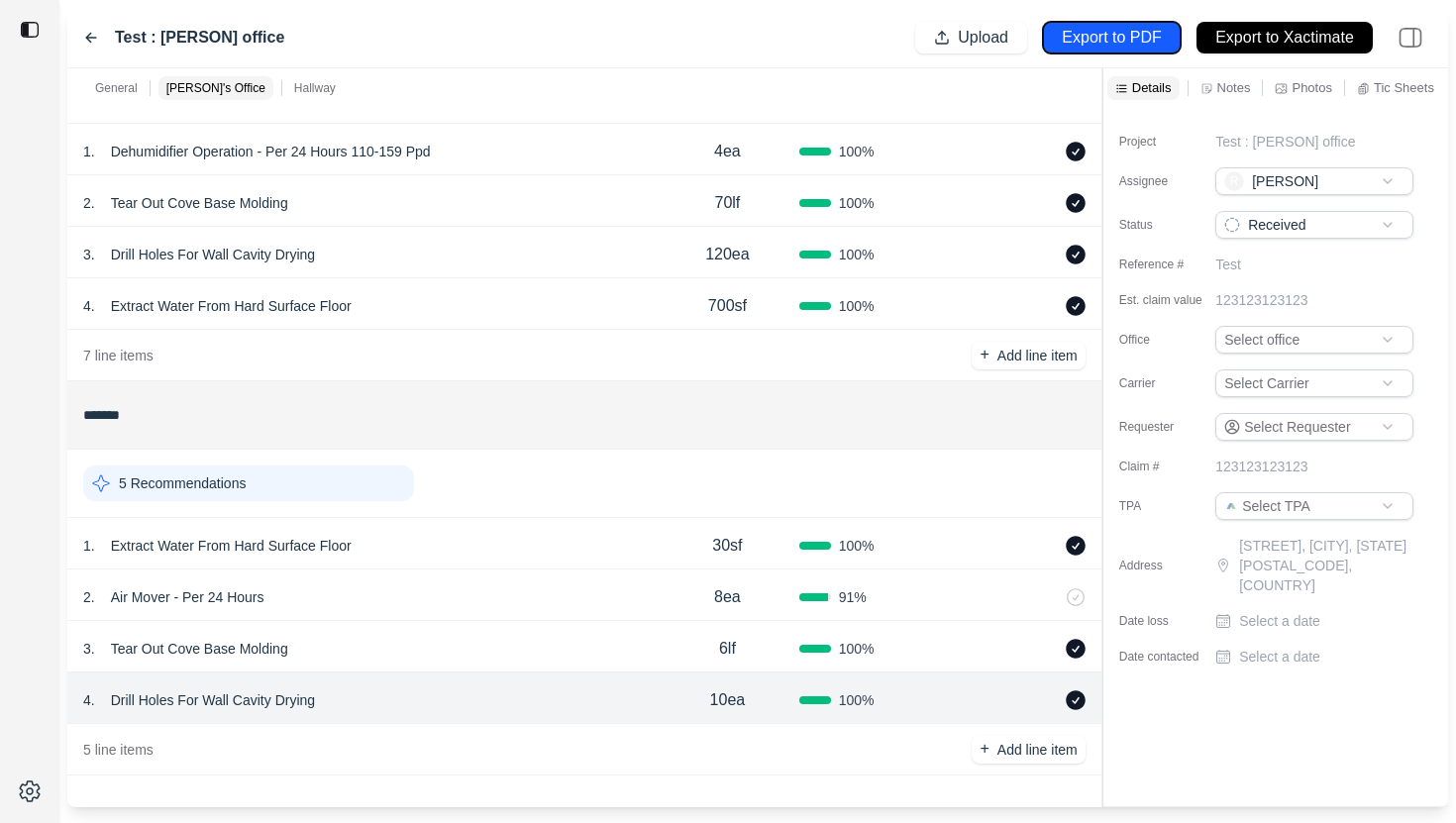 click on "Export to PDF" at bounding box center (1111, 38) 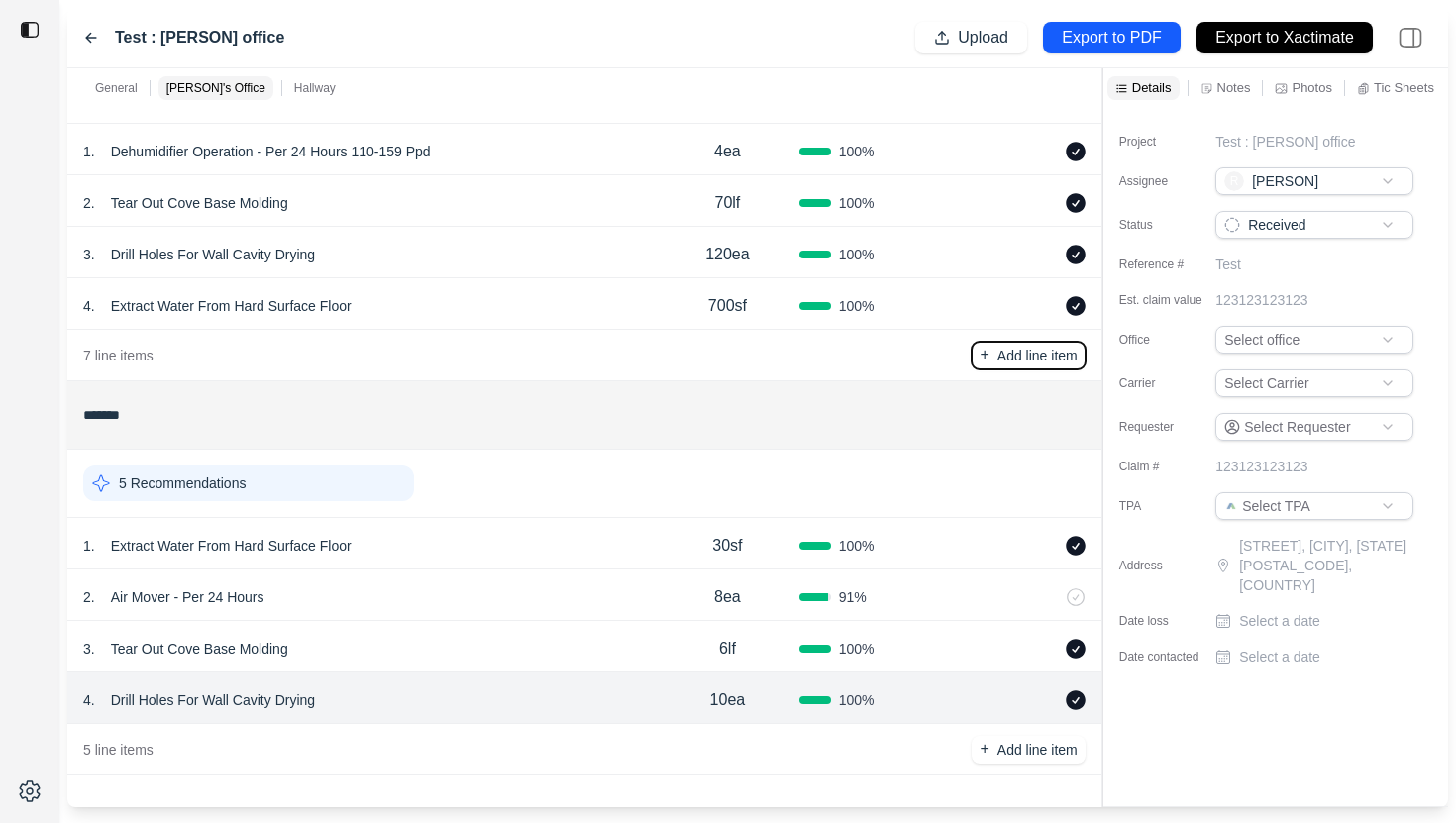 click on "Add line item" at bounding box center (1037, 356) 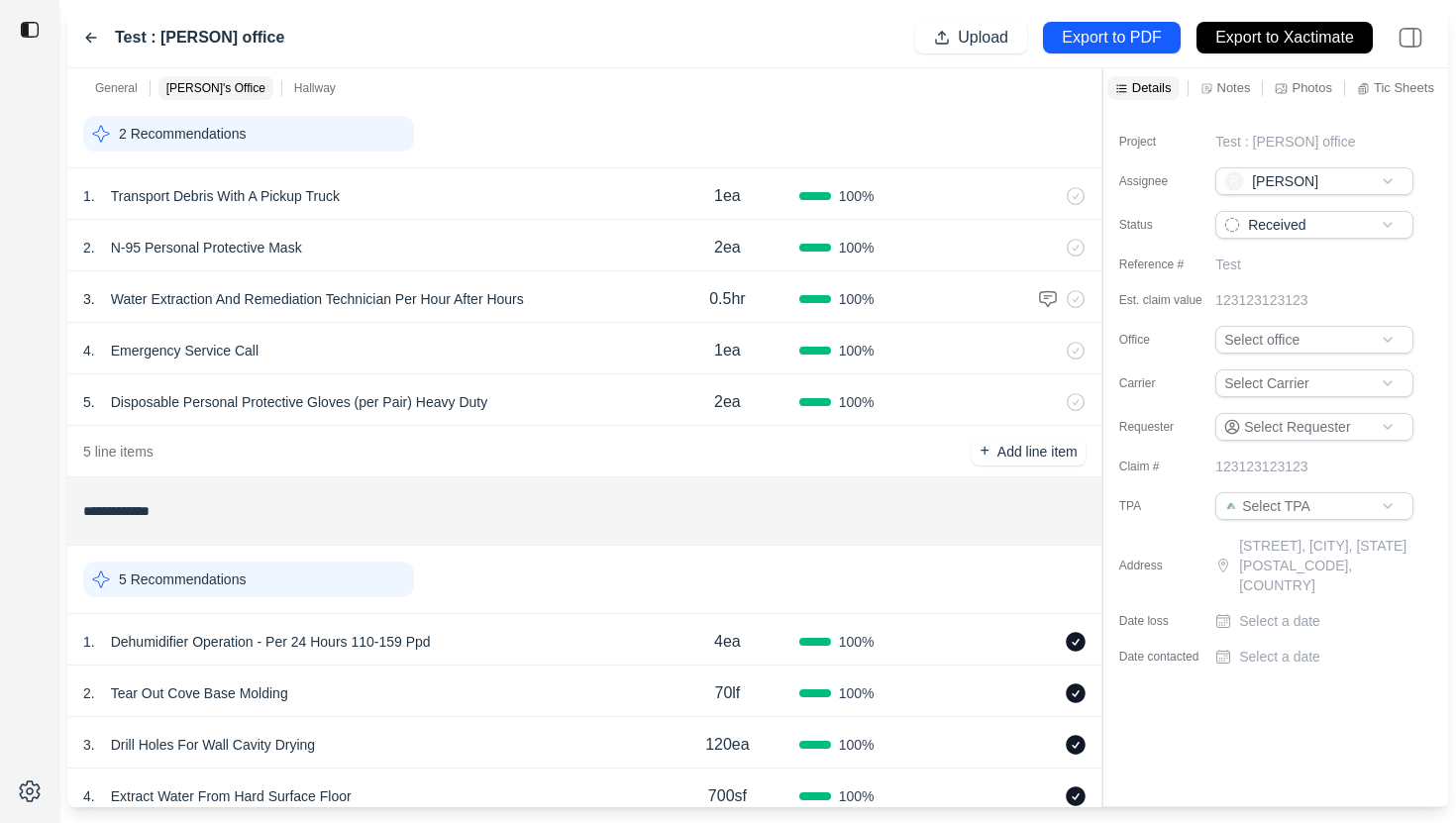 scroll, scrollTop: 56, scrollLeft: 0, axis: vertical 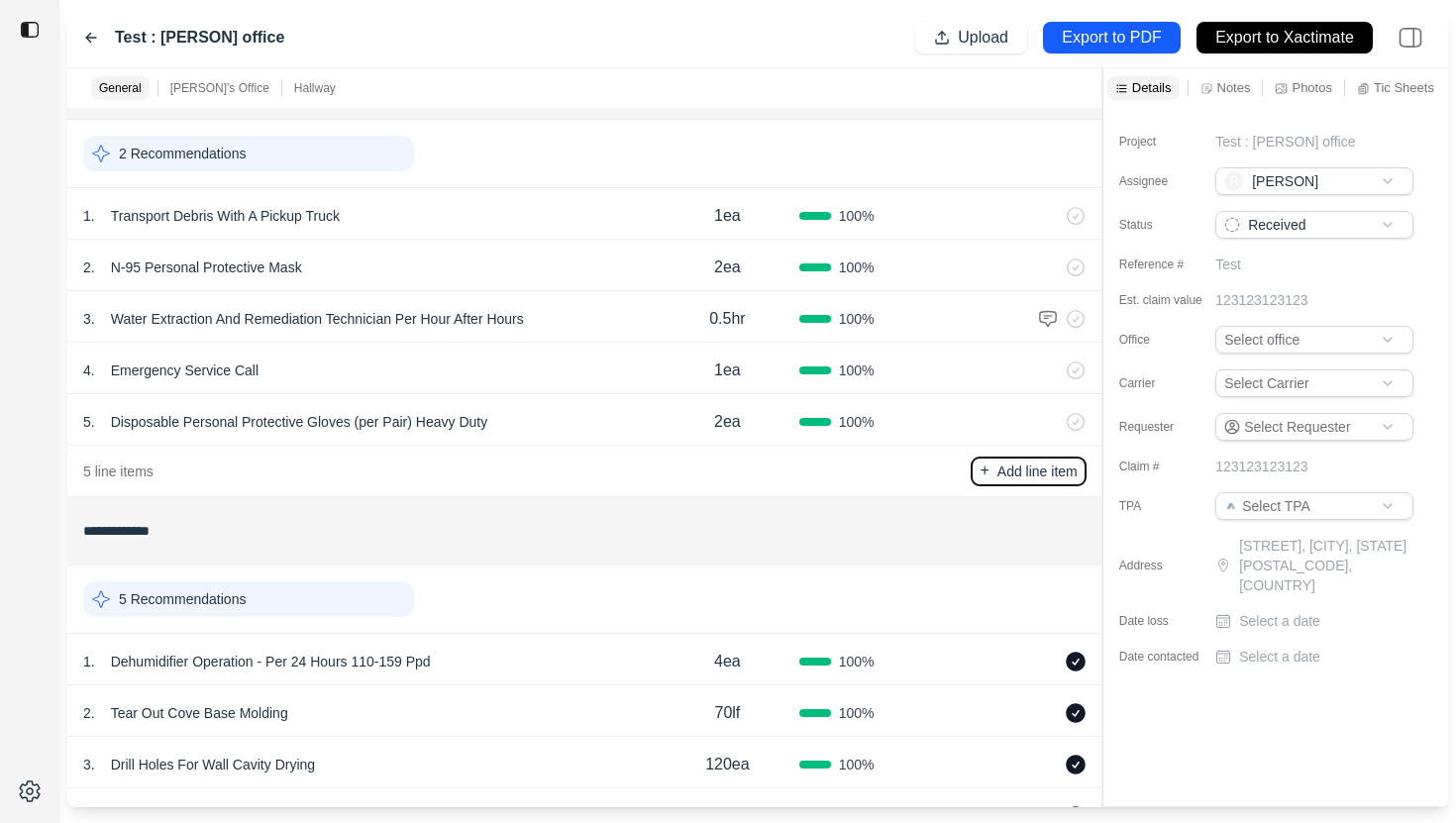 click on "Add line item" at bounding box center [1037, 471] 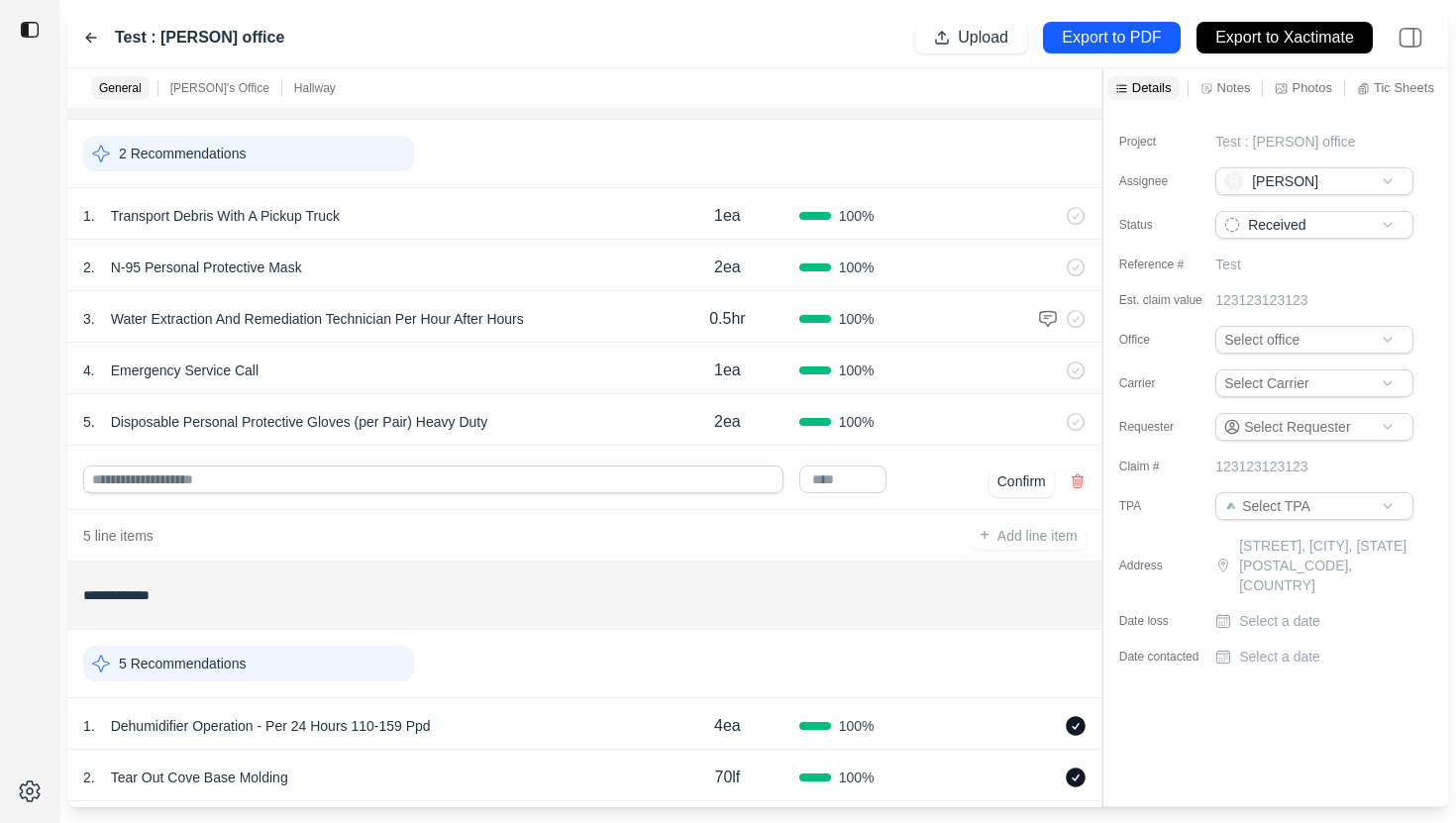 click on "Water Extraction And Remediation Technician Per Hour After Hours" at bounding box center [317, 319] 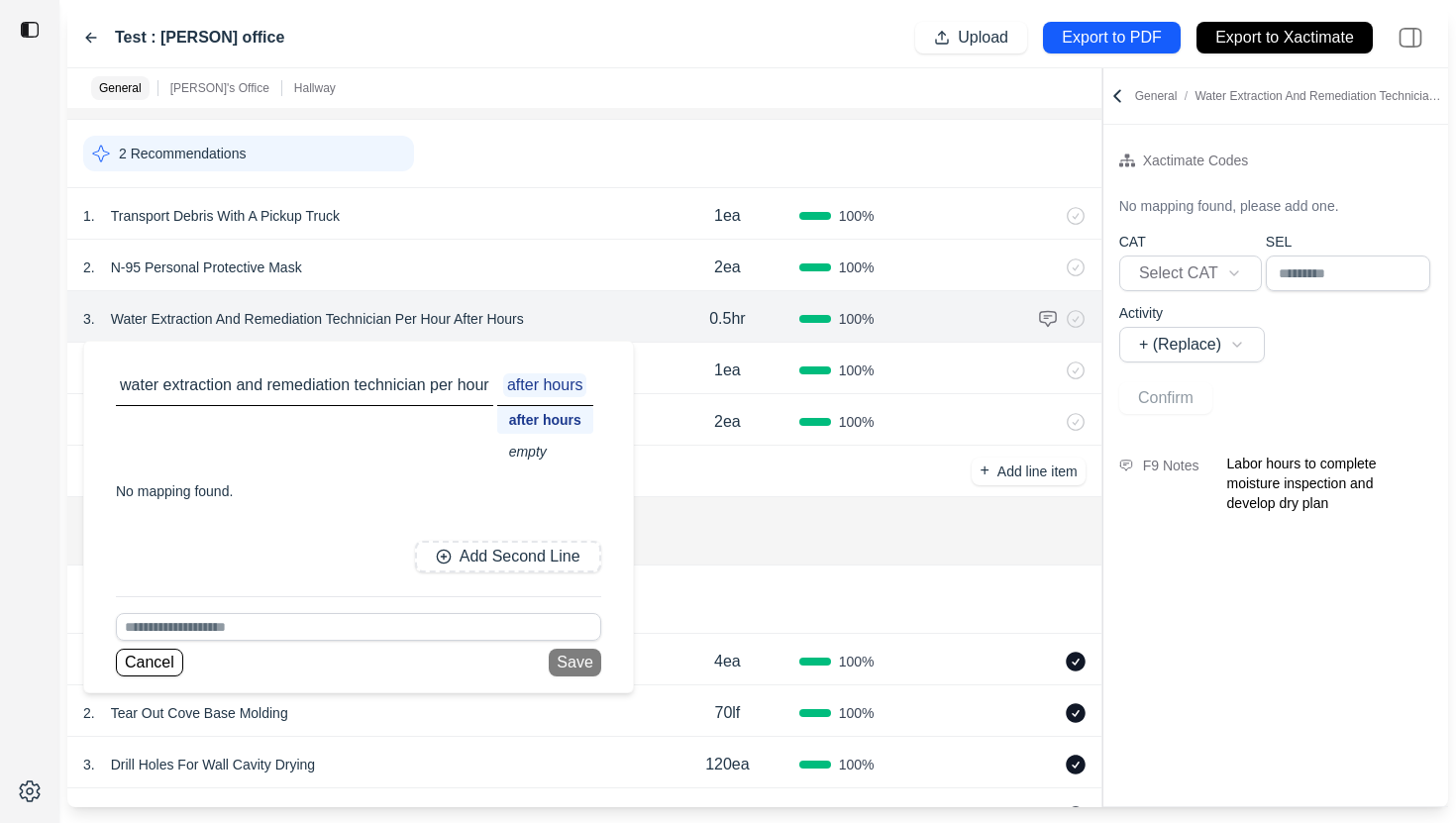 click on "empty" at bounding box center [545, 452] 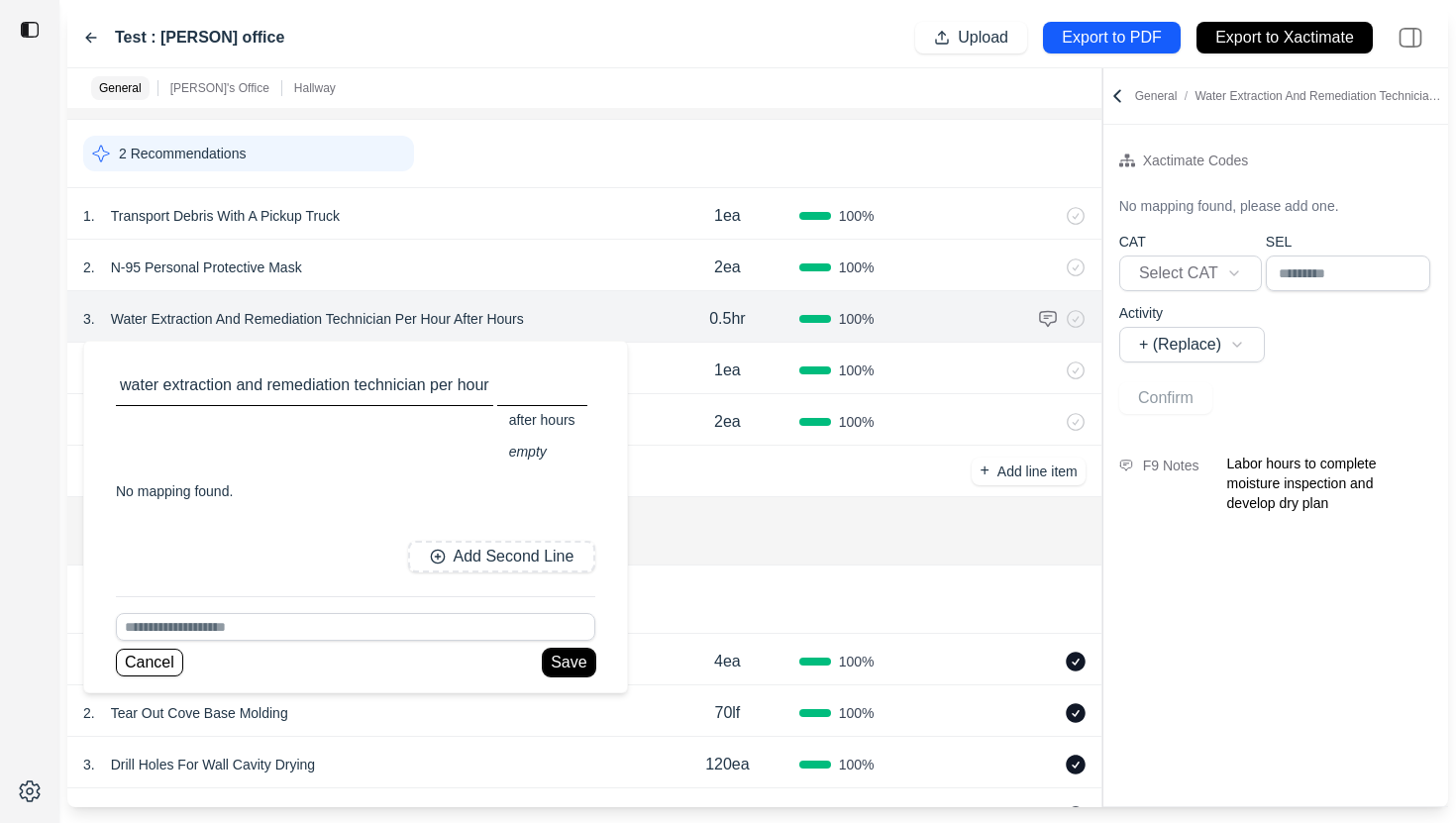 click on "Save" at bounding box center (569, 663) 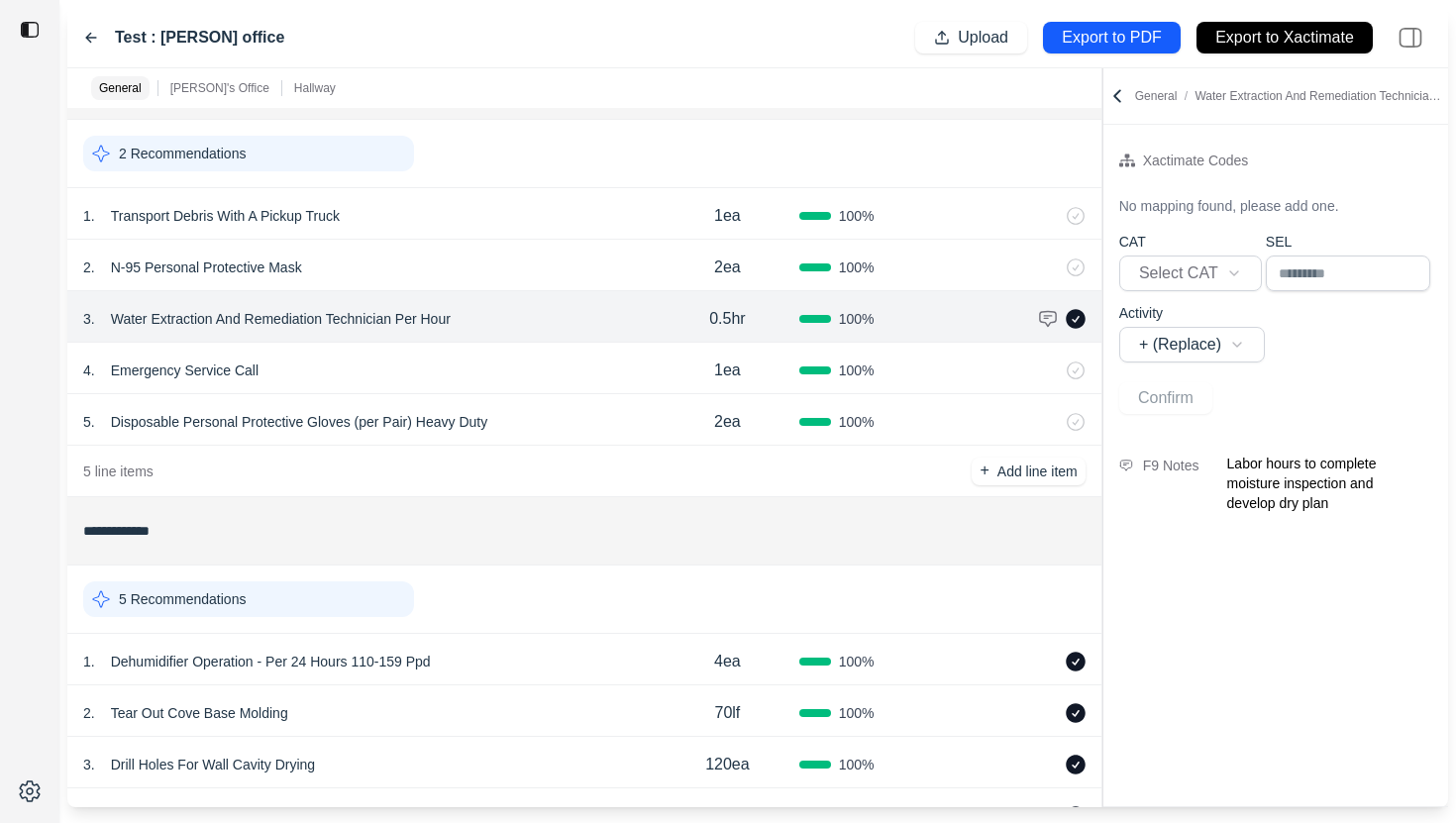 click on "0.5hr" at bounding box center (727, 319) 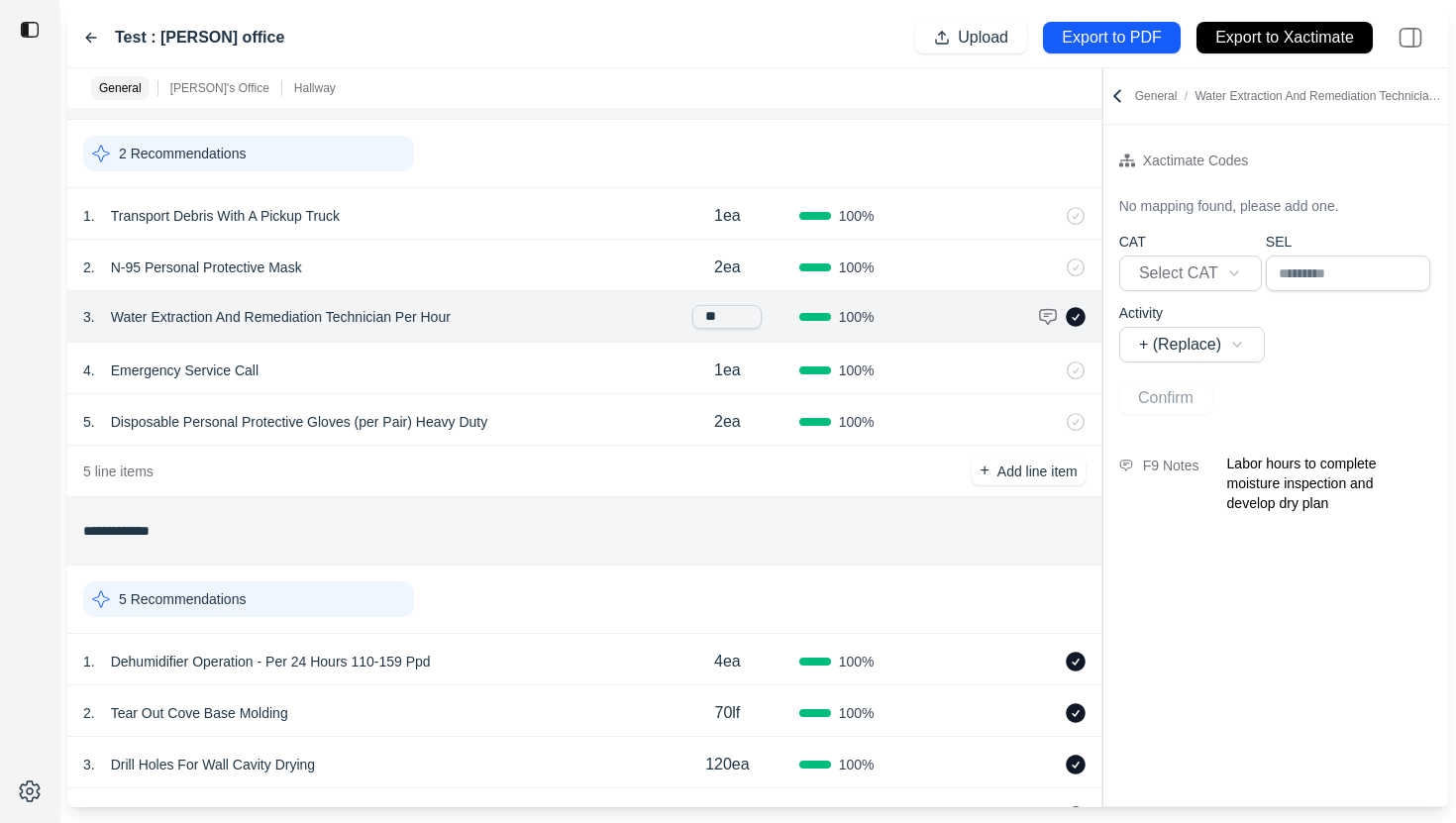 type on "*" 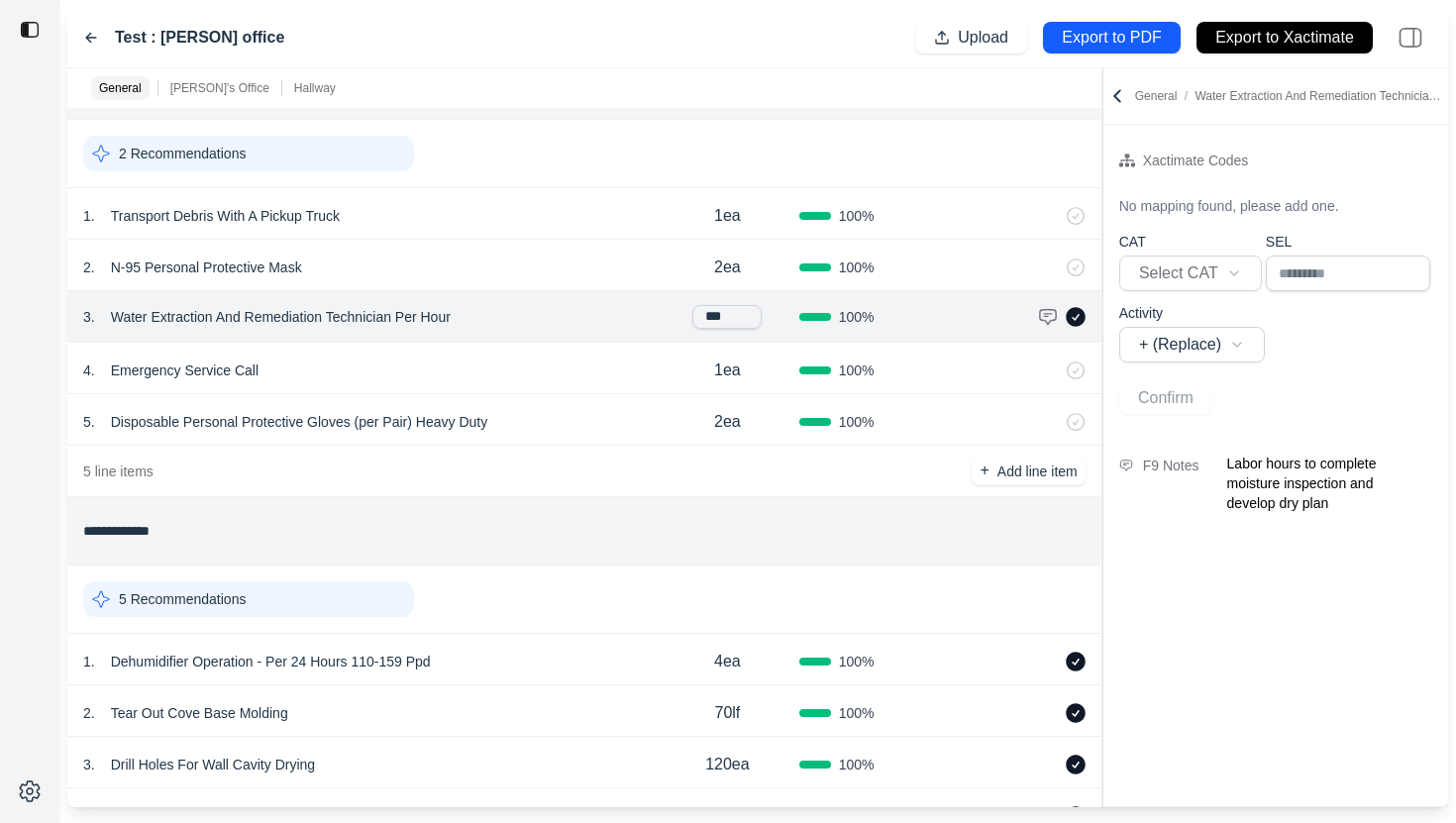 type on "****" 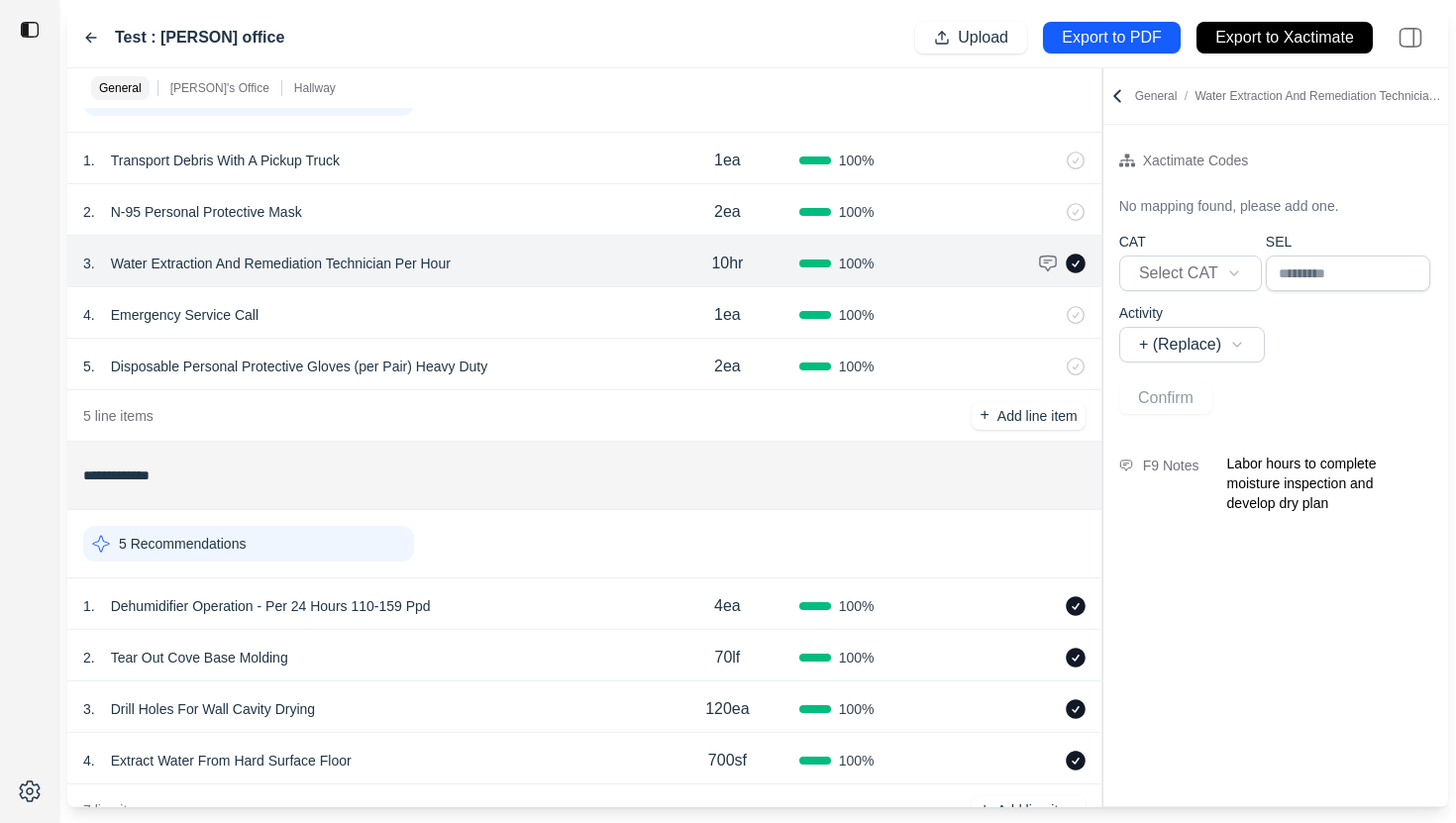 scroll, scrollTop: 120, scrollLeft: 0, axis: vertical 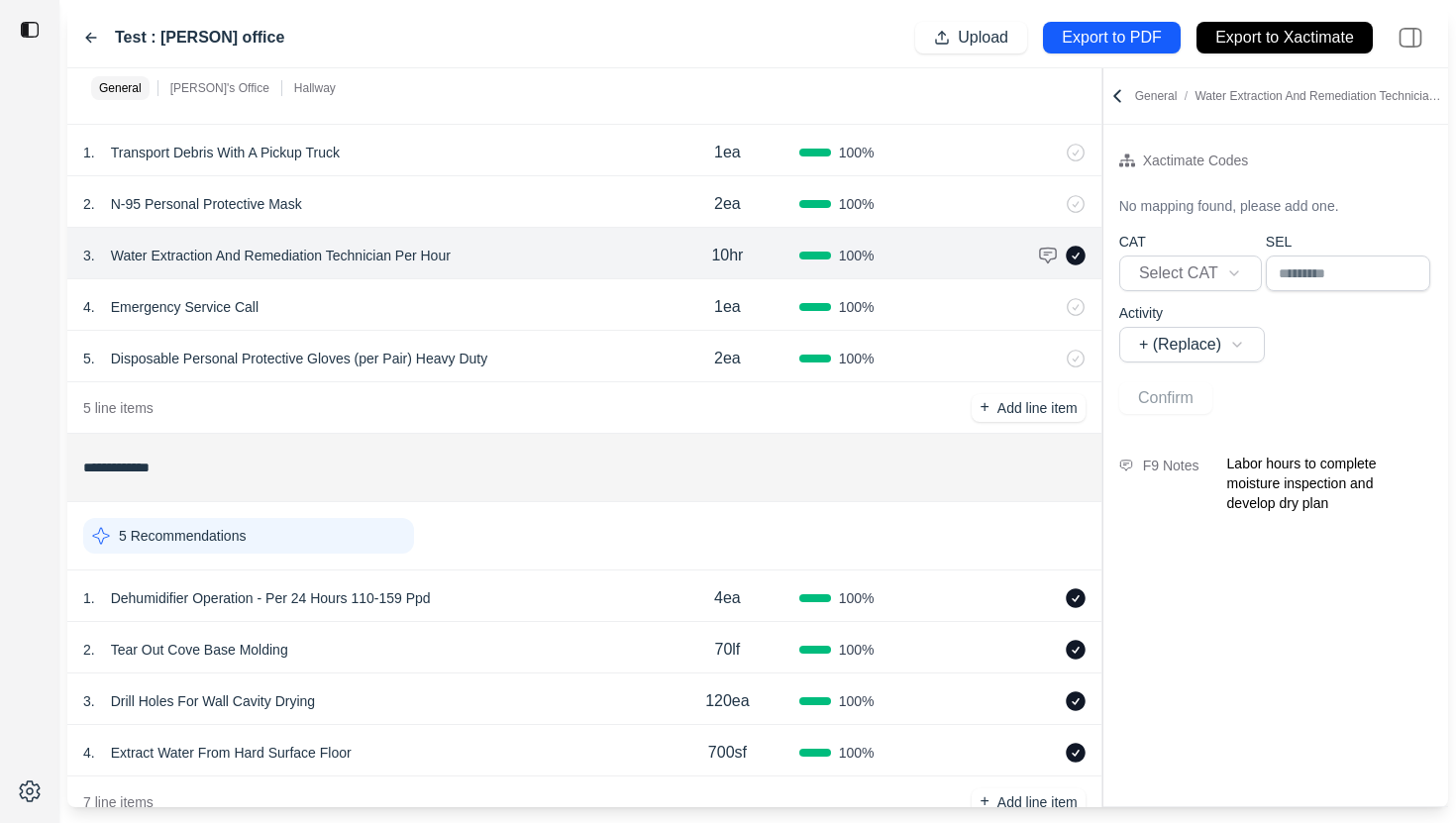 click on "Test : [PERSON] office Upload Export to PDF Export to Xactimate" at bounding box center (758, 38) 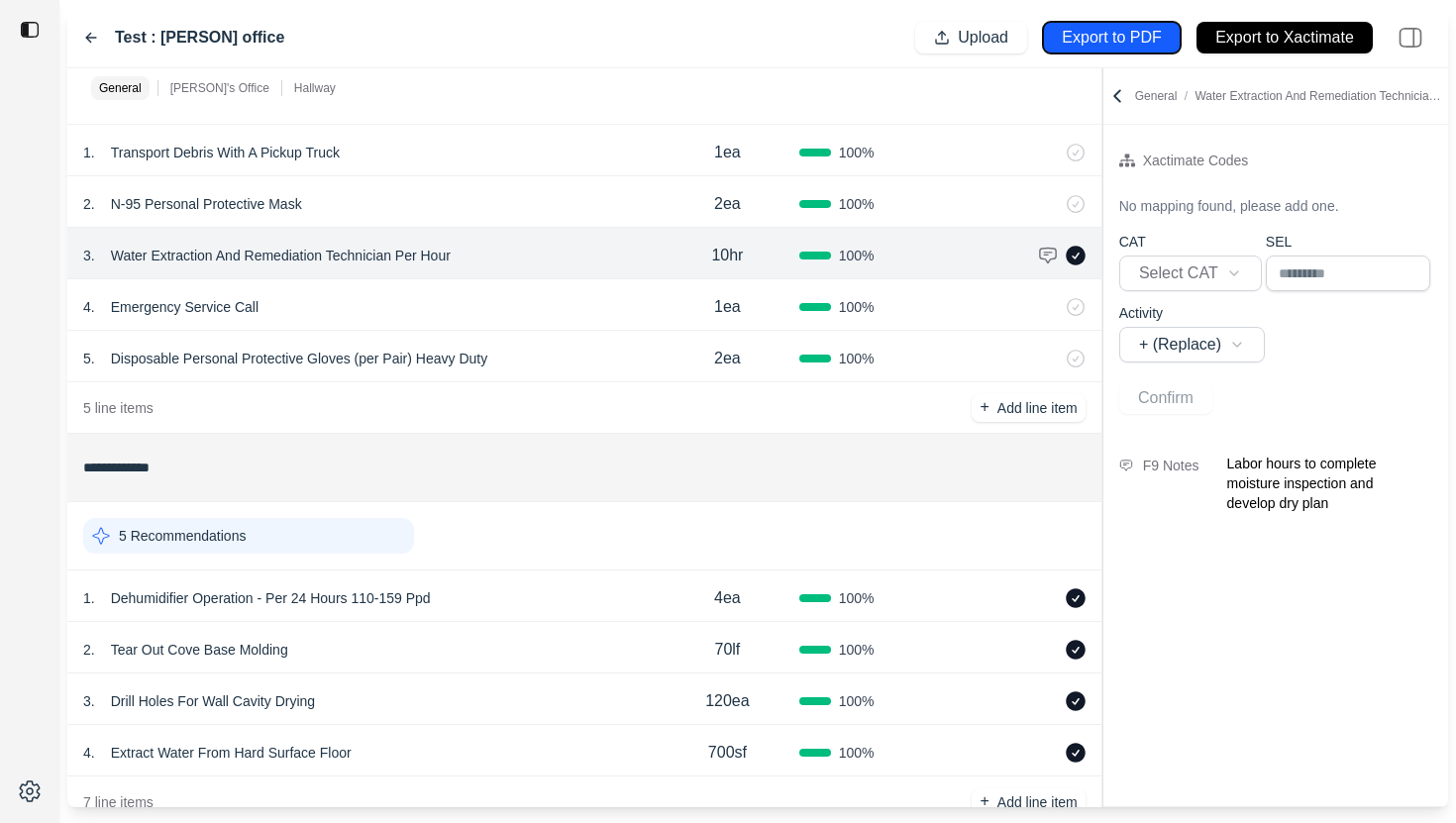 click on "Export to PDF" at bounding box center (1111, 38) 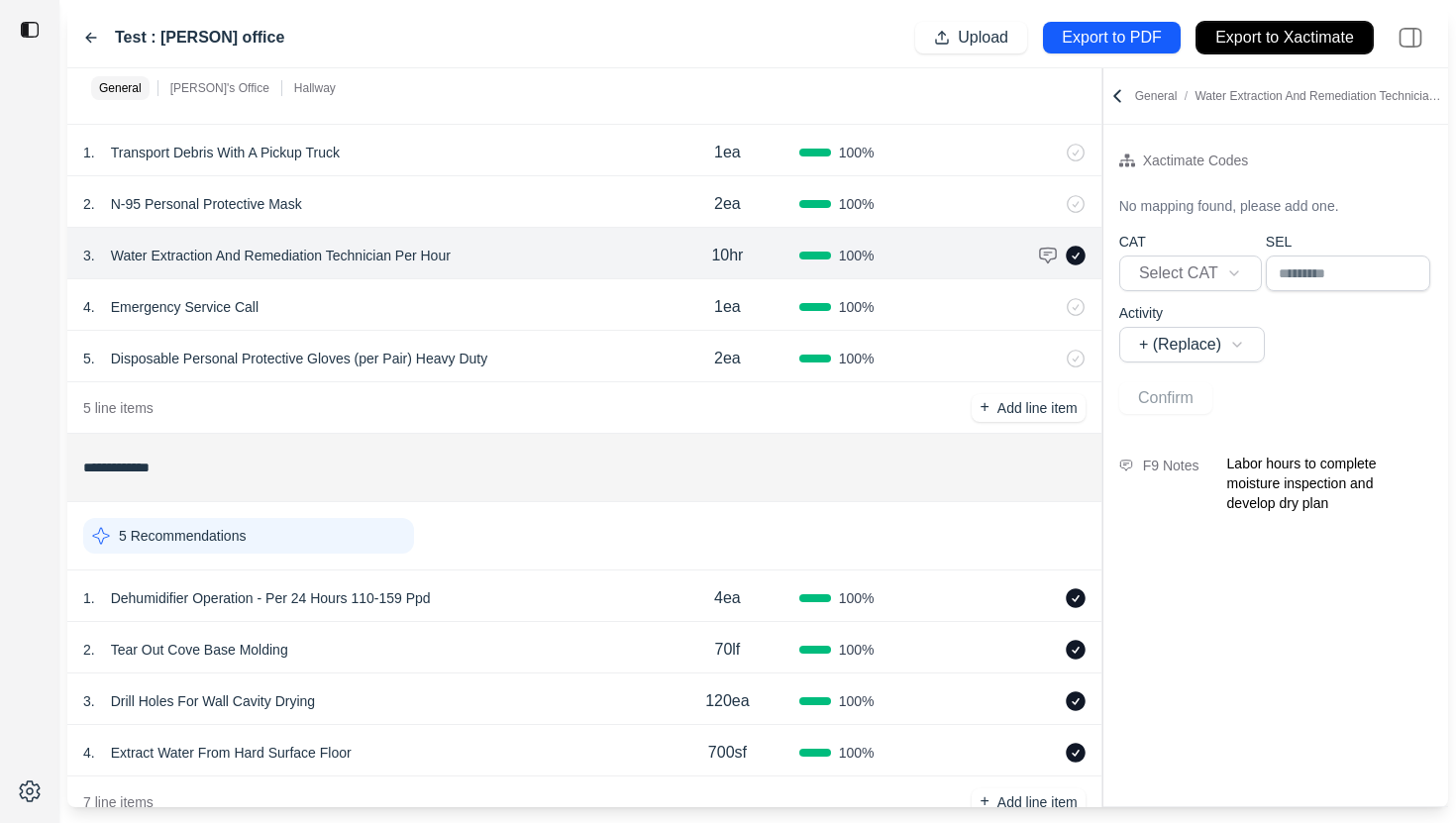 click on "Export to Xactimate" at bounding box center [1285, 38] 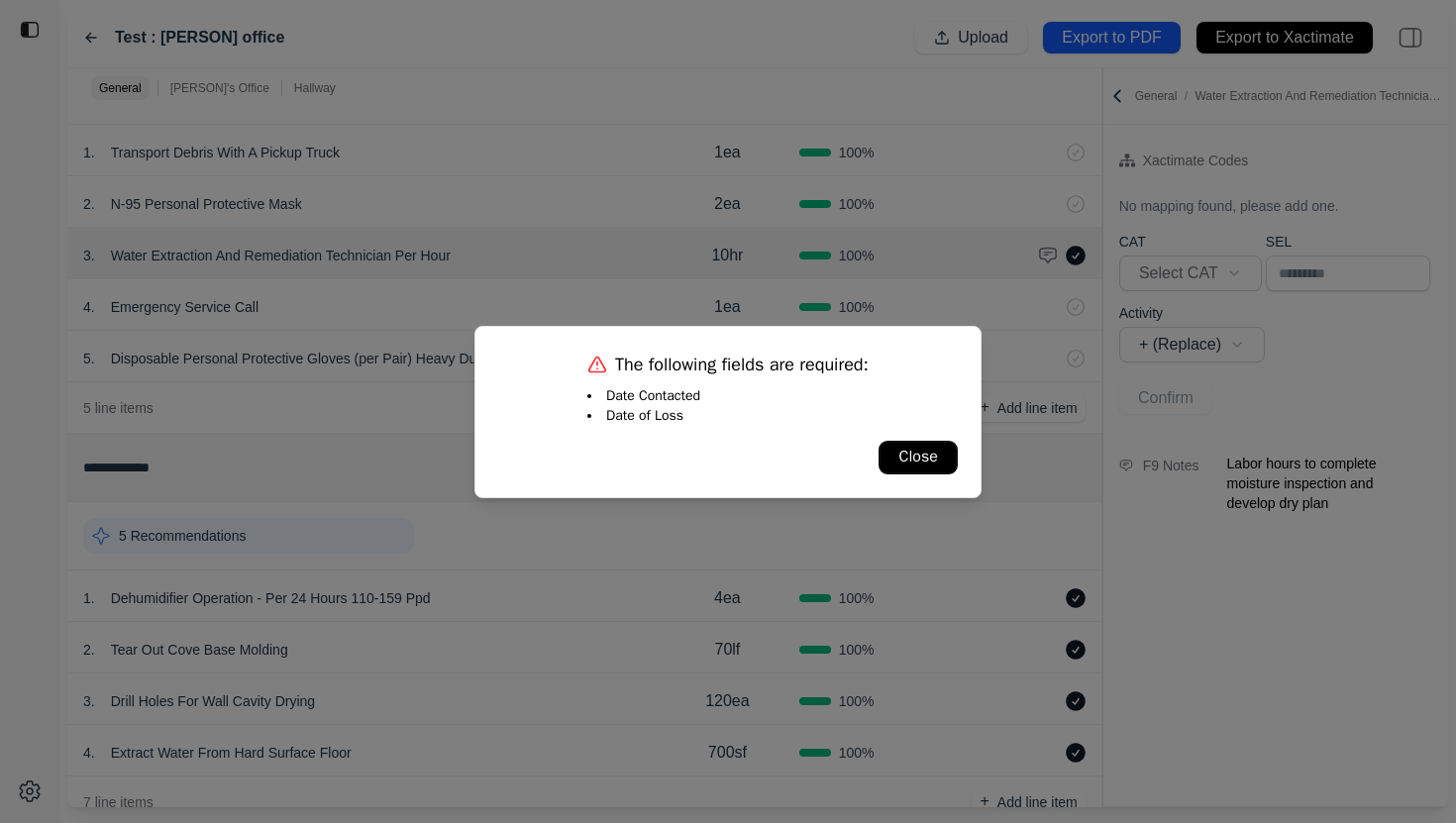 click on "Close" at bounding box center (918, 458) 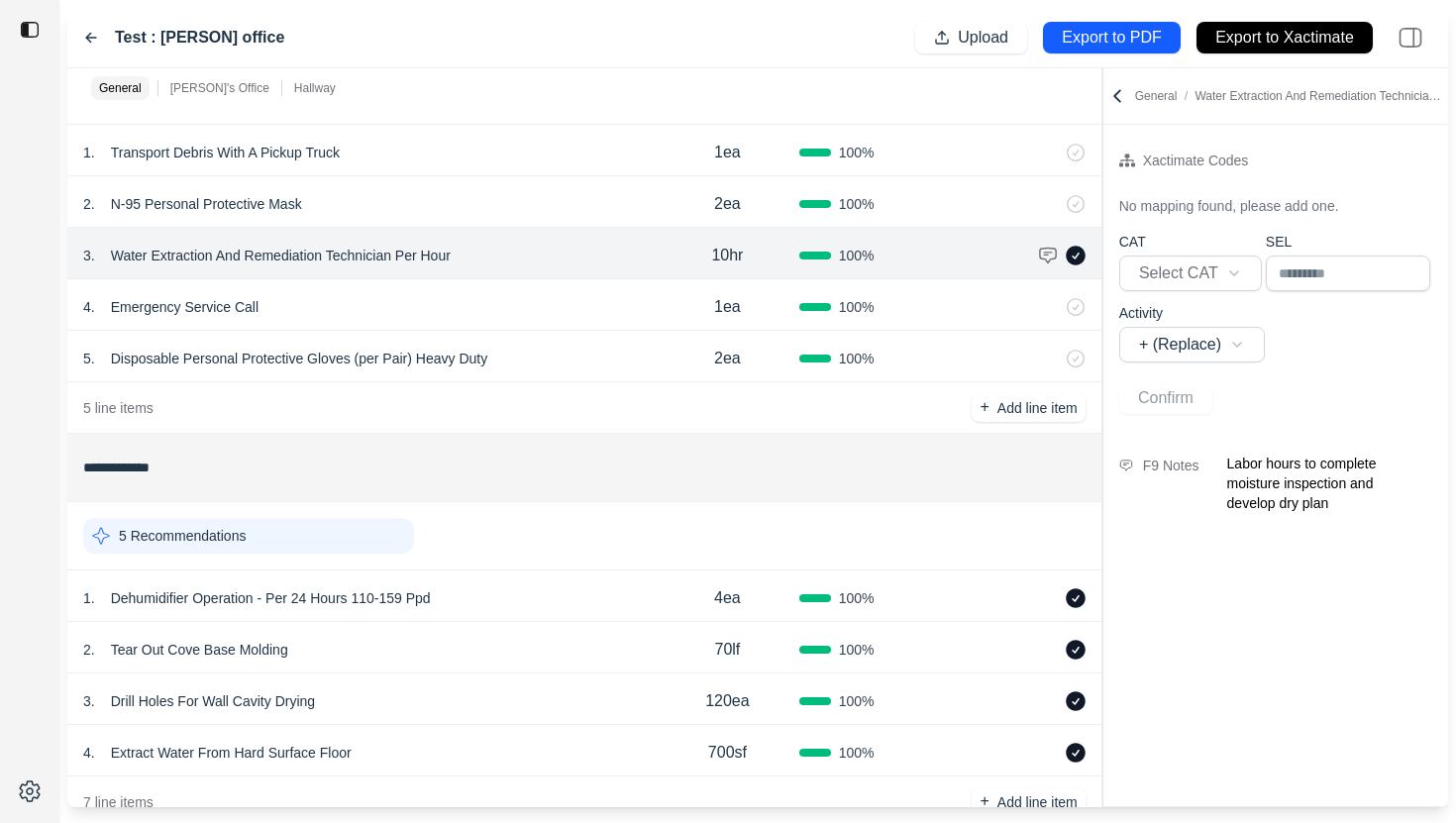 scroll, scrollTop: 0, scrollLeft: 0, axis: both 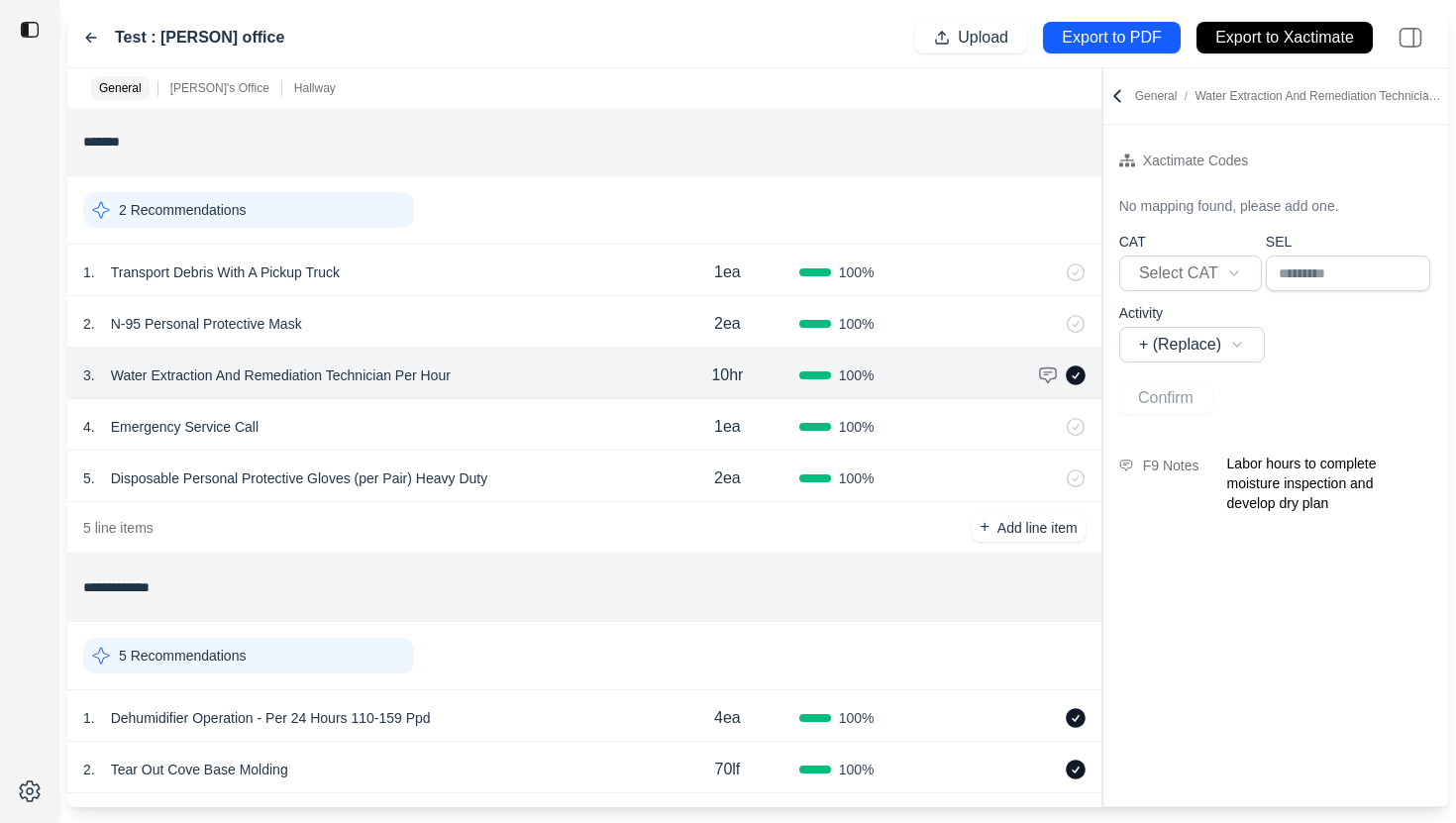 click on "[PERSON]'s Office" at bounding box center (220, 88) 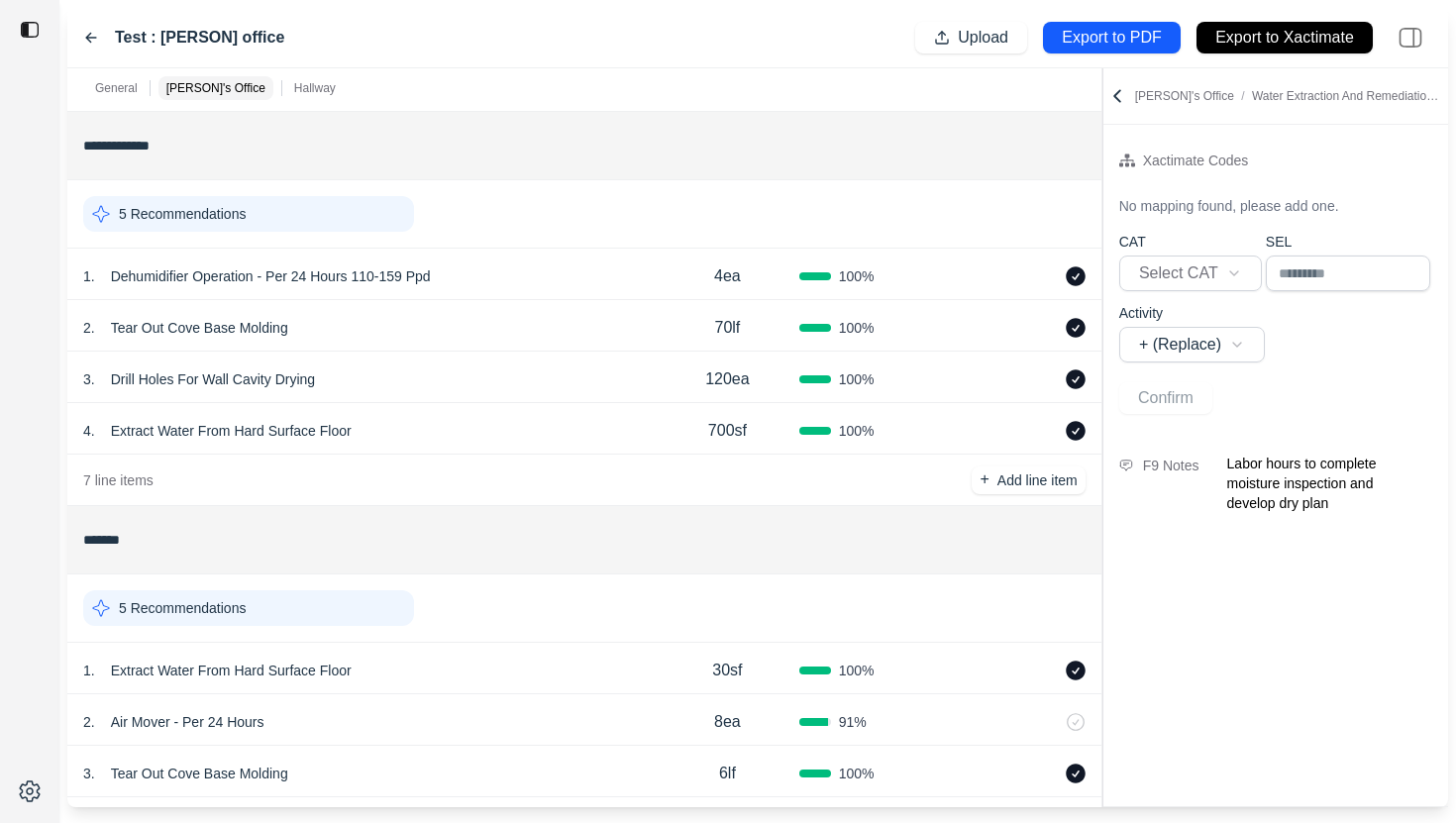 scroll, scrollTop: 446, scrollLeft: 0, axis: vertical 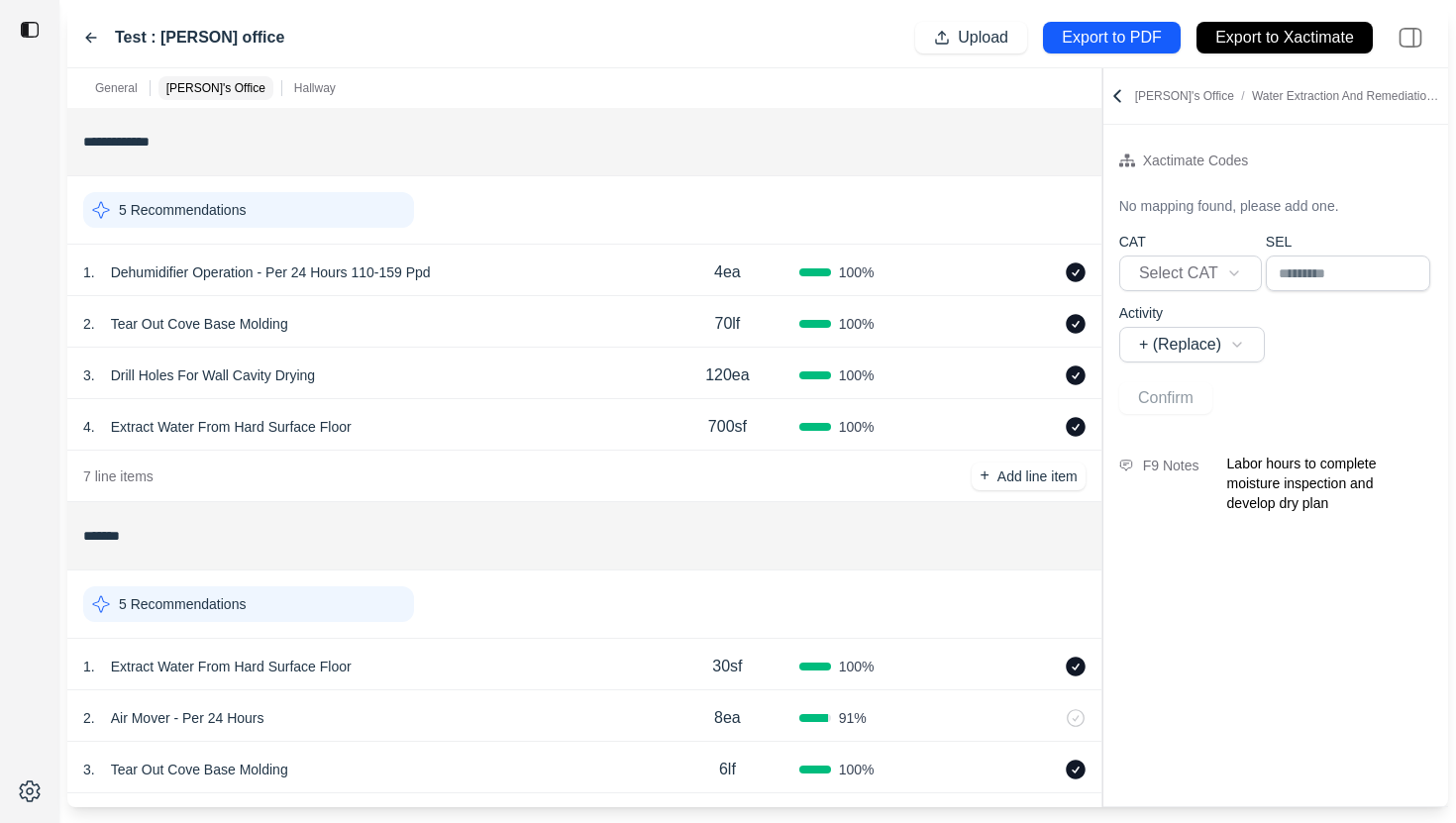 click on "Hallway" at bounding box center (315, 88) 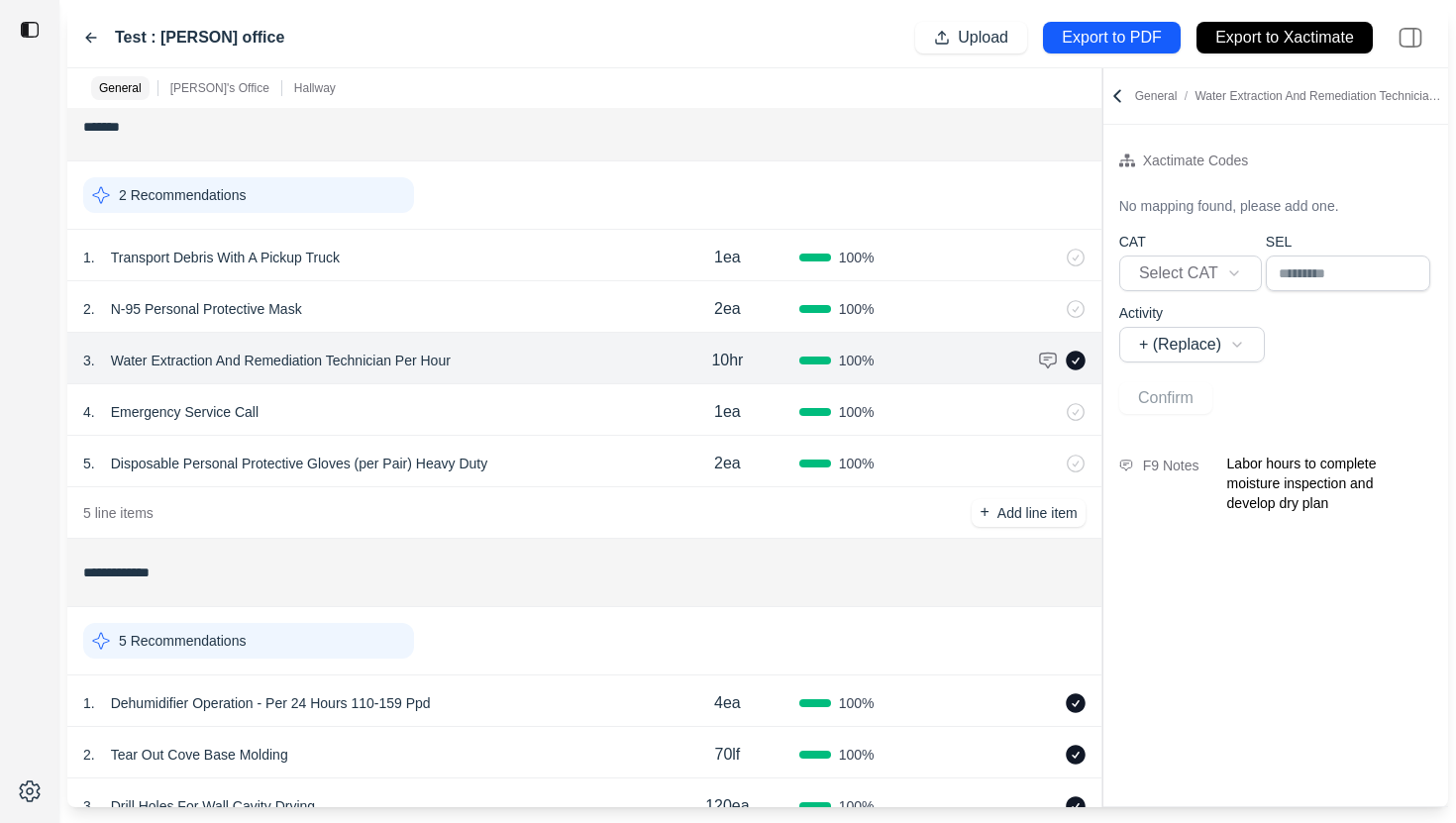 scroll, scrollTop: 0, scrollLeft: 0, axis: both 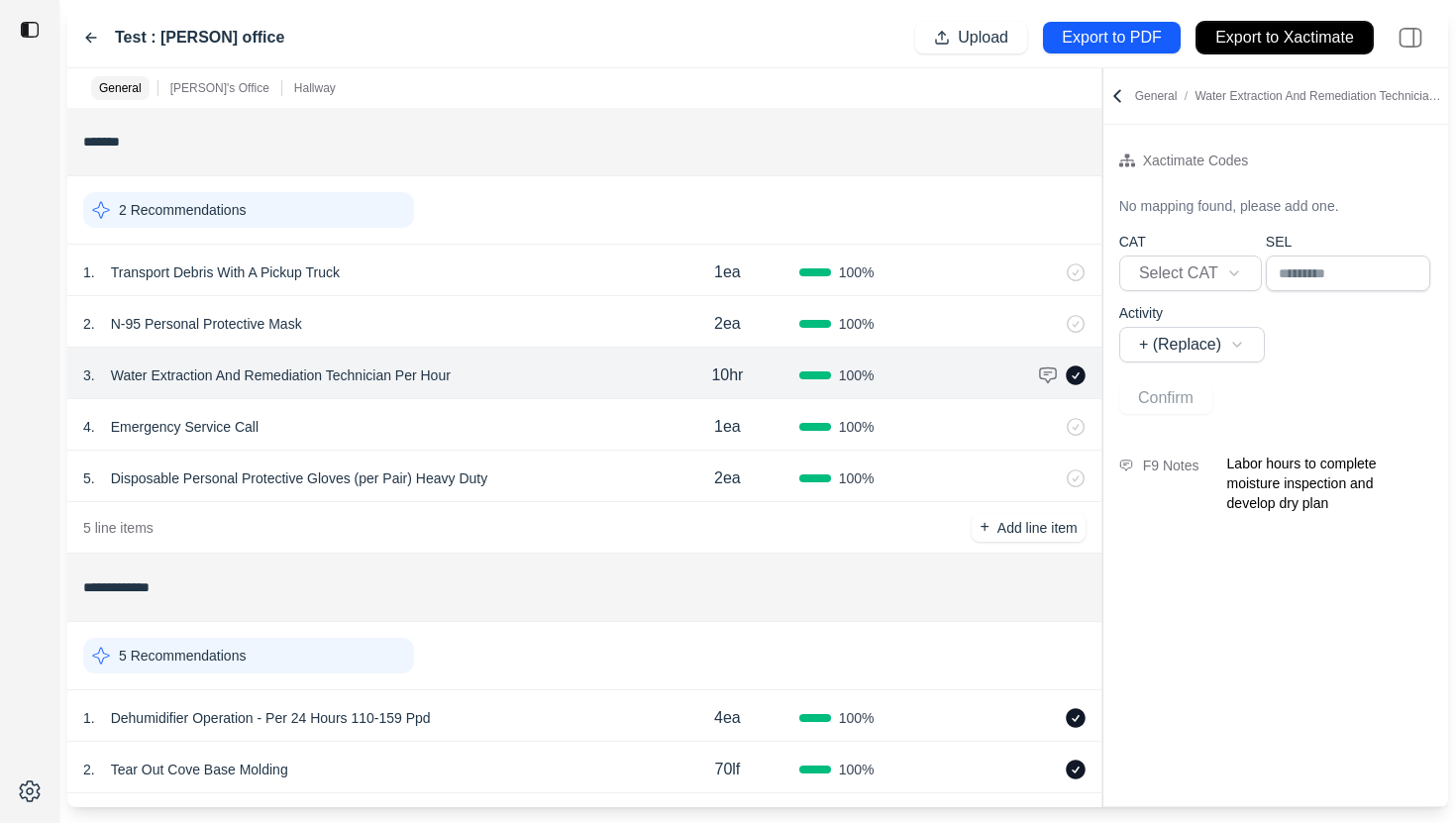 click on "Export to Xactimate" at bounding box center [1285, 38] 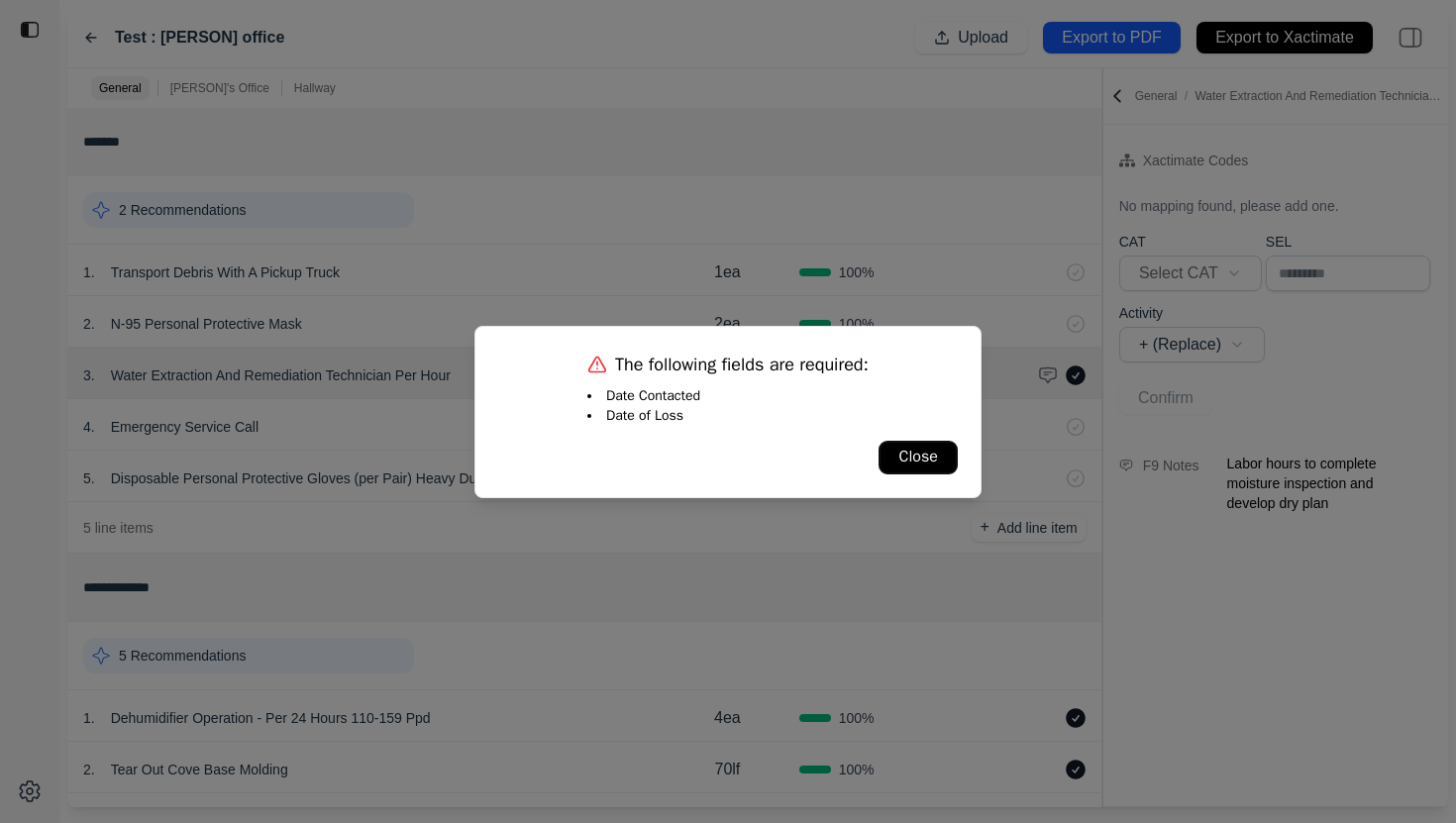 click on "Close" at bounding box center (918, 458) 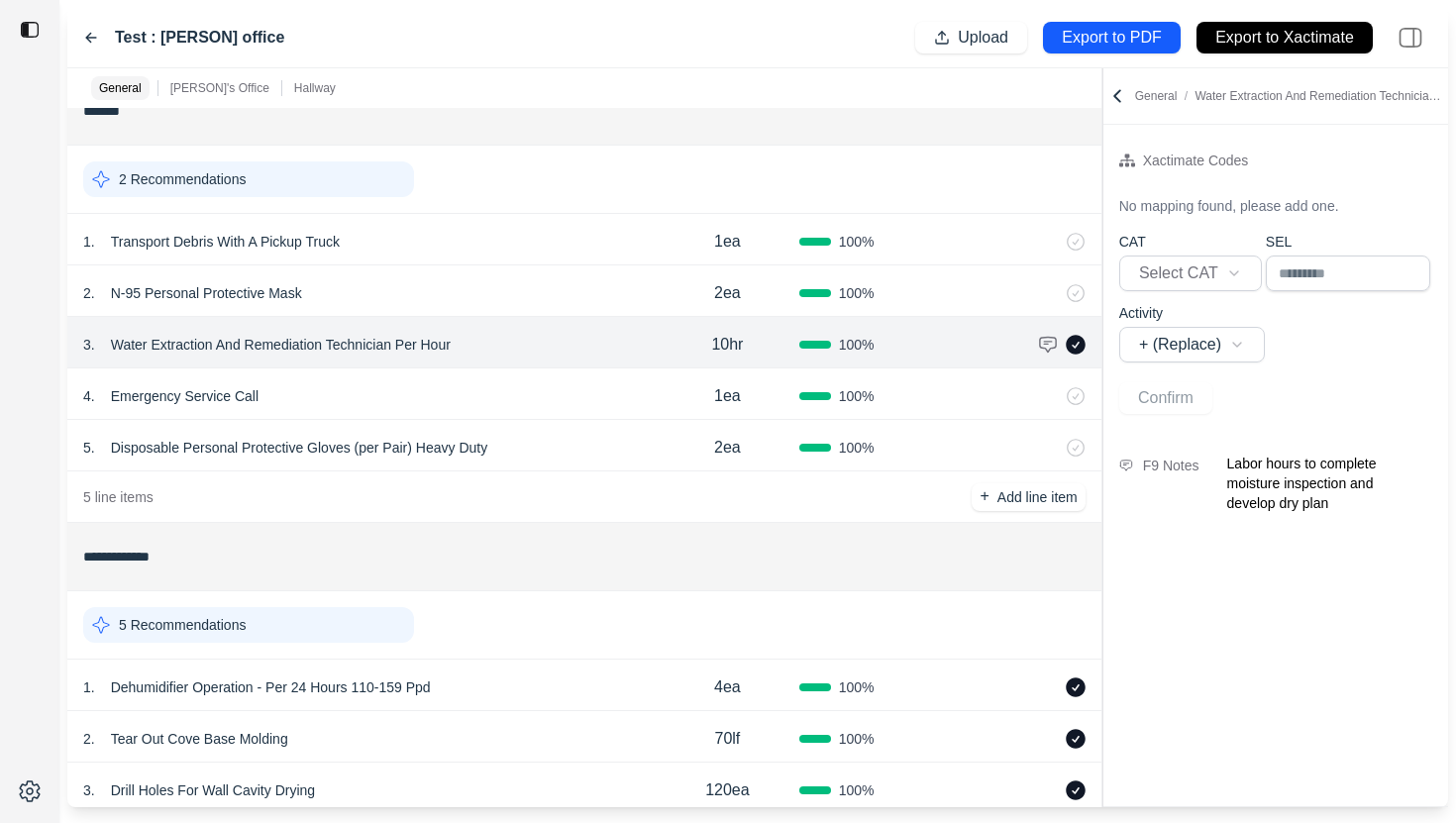 scroll, scrollTop: 0, scrollLeft: 0, axis: both 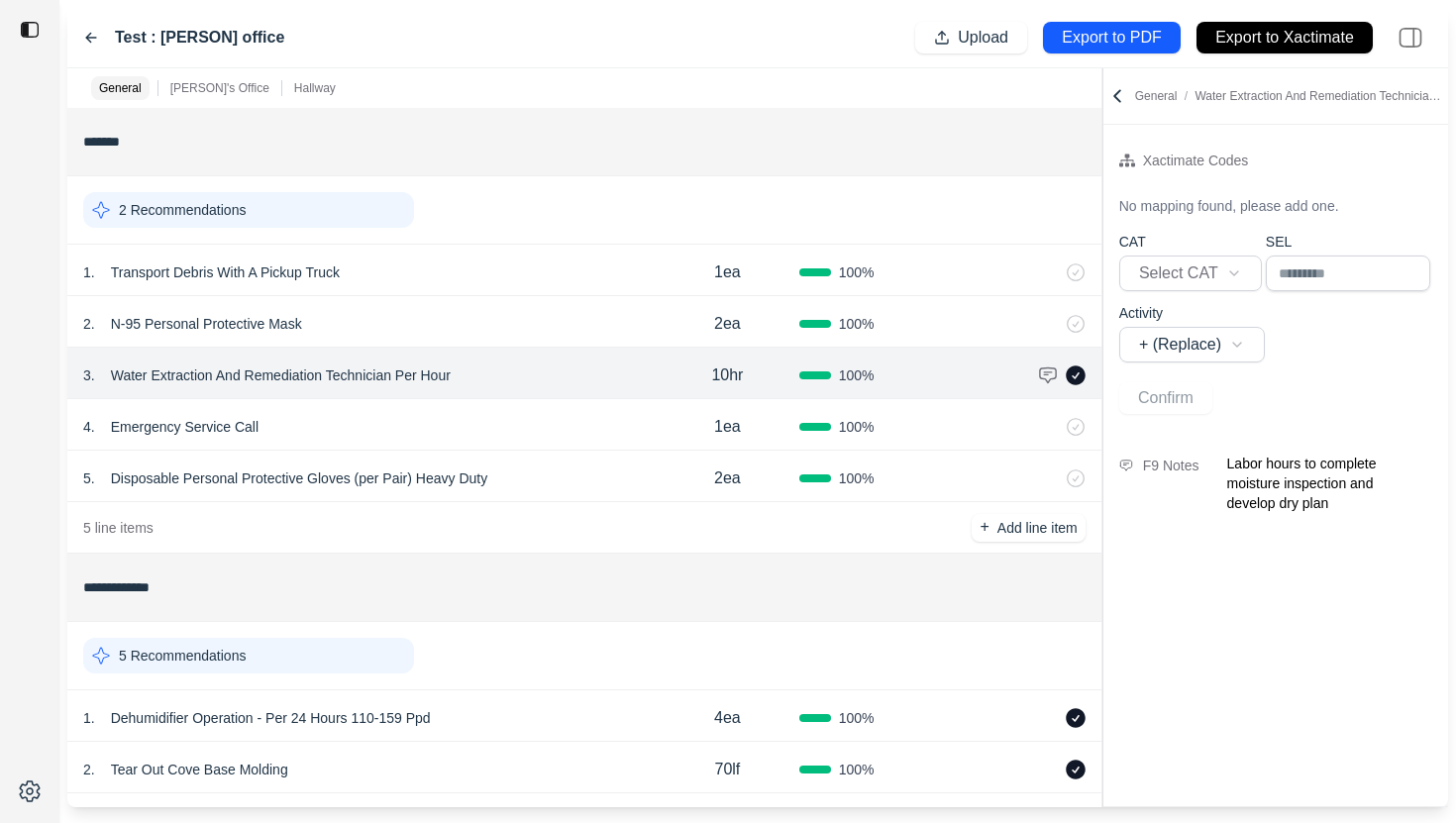 click 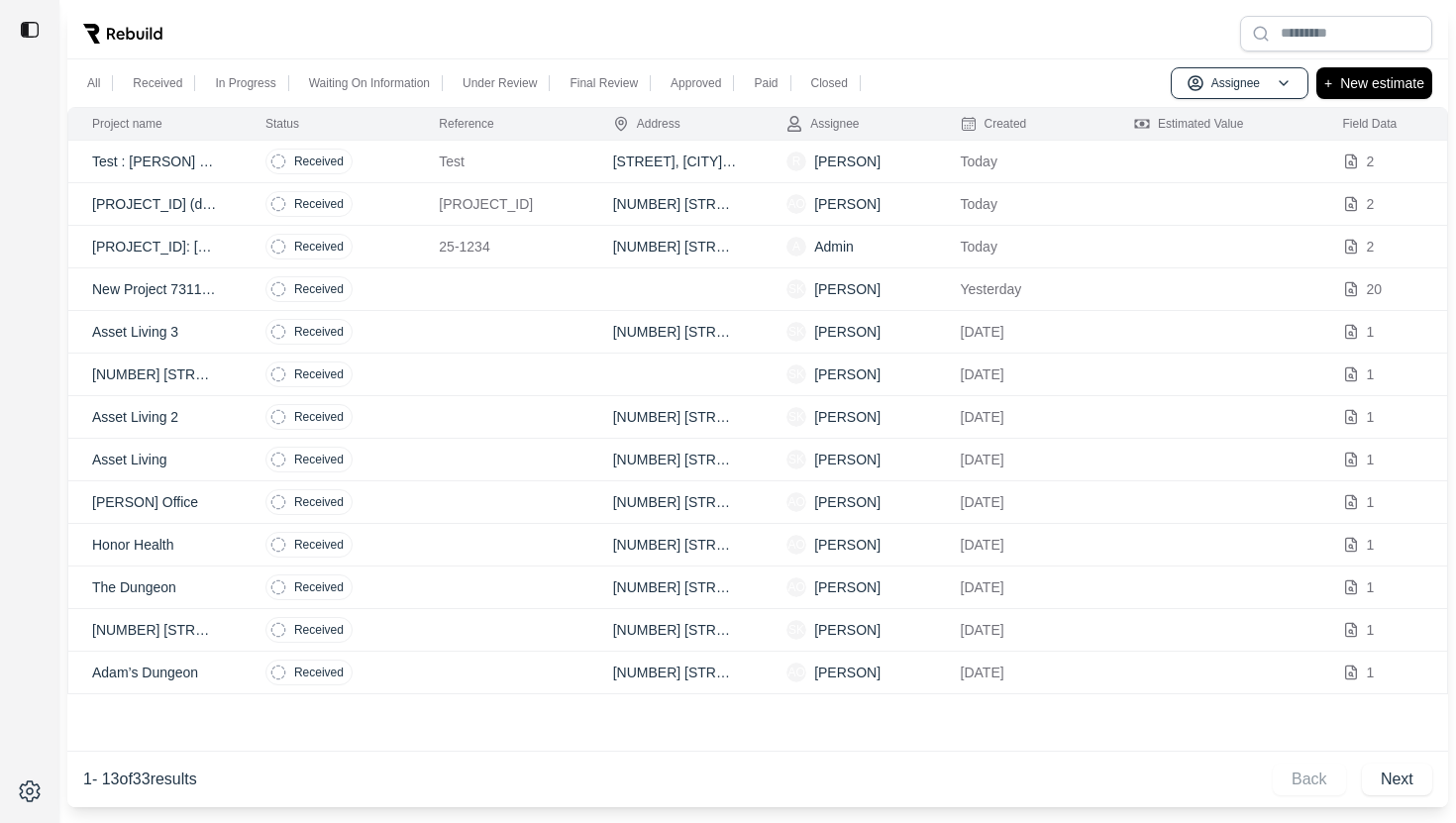 click on "Under Review" at bounding box center [499, 83] 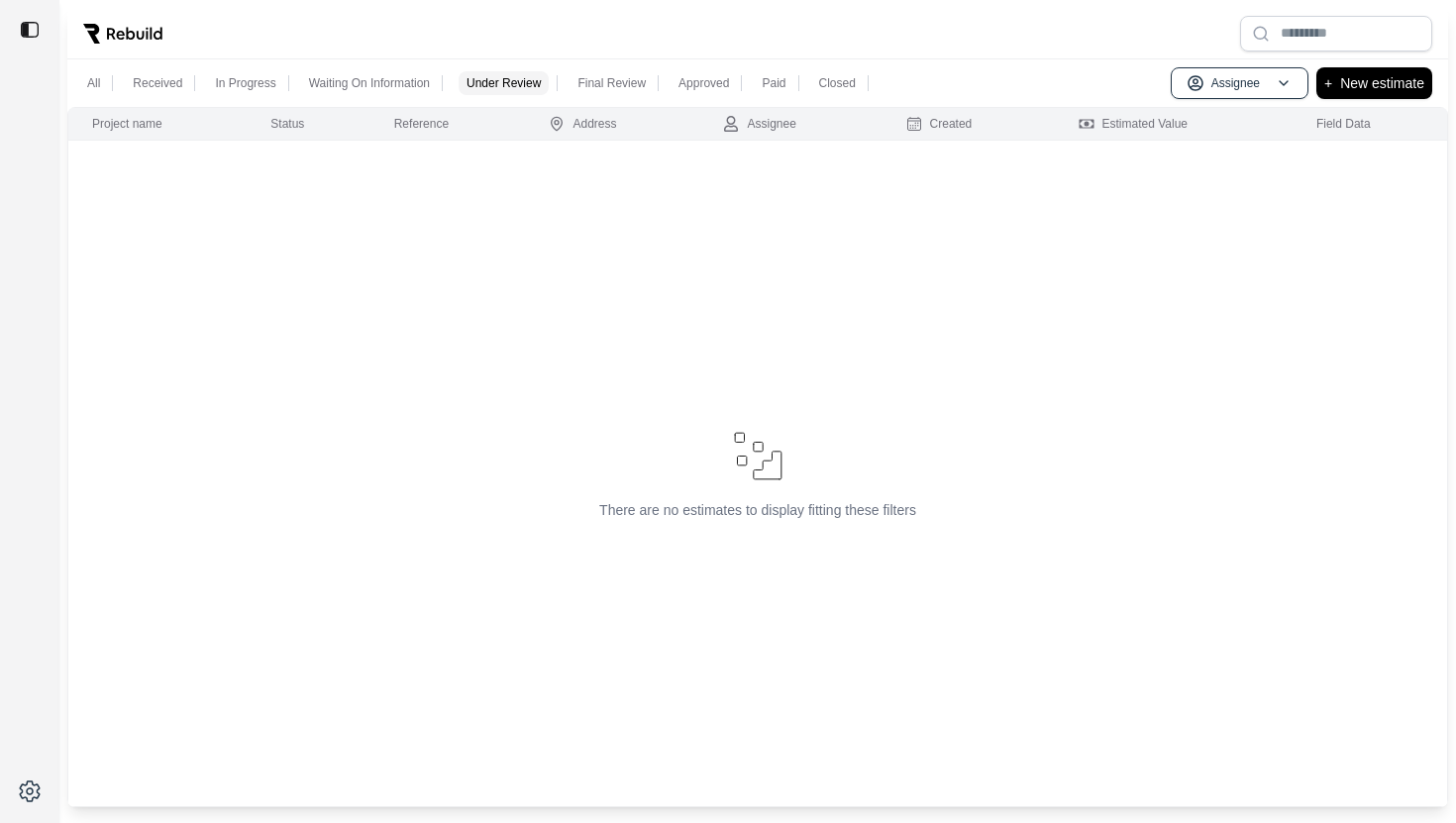 click on "Waiting On Information" at bounding box center (369, 83) 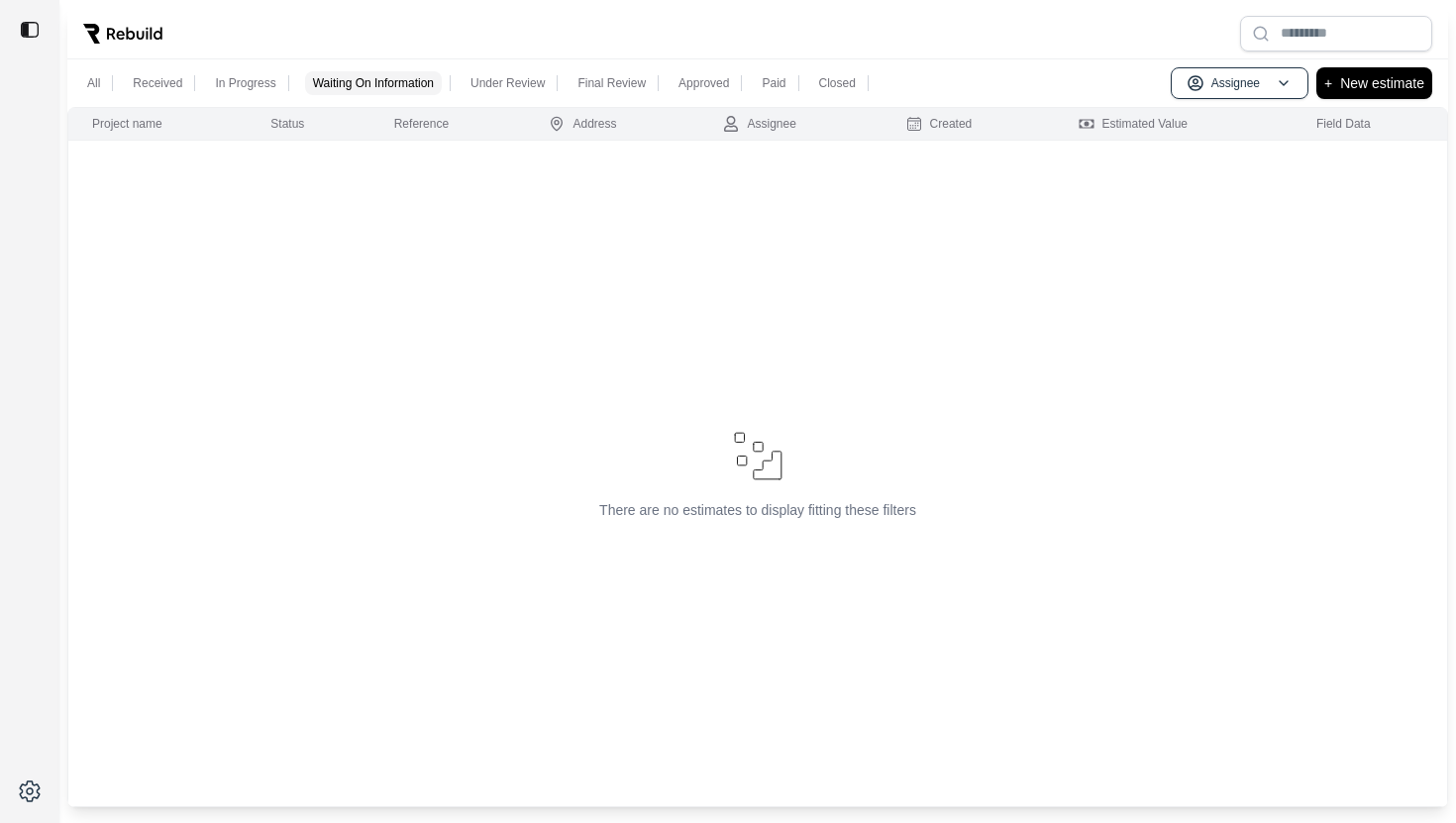 click on "All Received In Progress Waiting On Information Under Review Final Review Approved Paid Closed Assignee + New estimate" at bounding box center (758, 83) 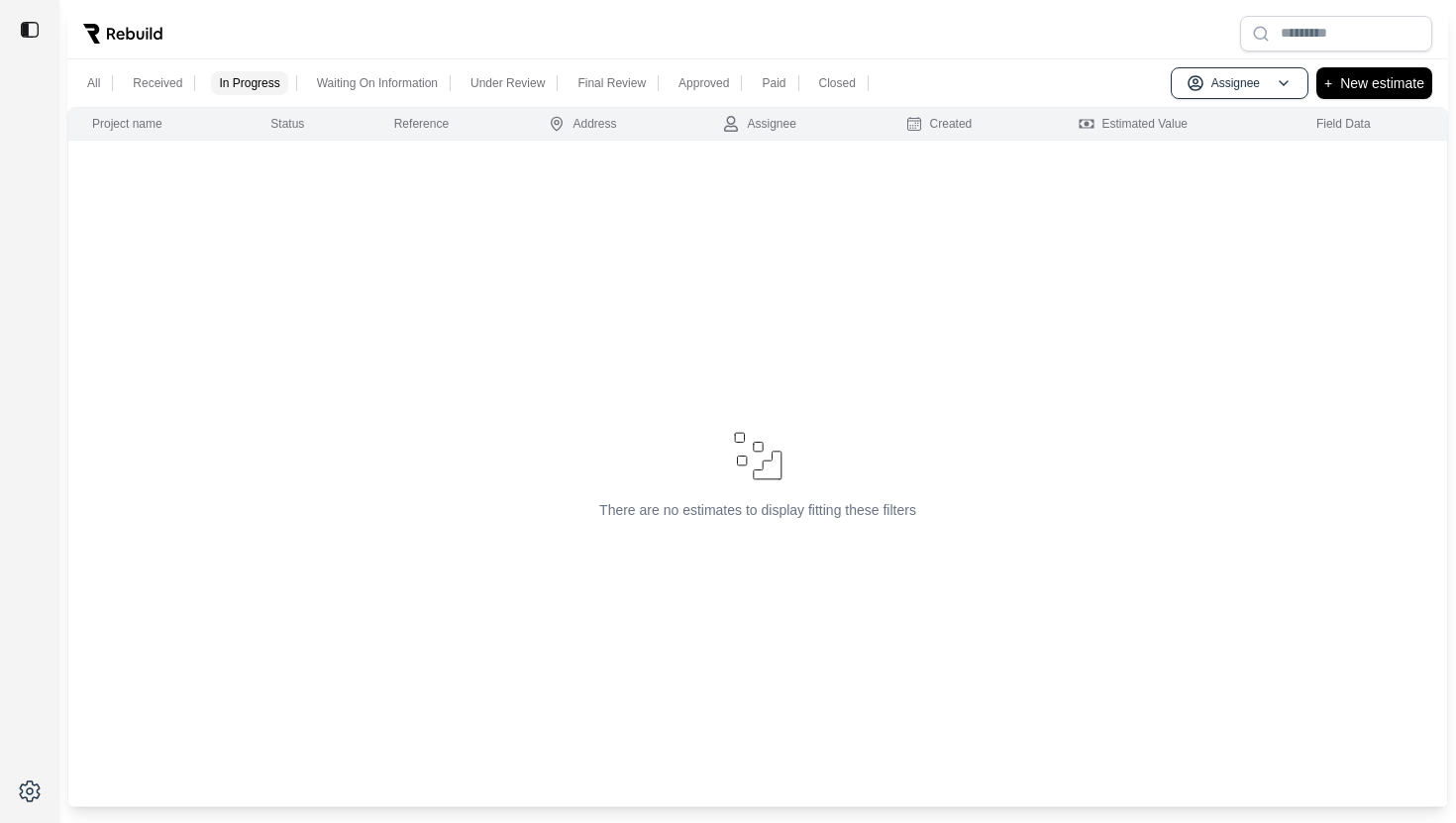 click on "Received" at bounding box center (157, 83) 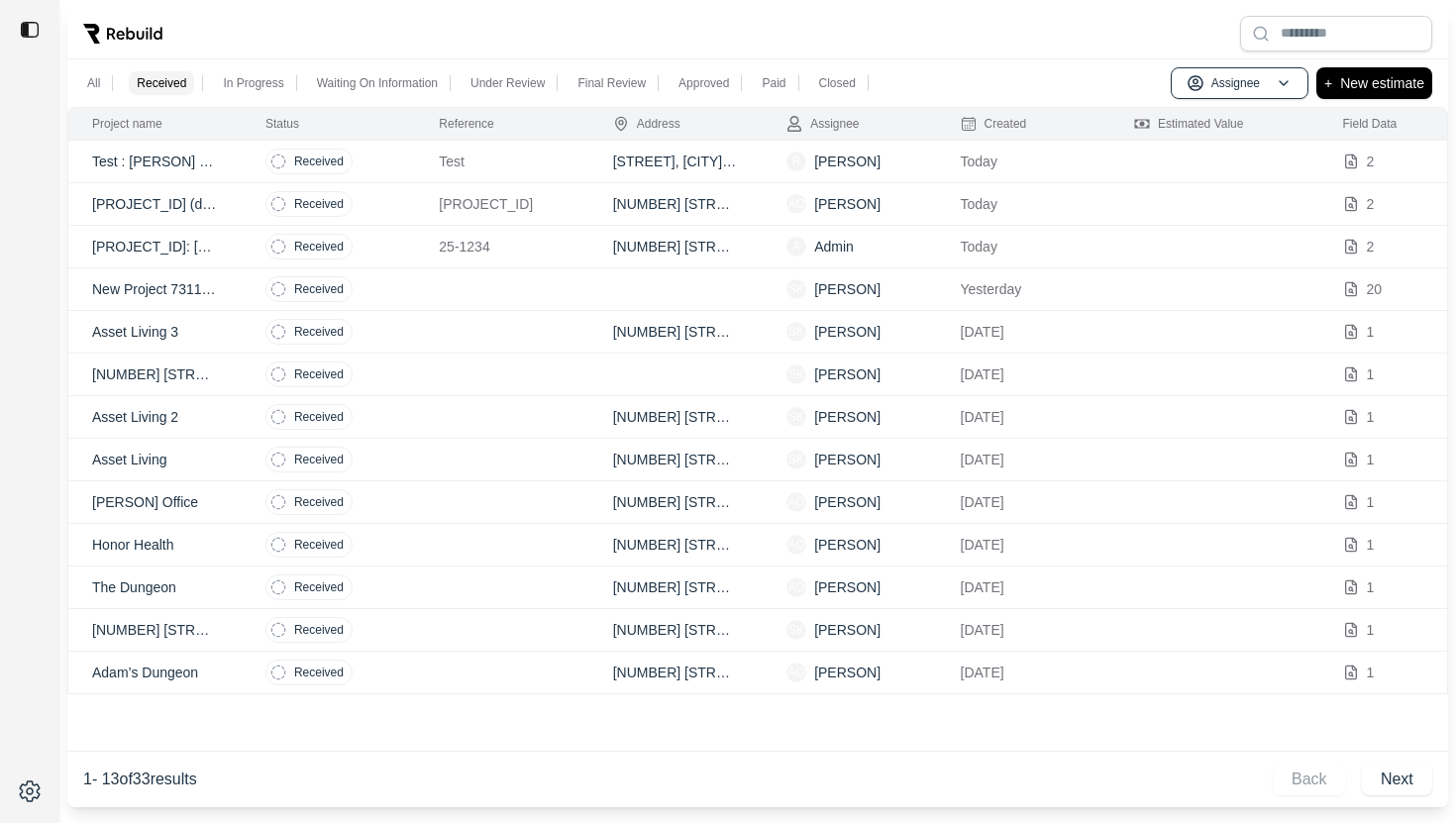 click on "Test : [PERSON] Office" at bounding box center [155, 161] 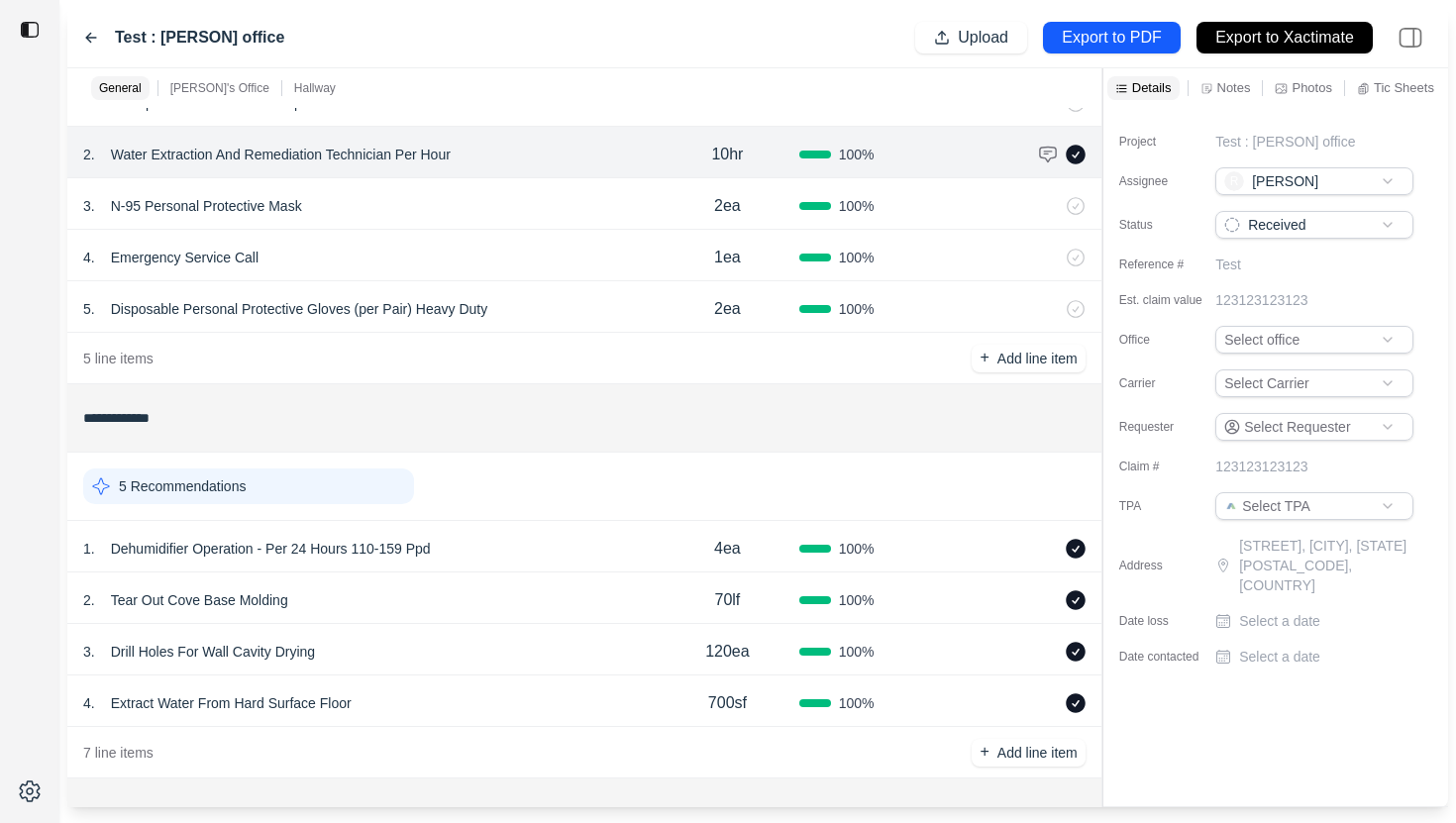 scroll, scrollTop: 197, scrollLeft: 0, axis: vertical 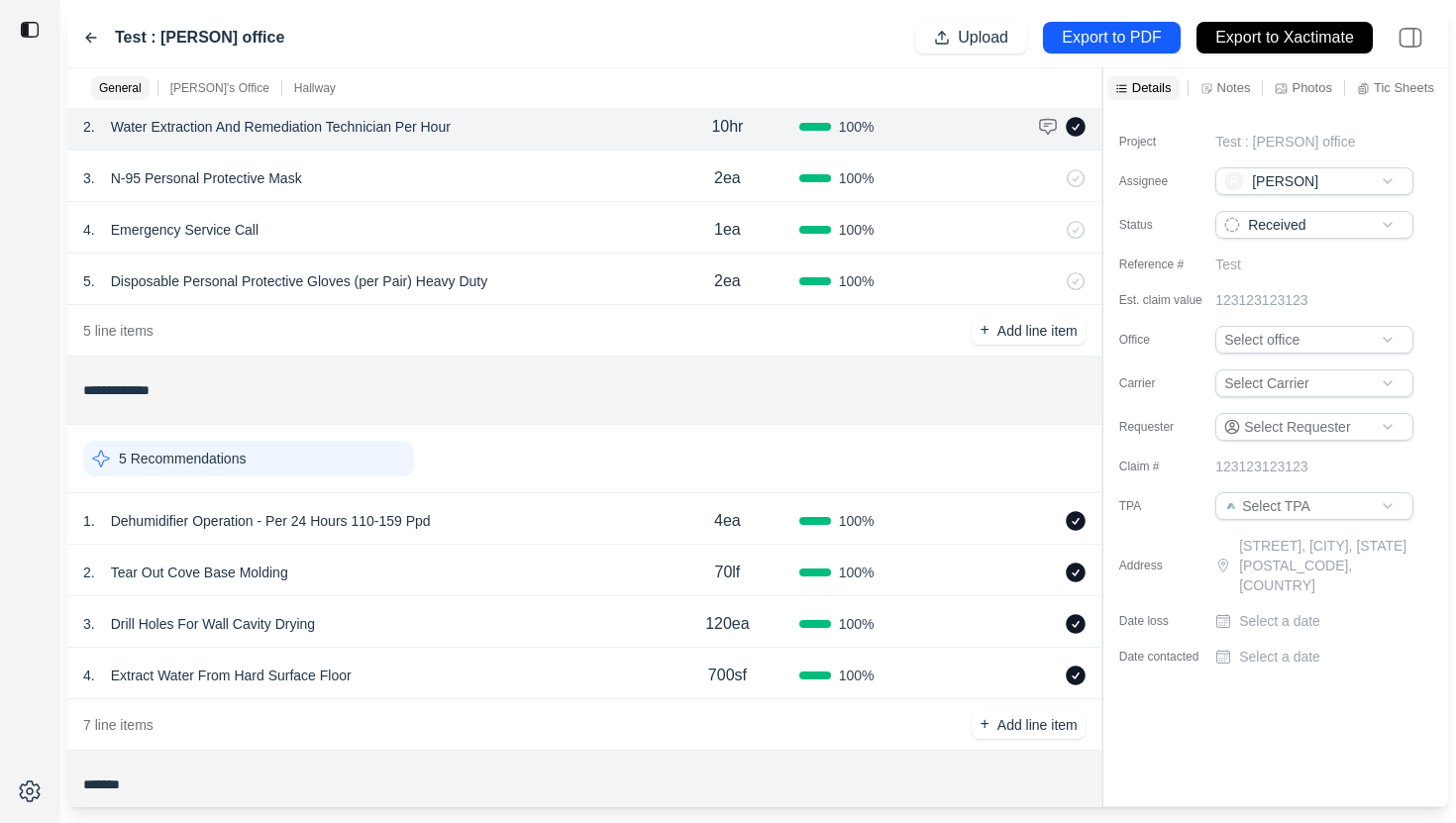 click on "Notes" at bounding box center (1234, 87) 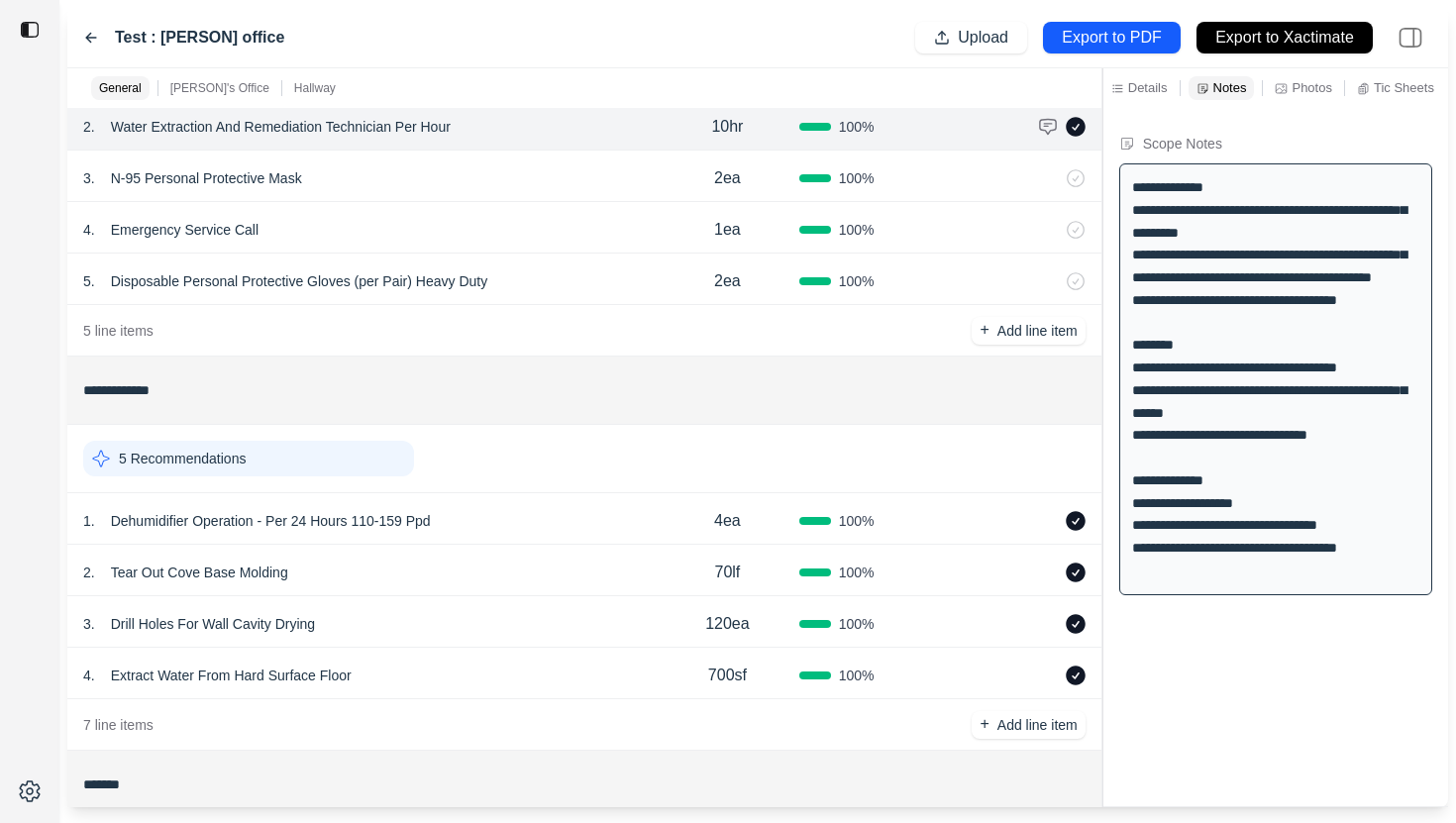 click on "Photos" at bounding box center [1311, 87] 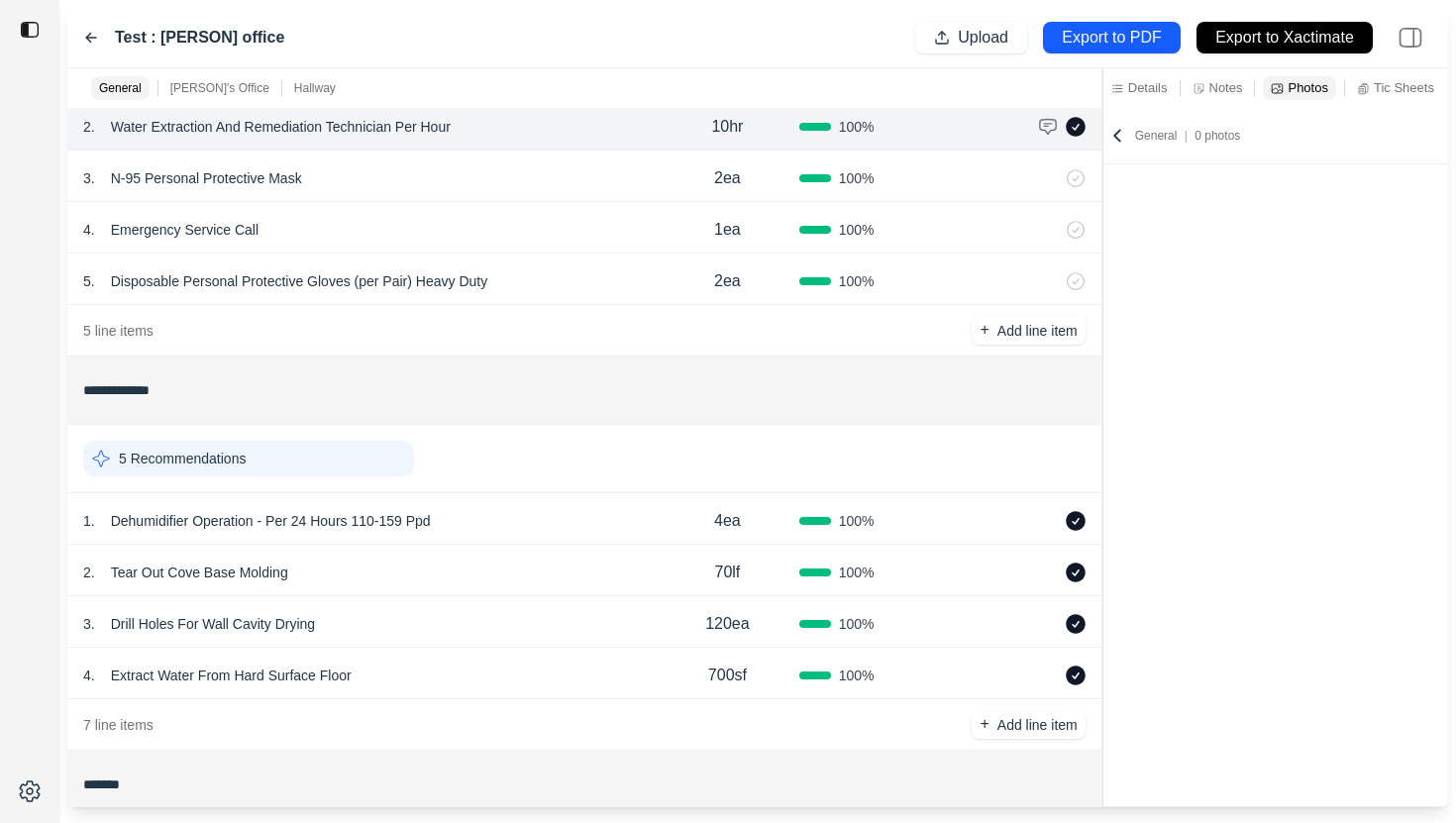 click on "Tic Sheets" at bounding box center (1404, 87) 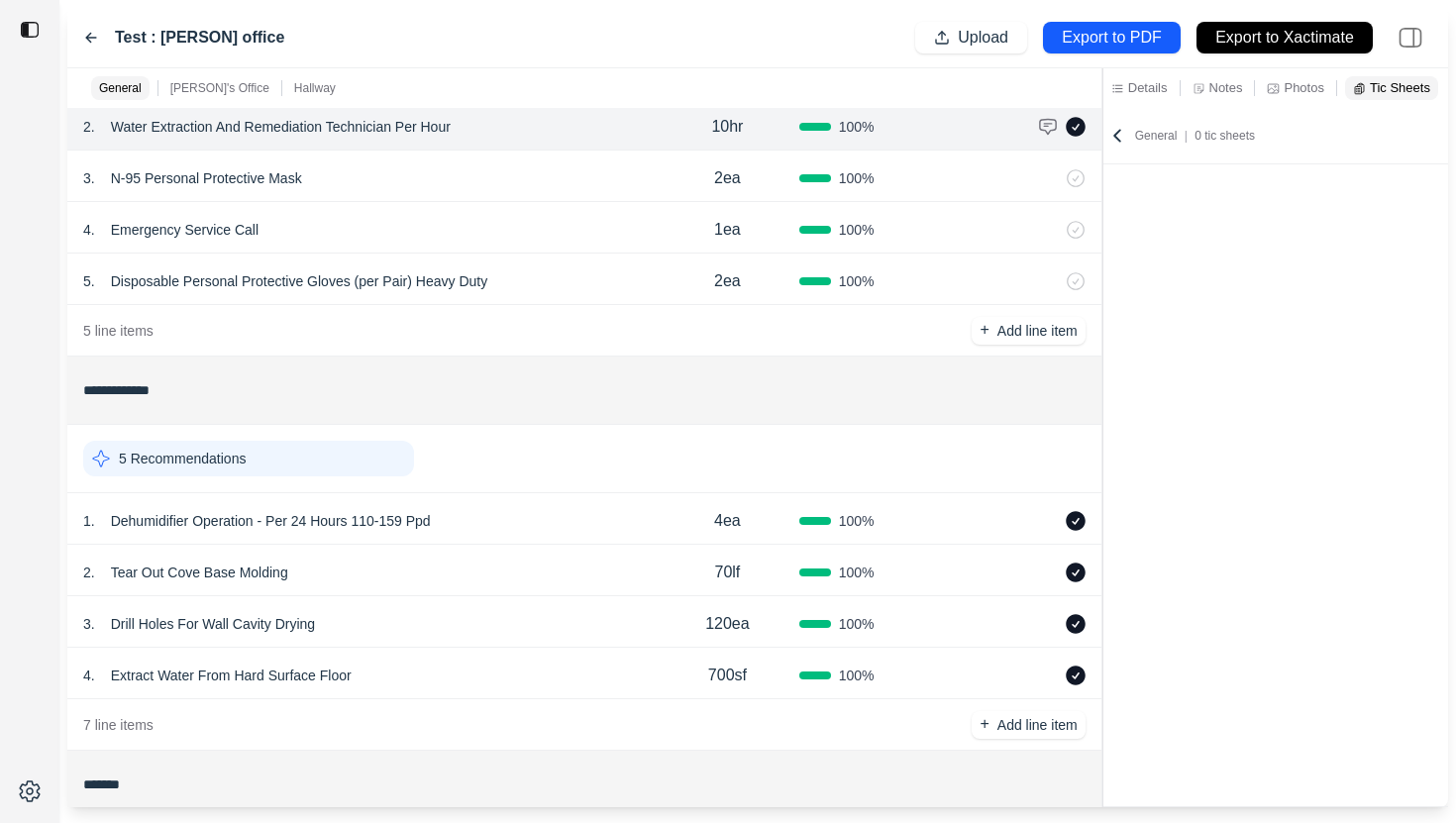 click on "Photos" at bounding box center (1303, 87) 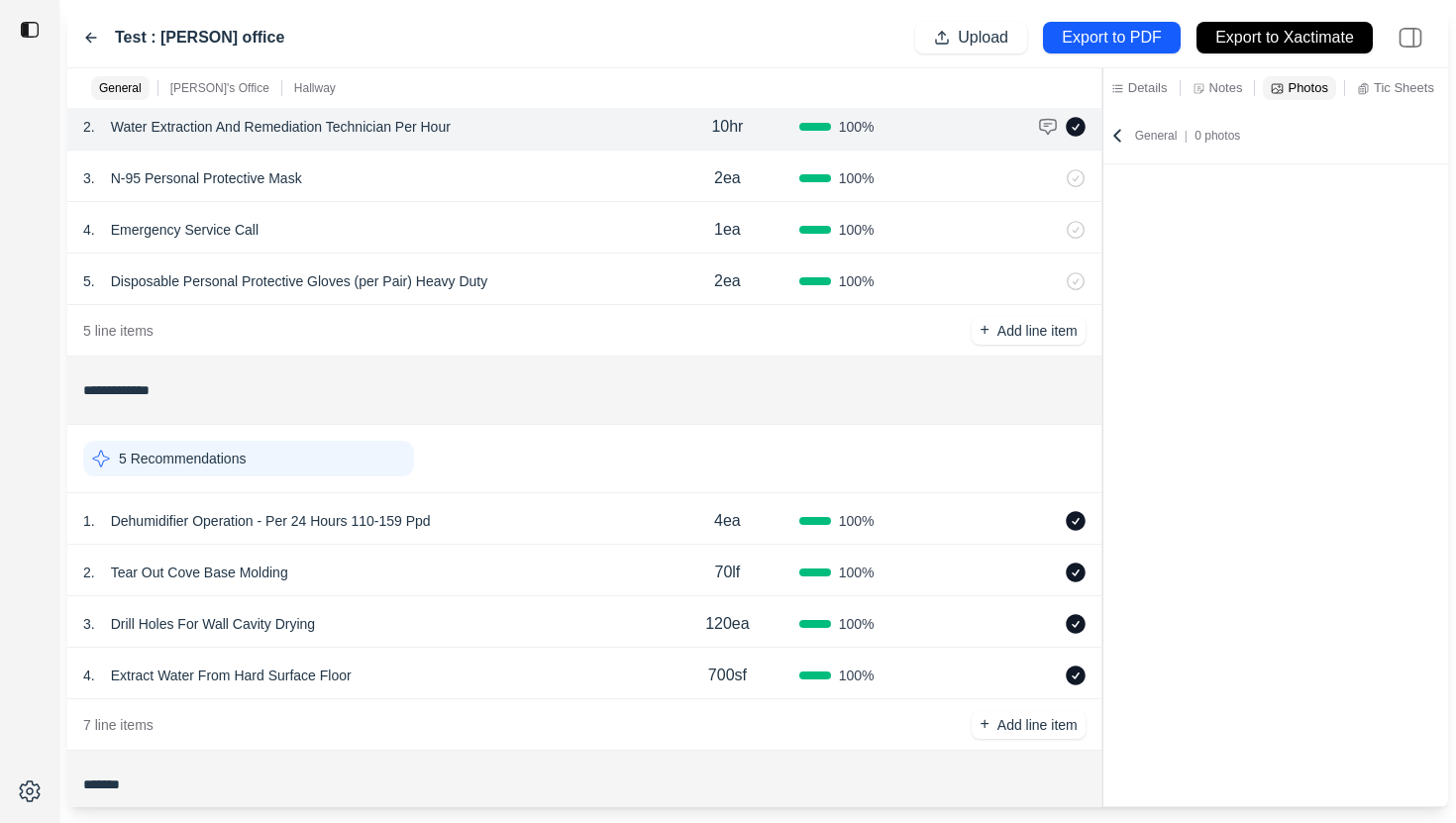 click on "Notes" at bounding box center [1217, 88] 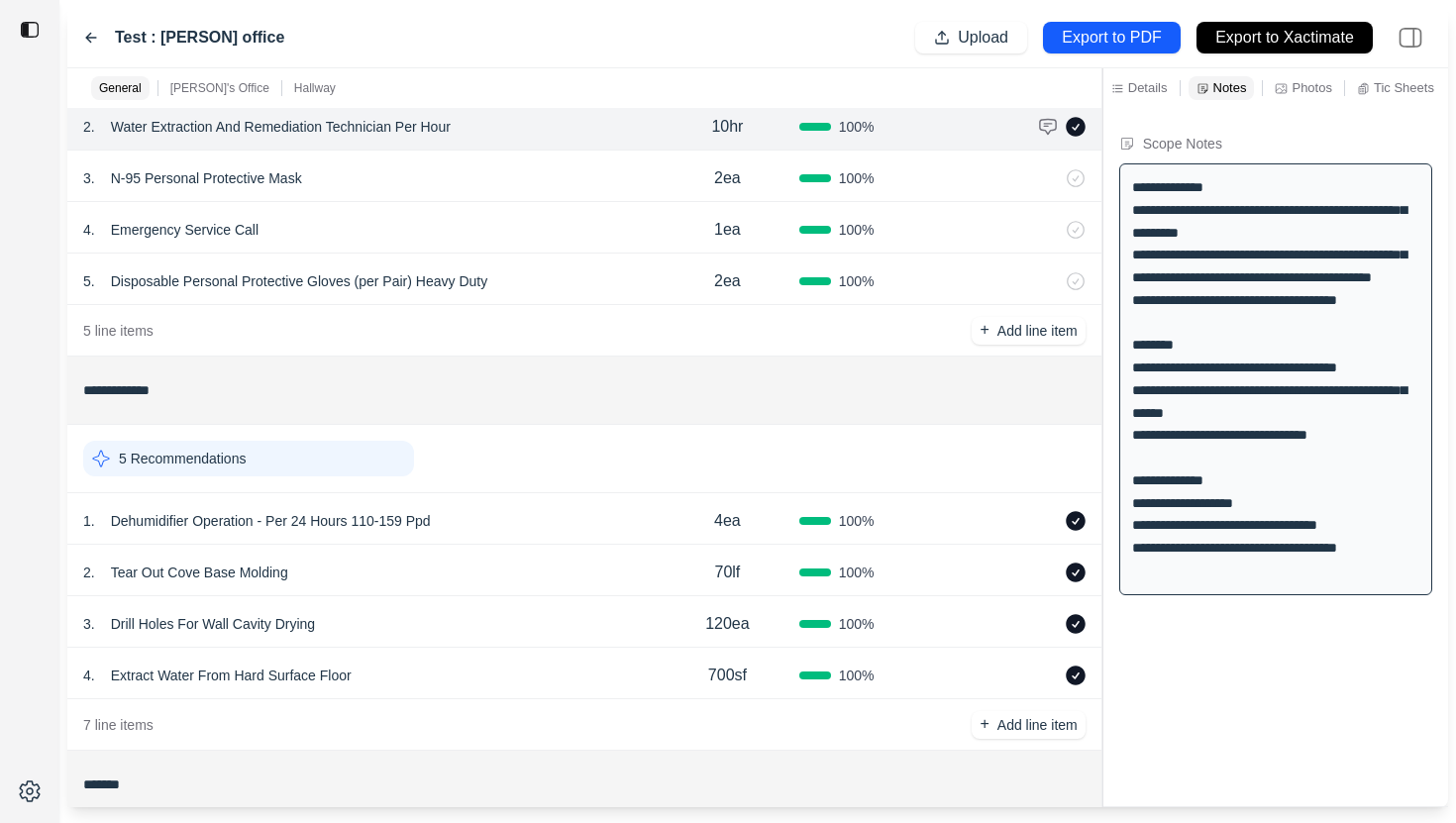 click on "Details" at bounding box center [1139, 88] 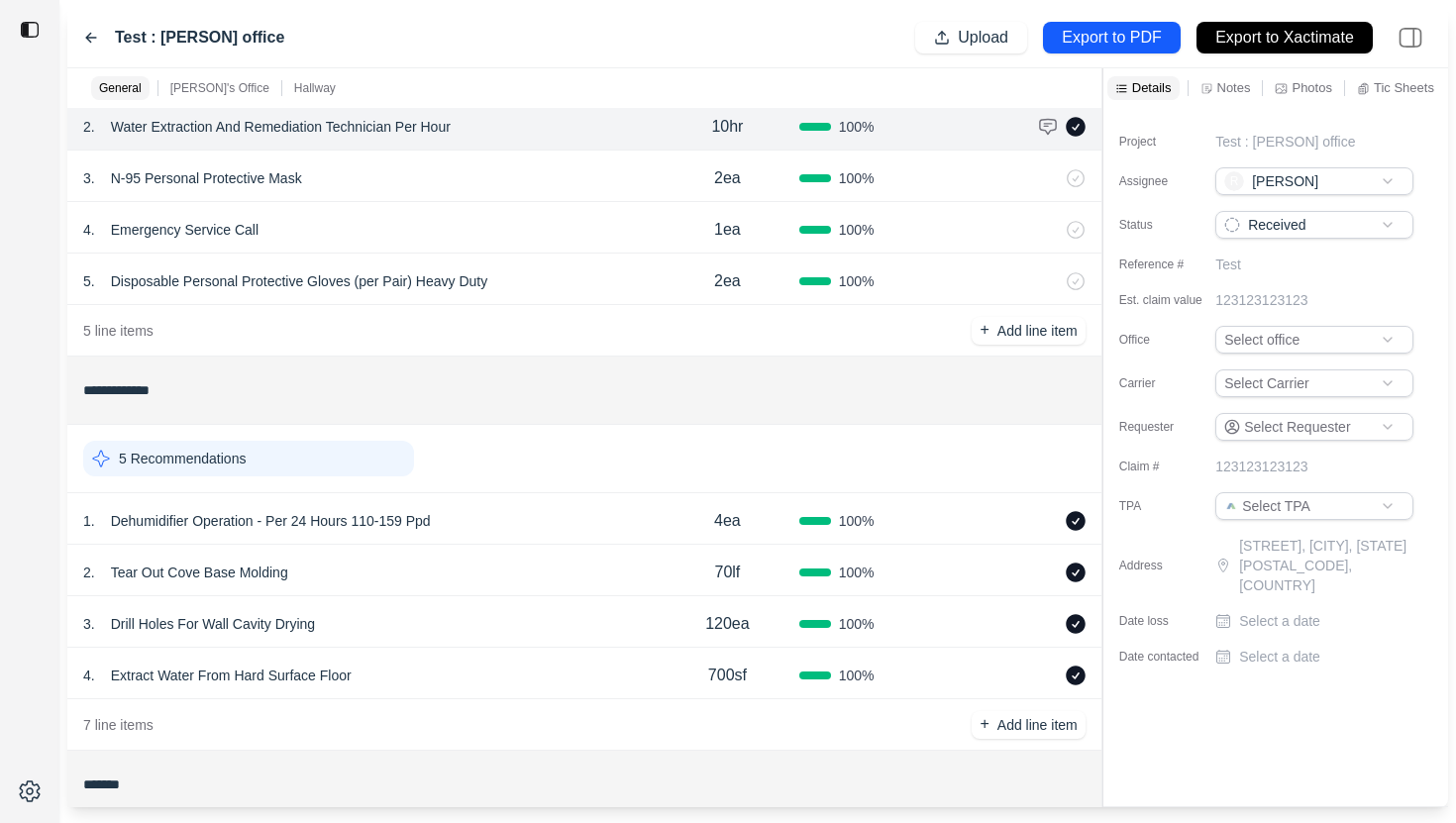 click 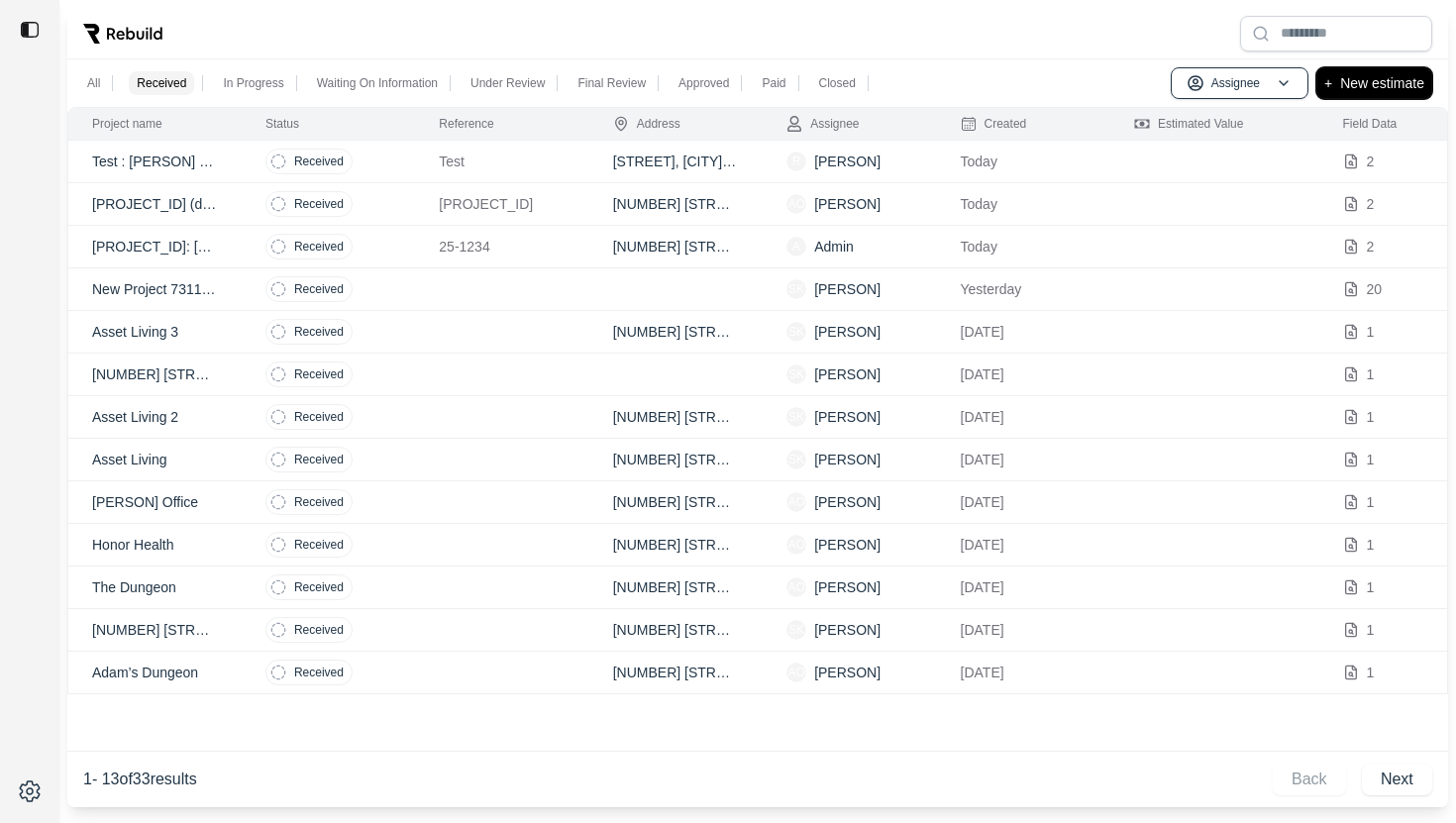 click on "New estimate" at bounding box center [1382, 83] 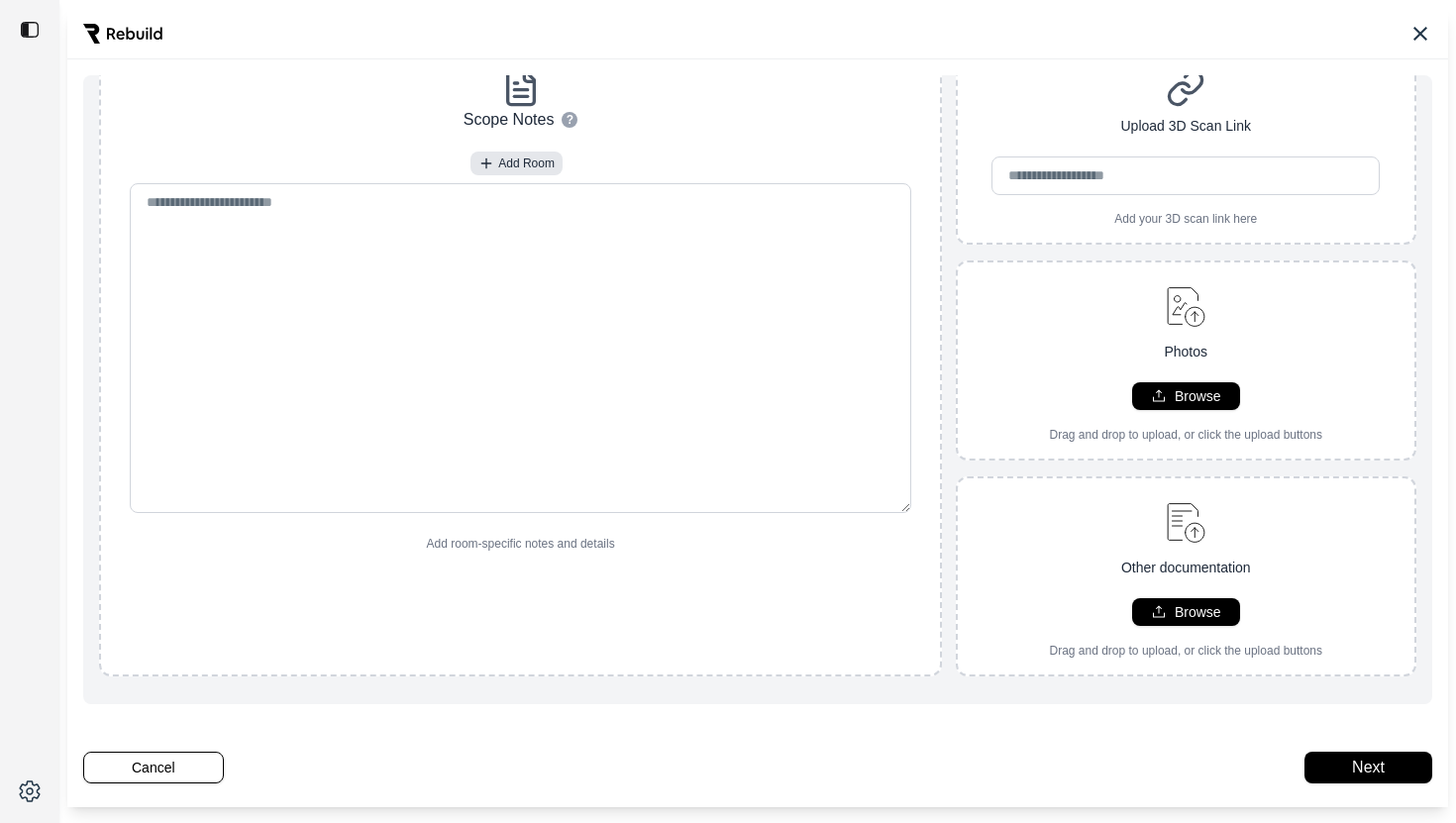 scroll, scrollTop: 26, scrollLeft: 0, axis: vertical 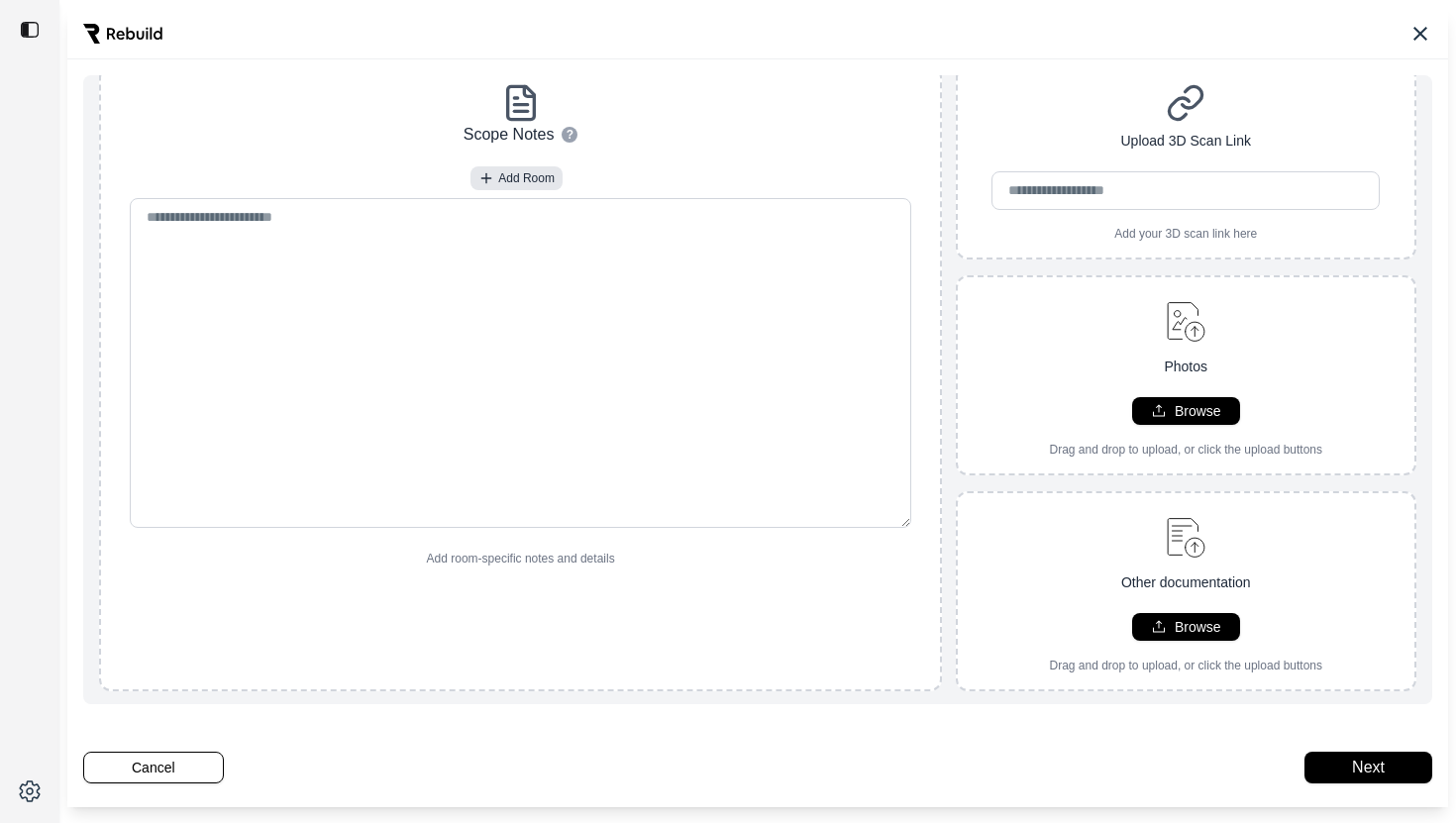 click at bounding box center (758, 34) 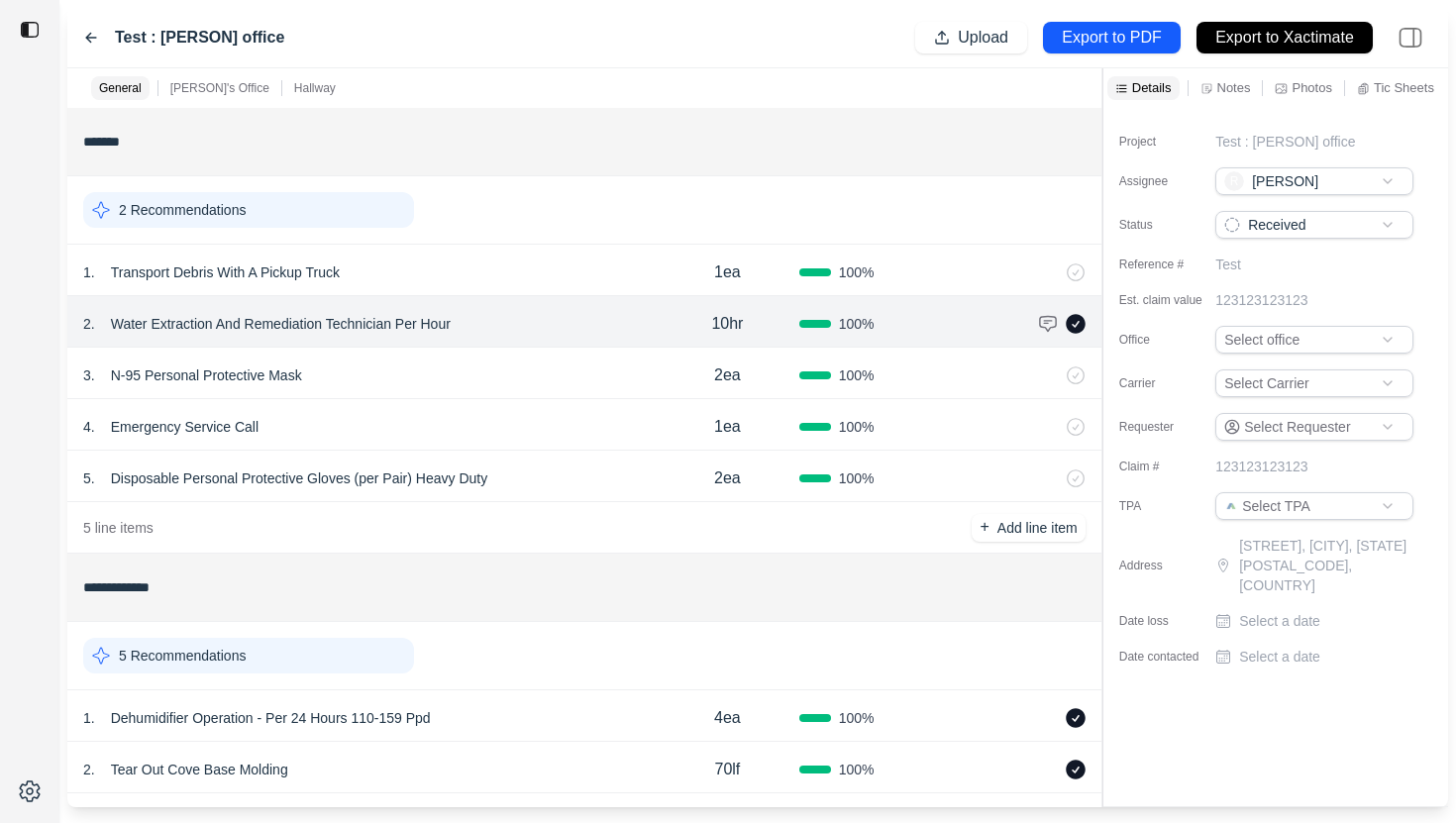 click on "Test : [PERSON] office Upload Export to PDF Export to Xactimate" at bounding box center (758, 38) 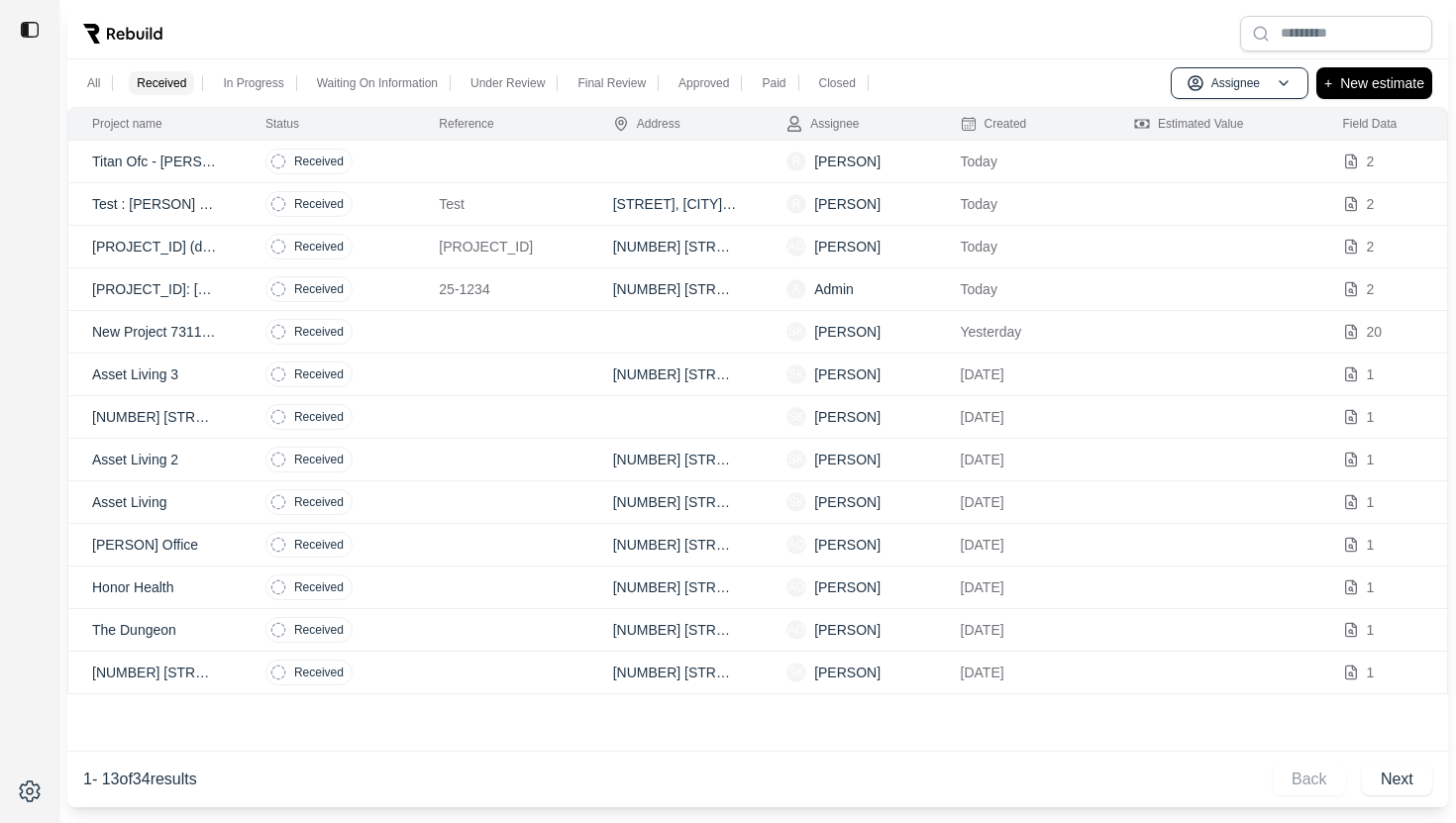click on "Titan Ofc - [PERSON]" at bounding box center [155, 161] 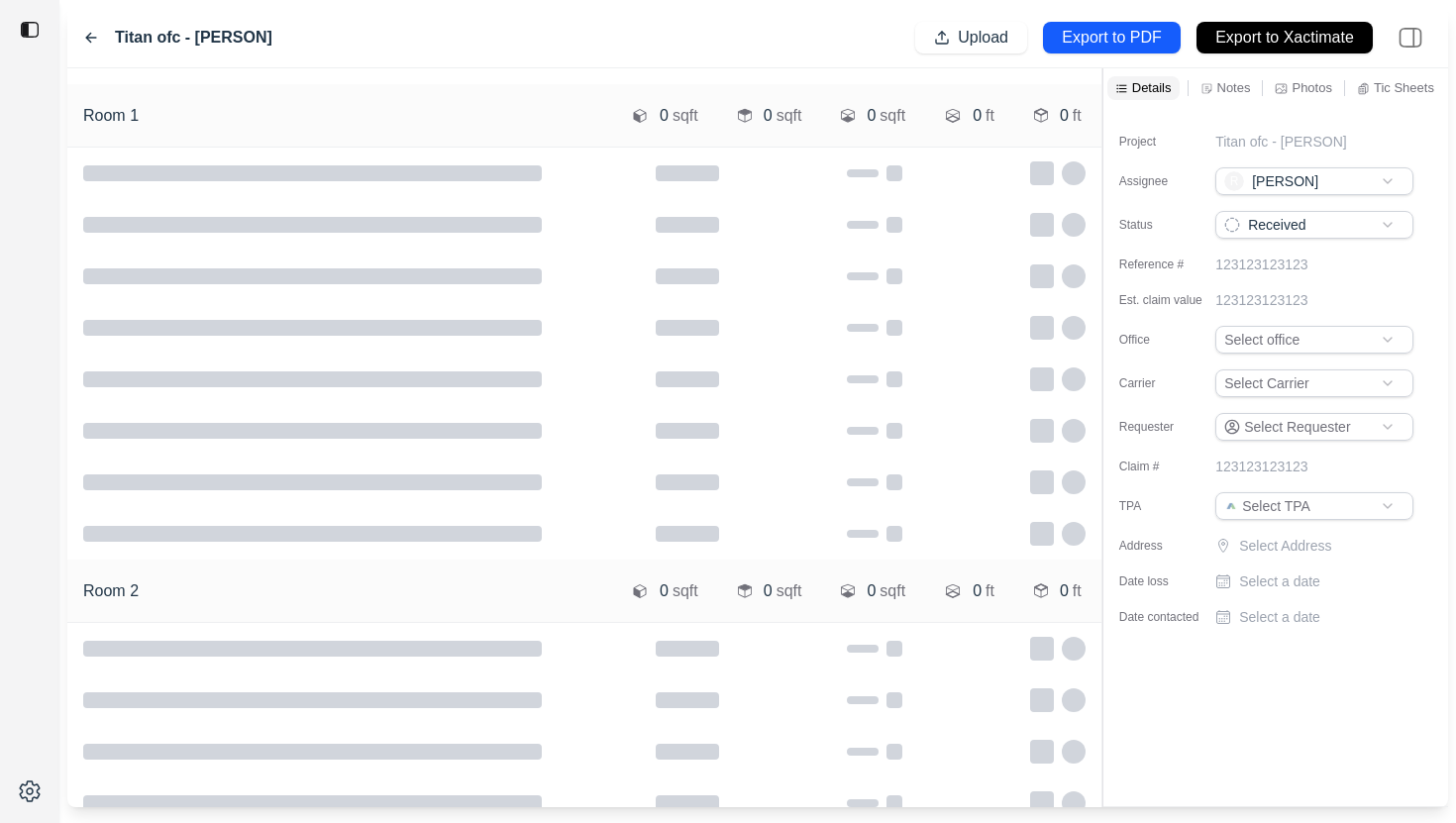 click 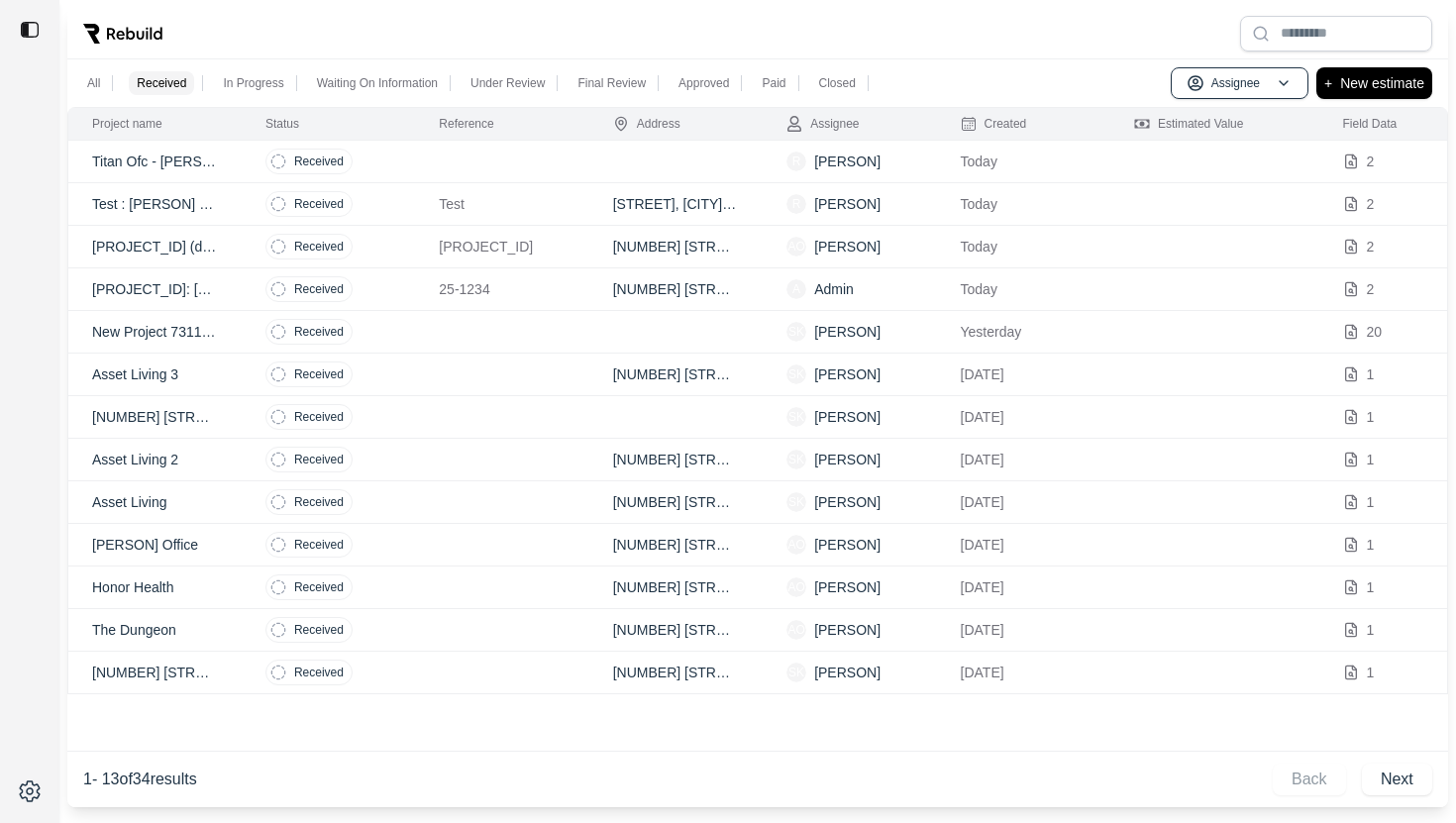 click on "Titan Ofc - [PERSON]" at bounding box center [155, 161] 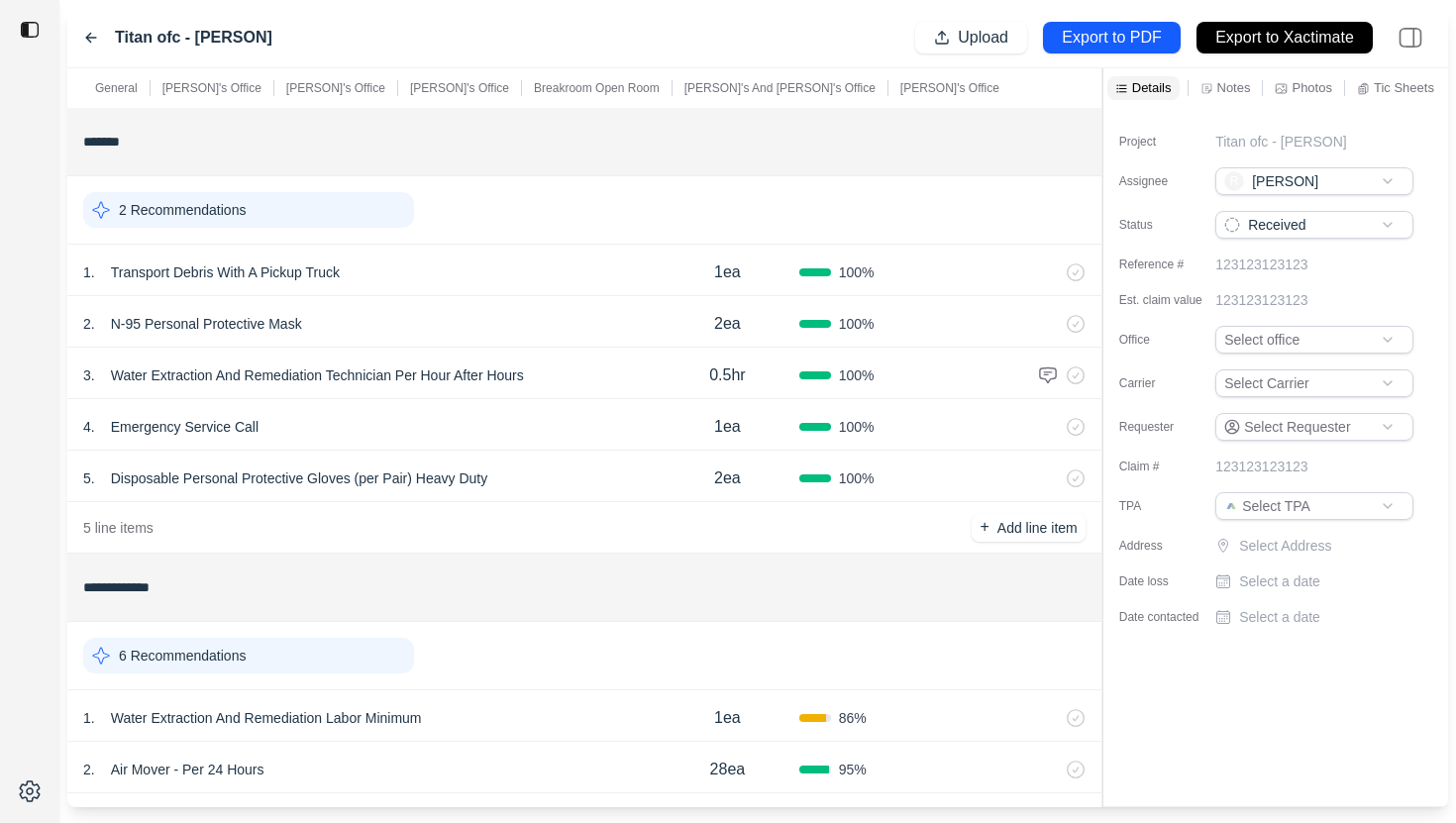 click on "Water Extraction And Remediation Technician Per Hour After Hours" at bounding box center [317, 375] 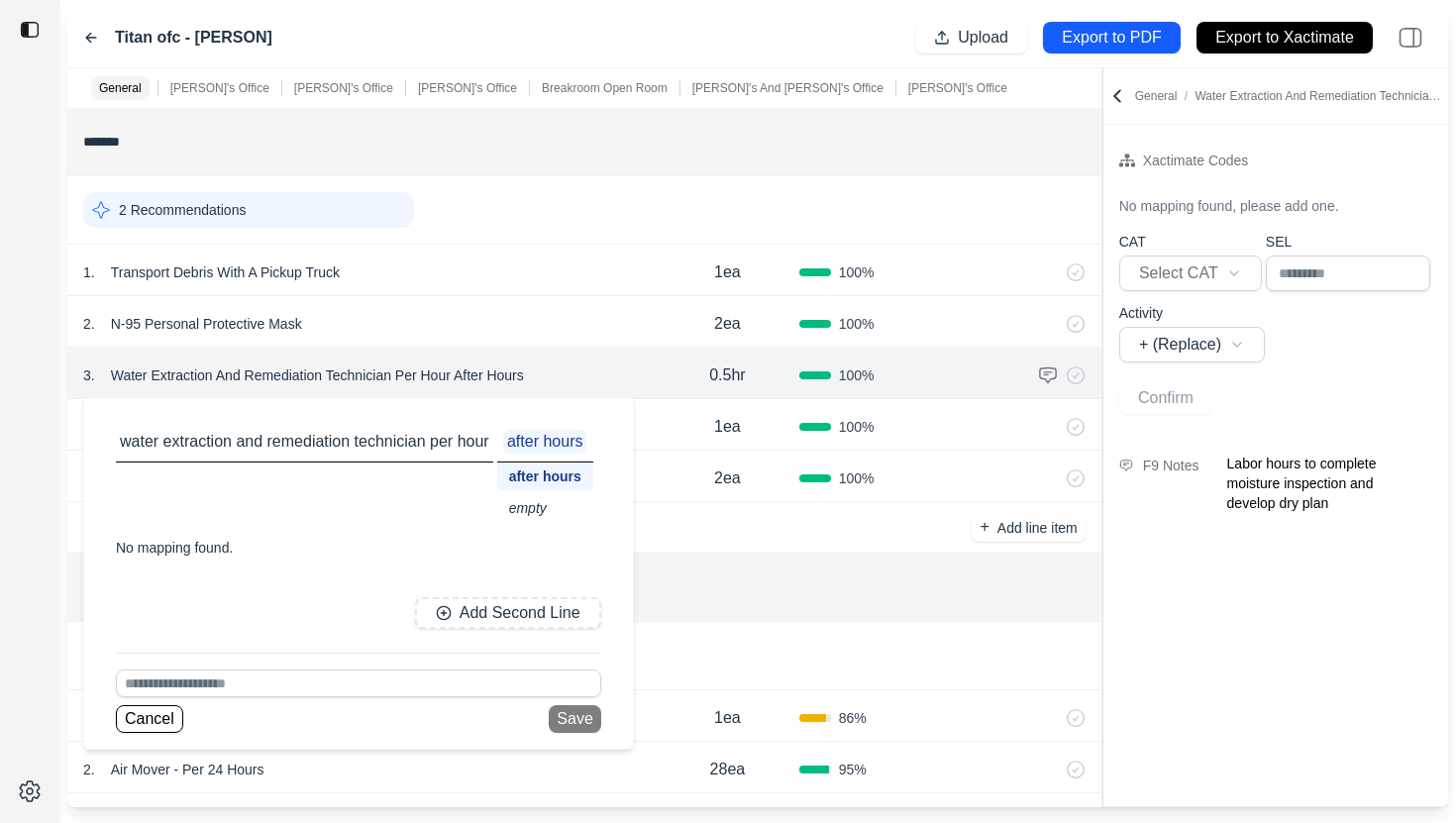 click at bounding box center [1048, 375] 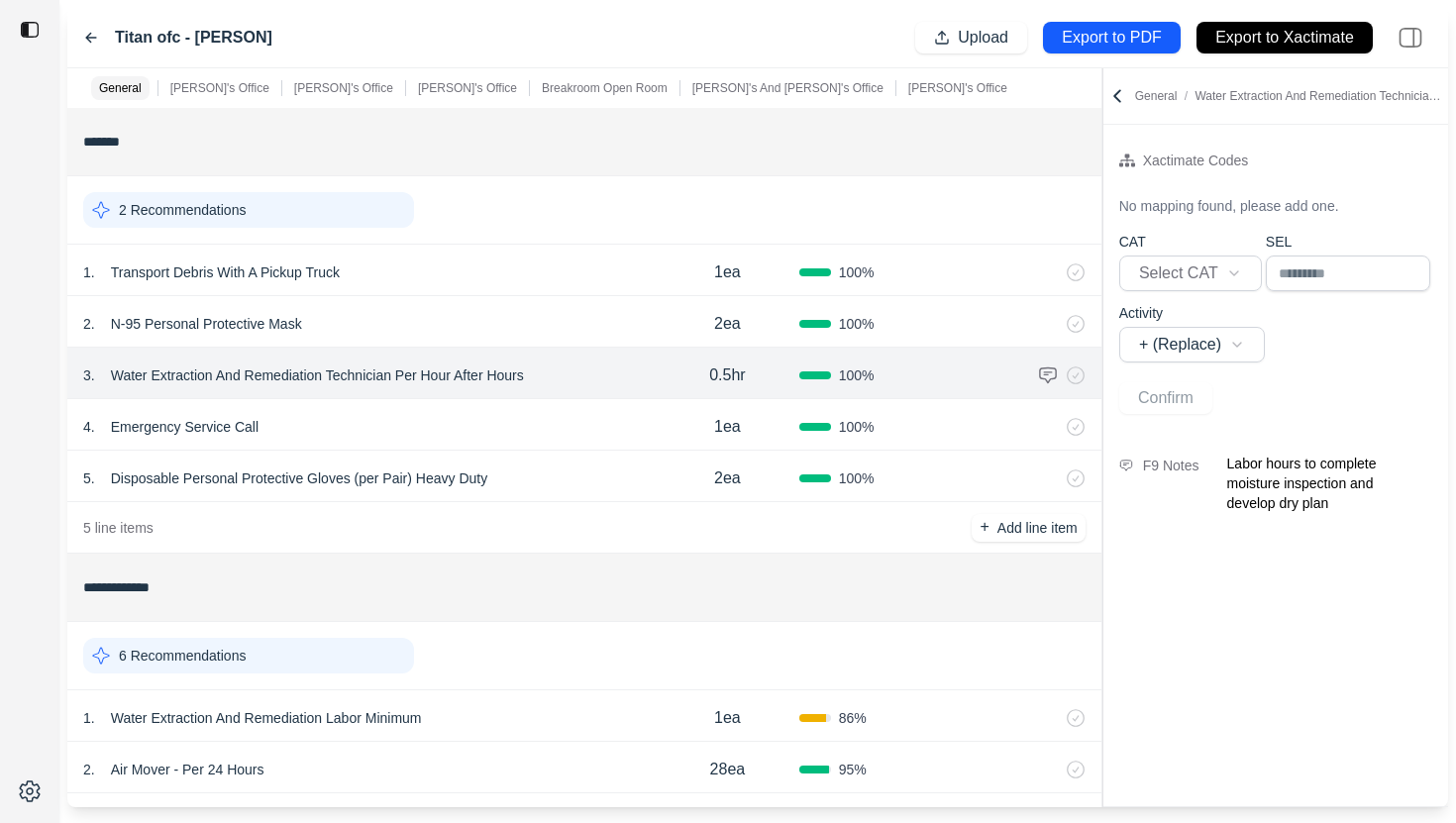click at bounding box center (1048, 375) 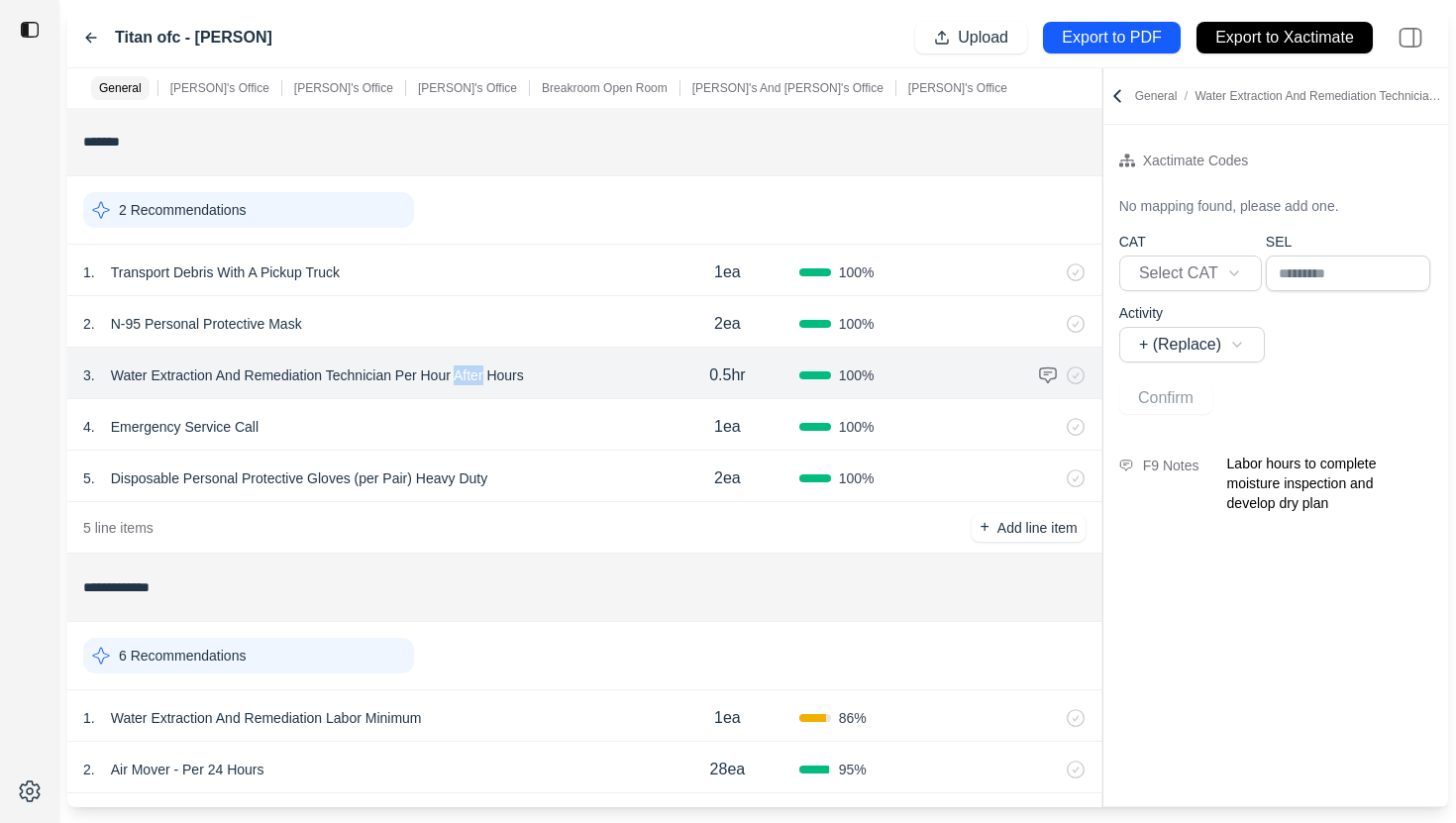 click on "Water Extraction And Remediation Technician Per Hour After Hours" at bounding box center [317, 375] 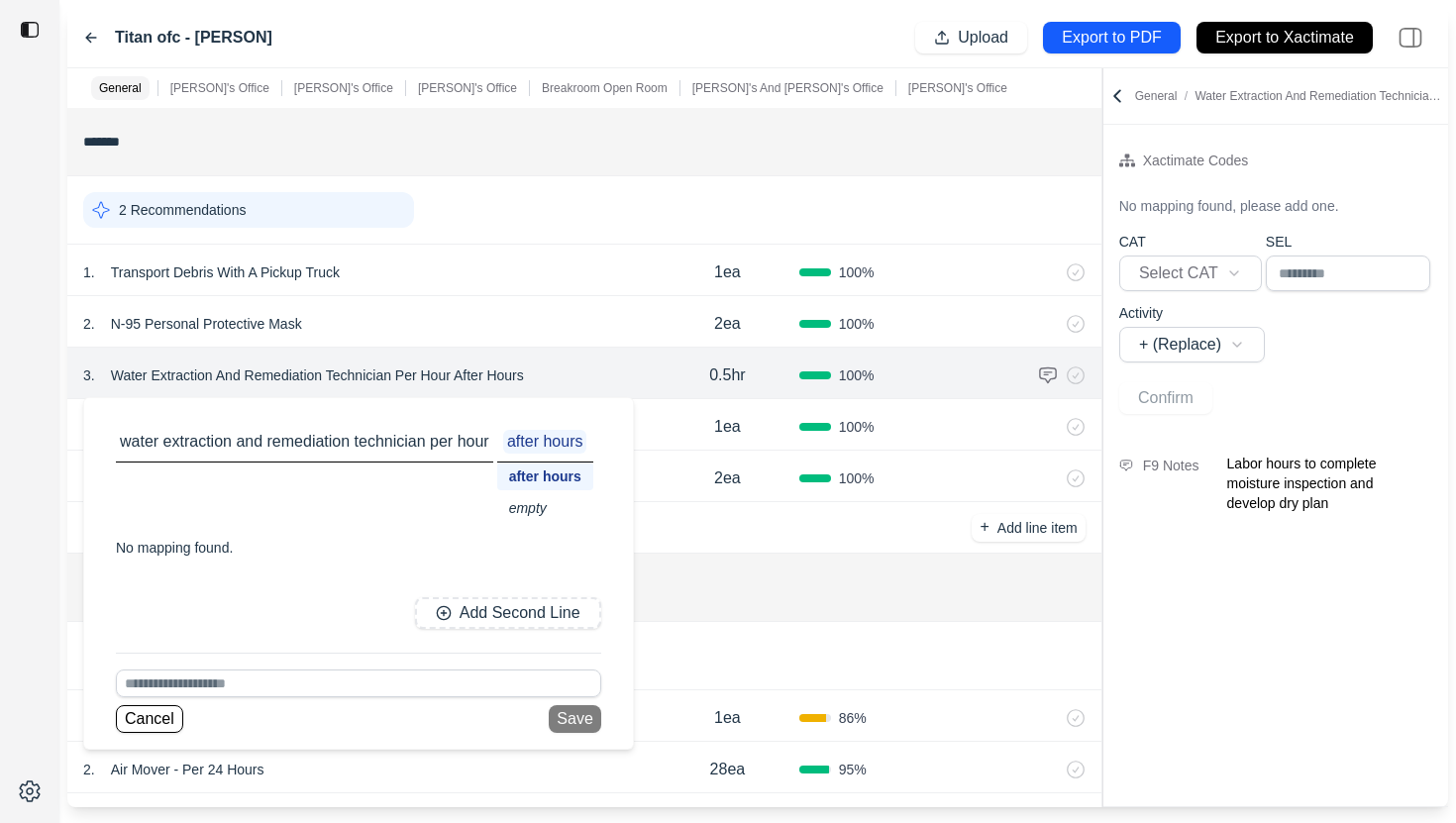 click on "empty" at bounding box center (545, 508) 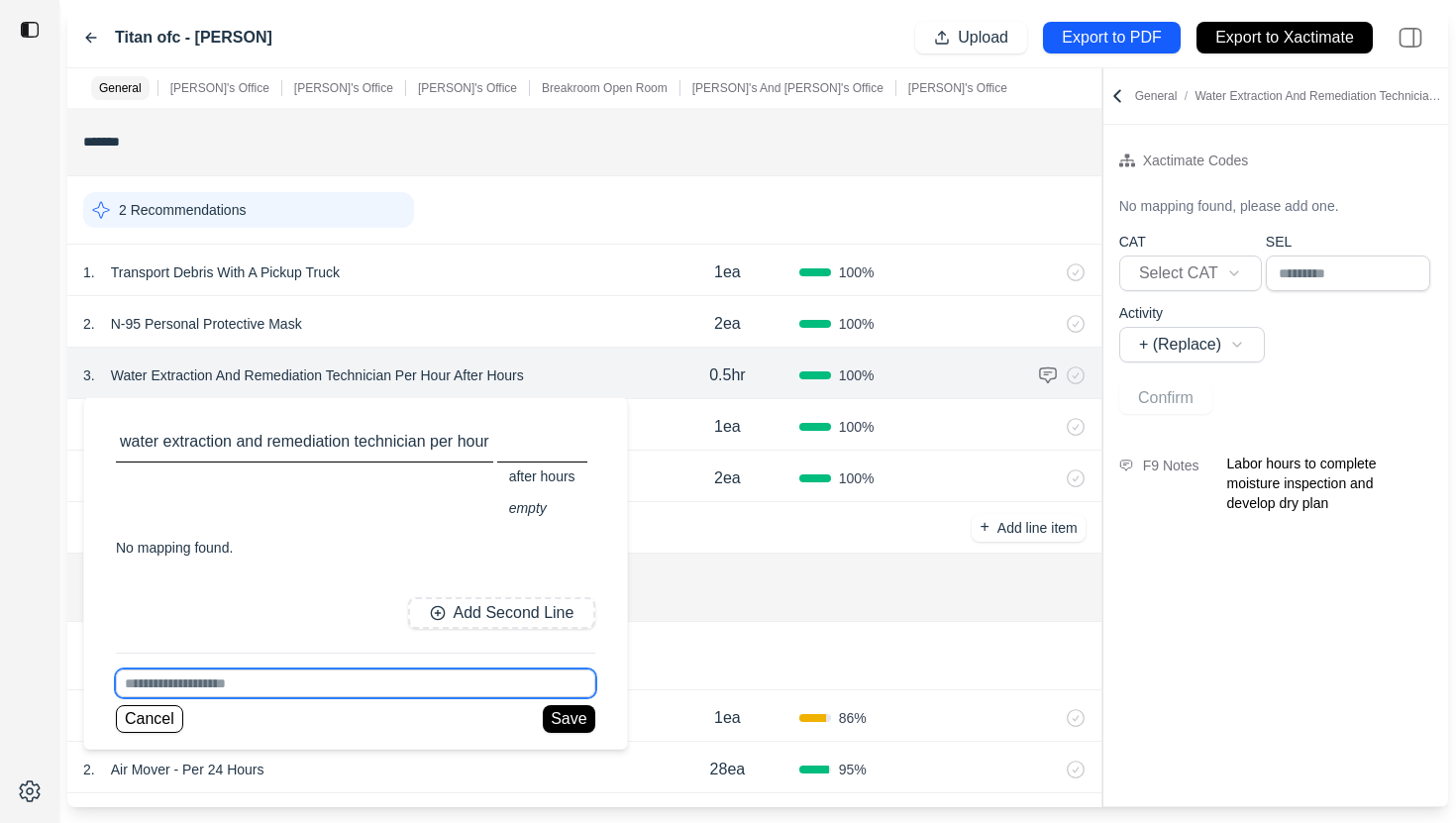click at bounding box center (356, 683) 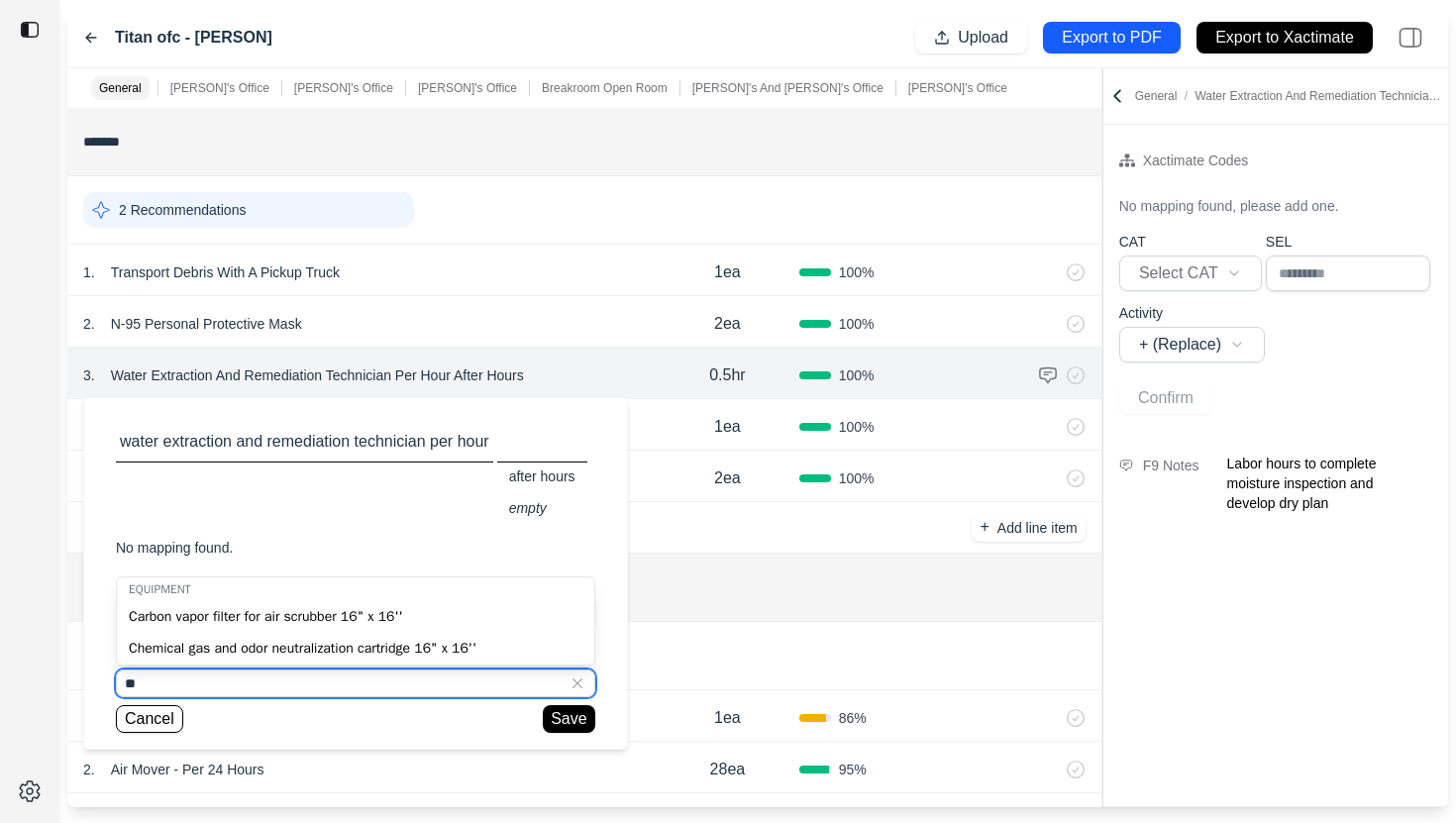 type on "*" 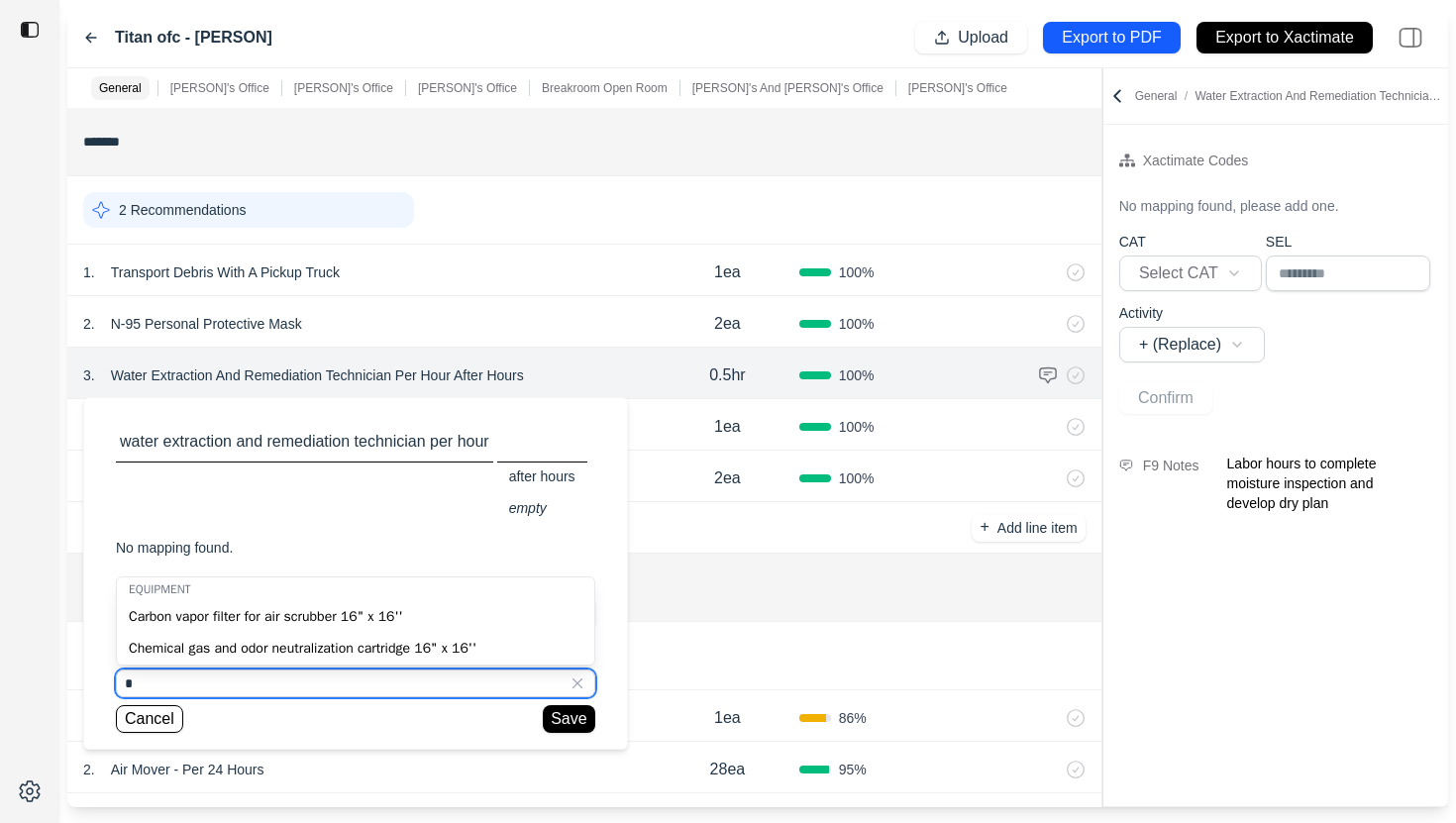 type 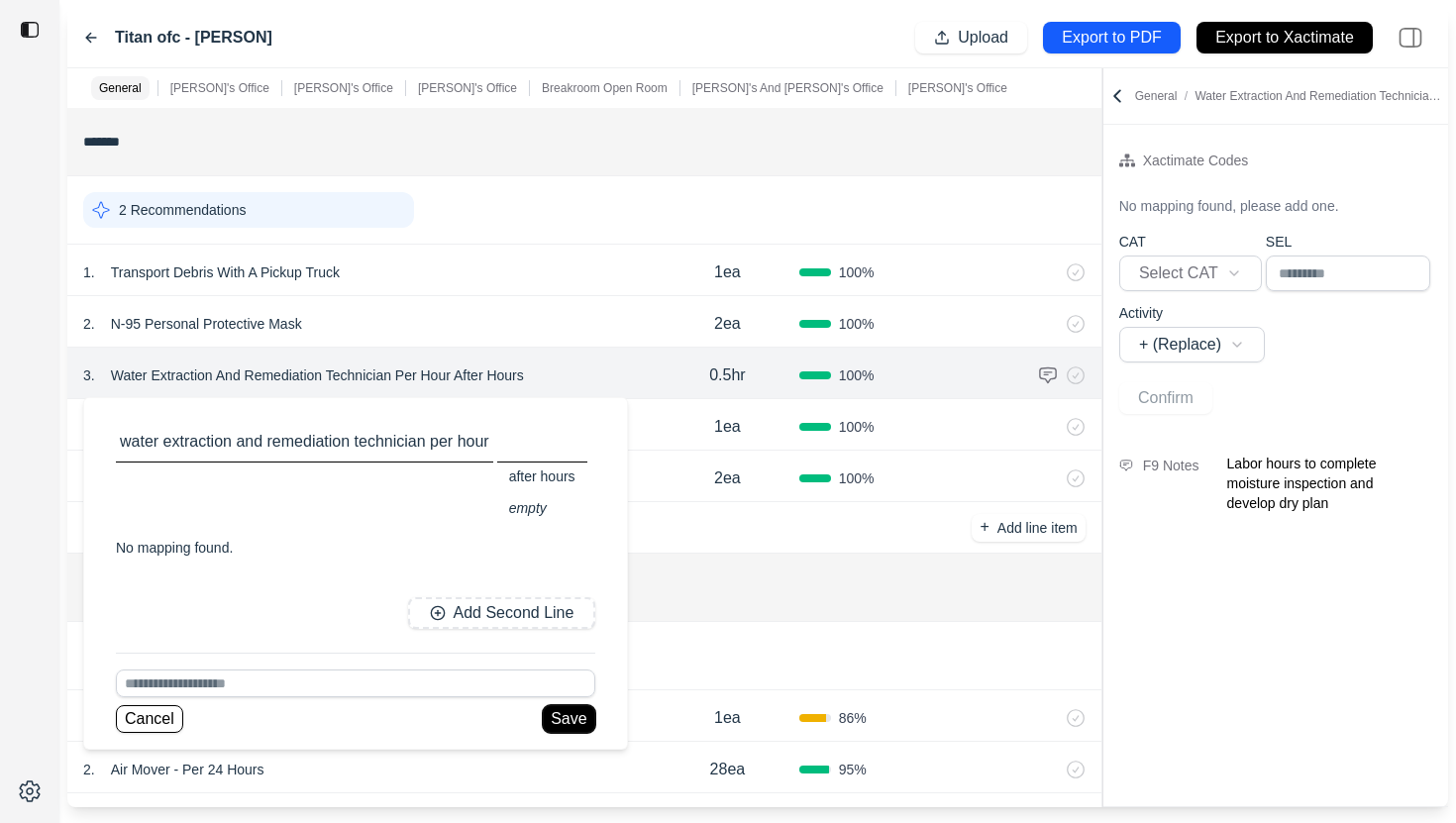 click on "Save" at bounding box center (569, 719) 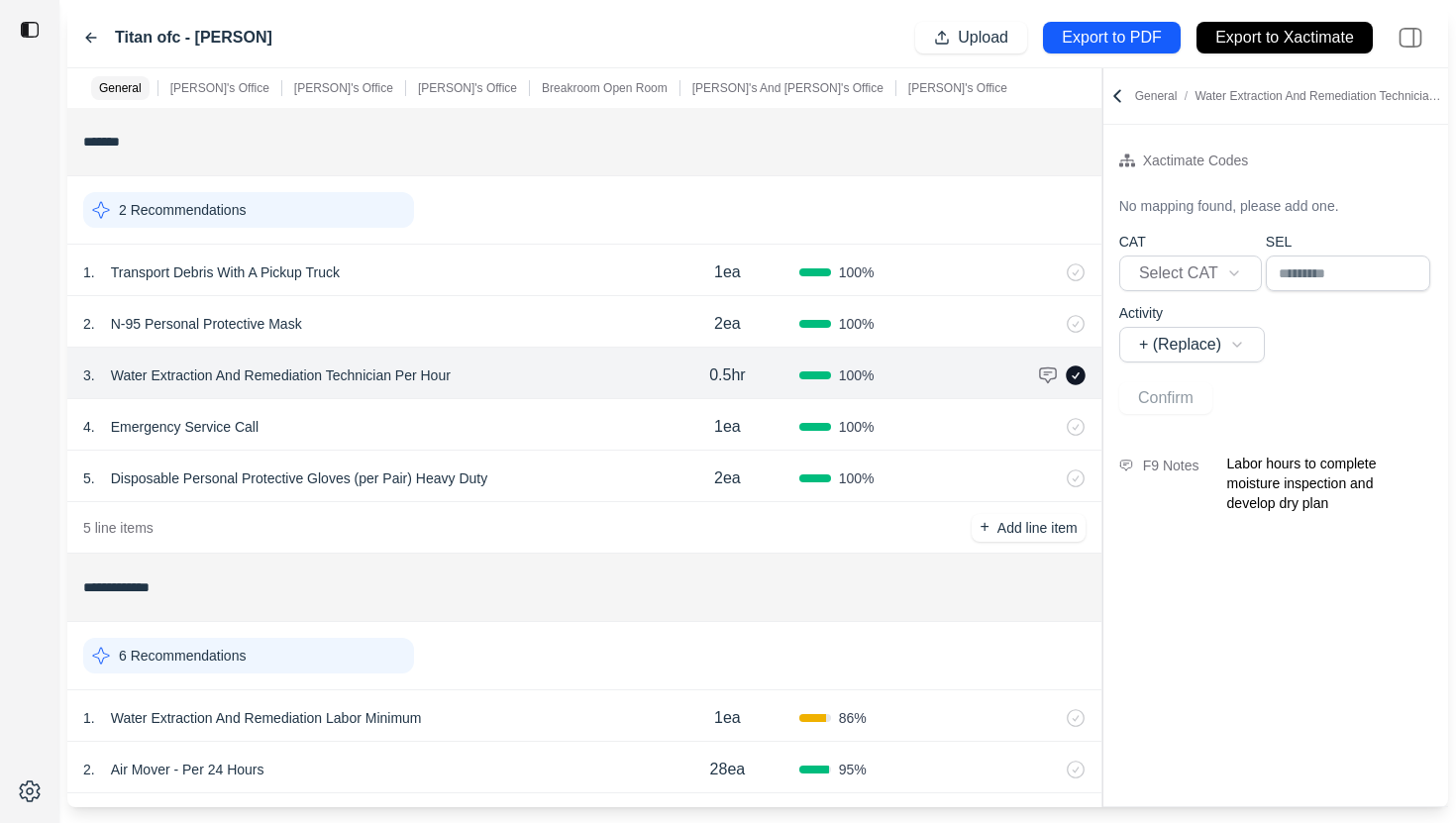 click on "0.5hr" at bounding box center (727, 375) 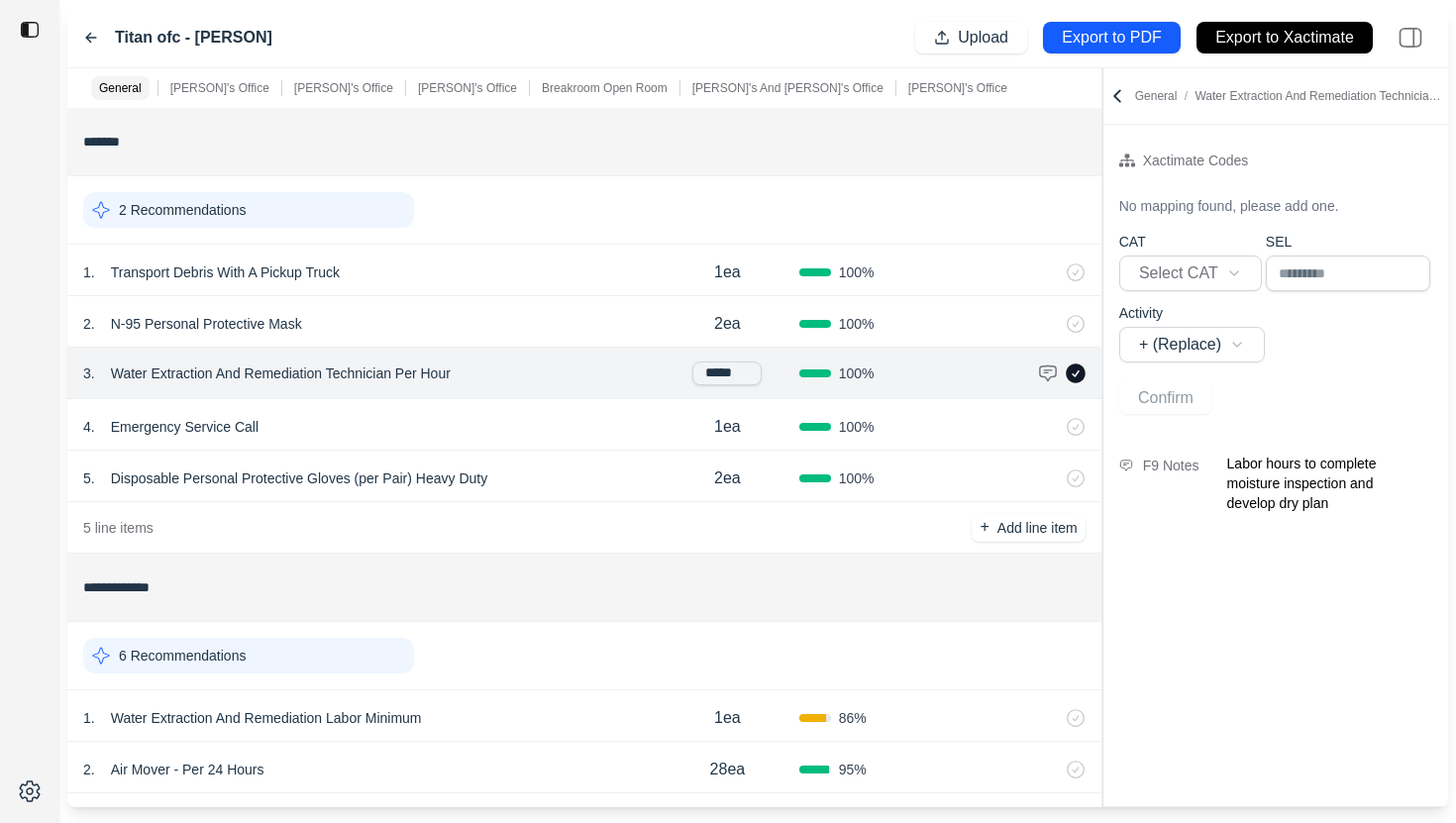 click on "*****" at bounding box center [727, 373] 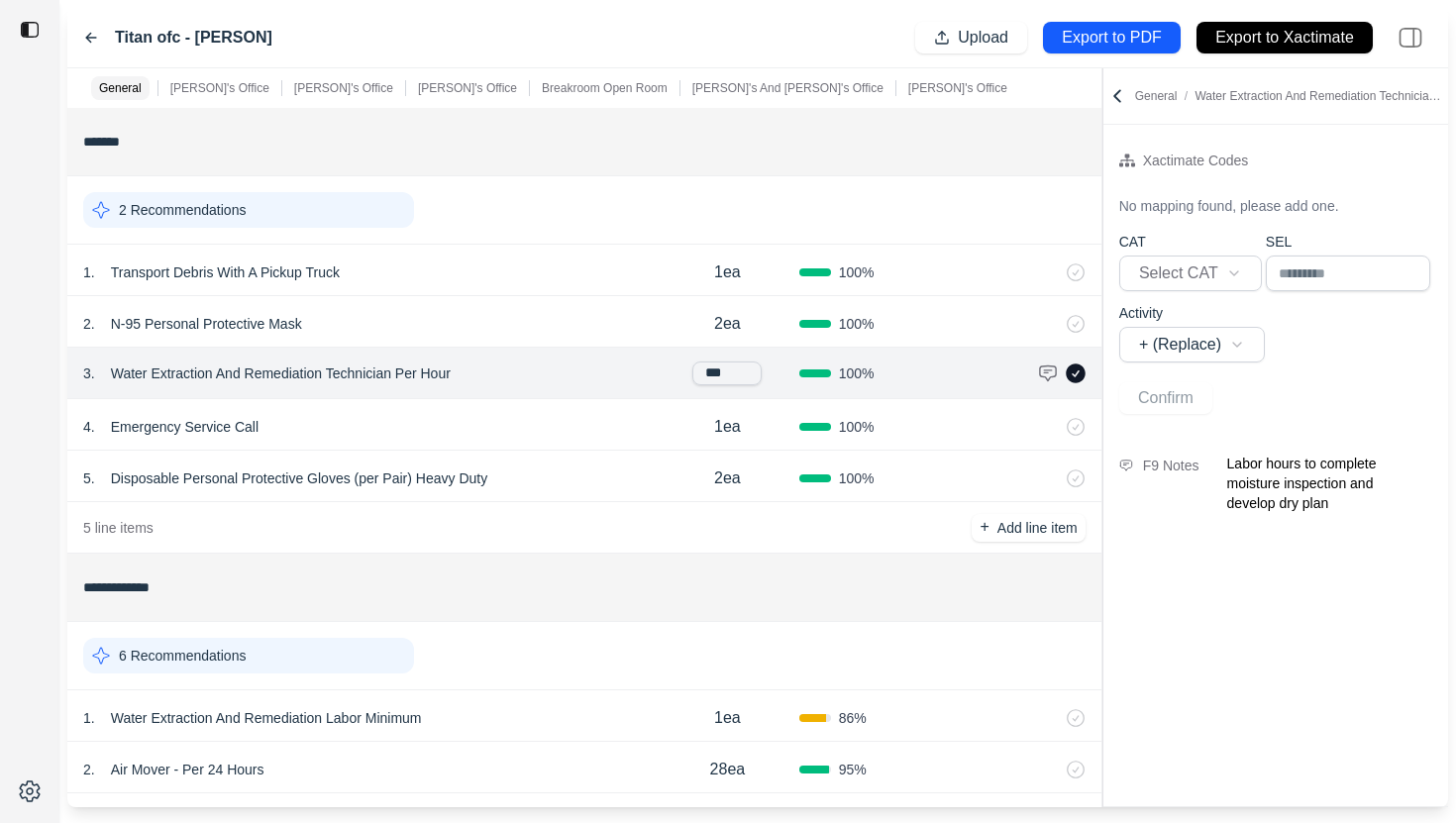 type on "****" 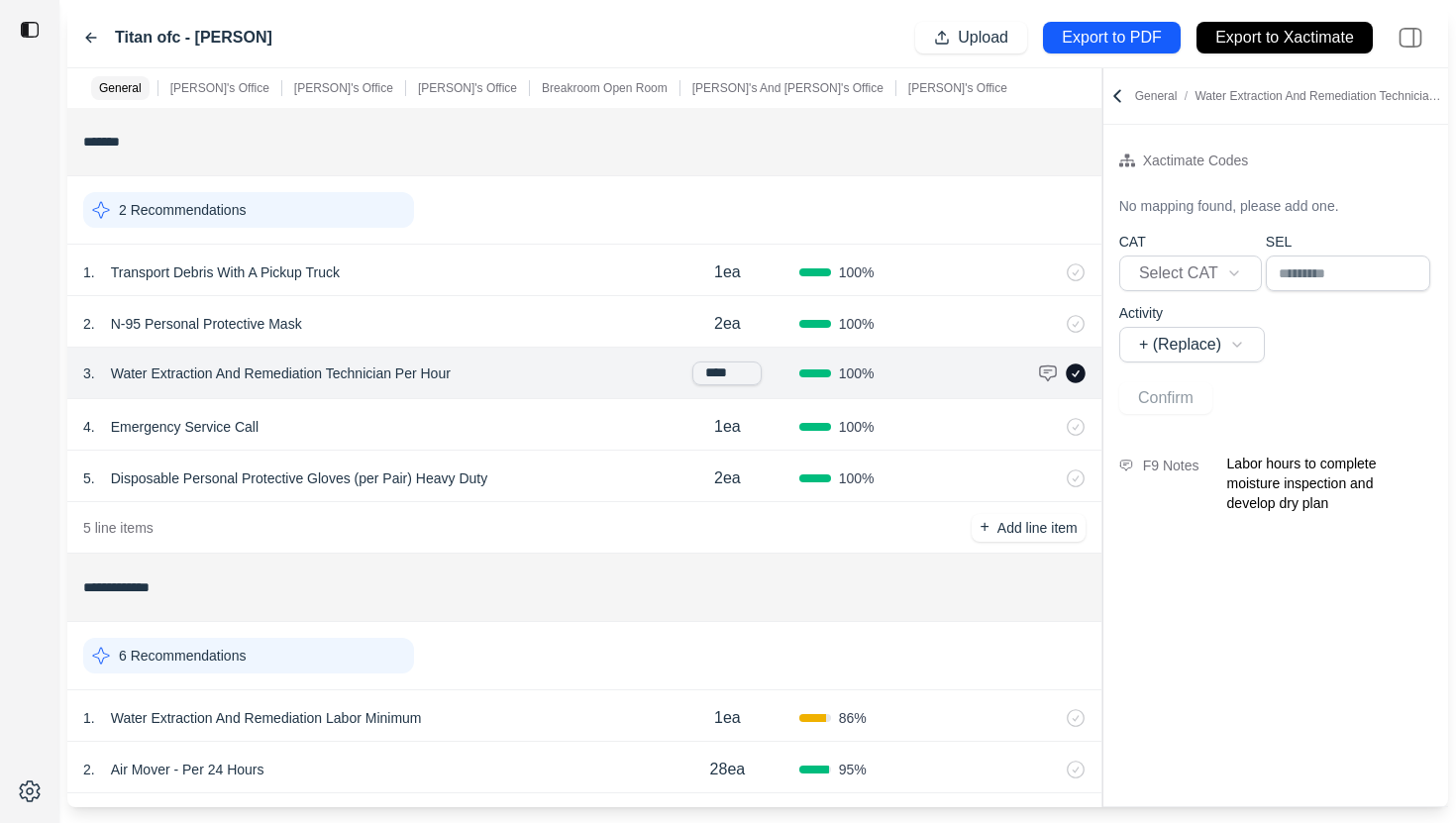 click on "4 . Emergency Service Call 1ea 100 %" at bounding box center [584, 425] 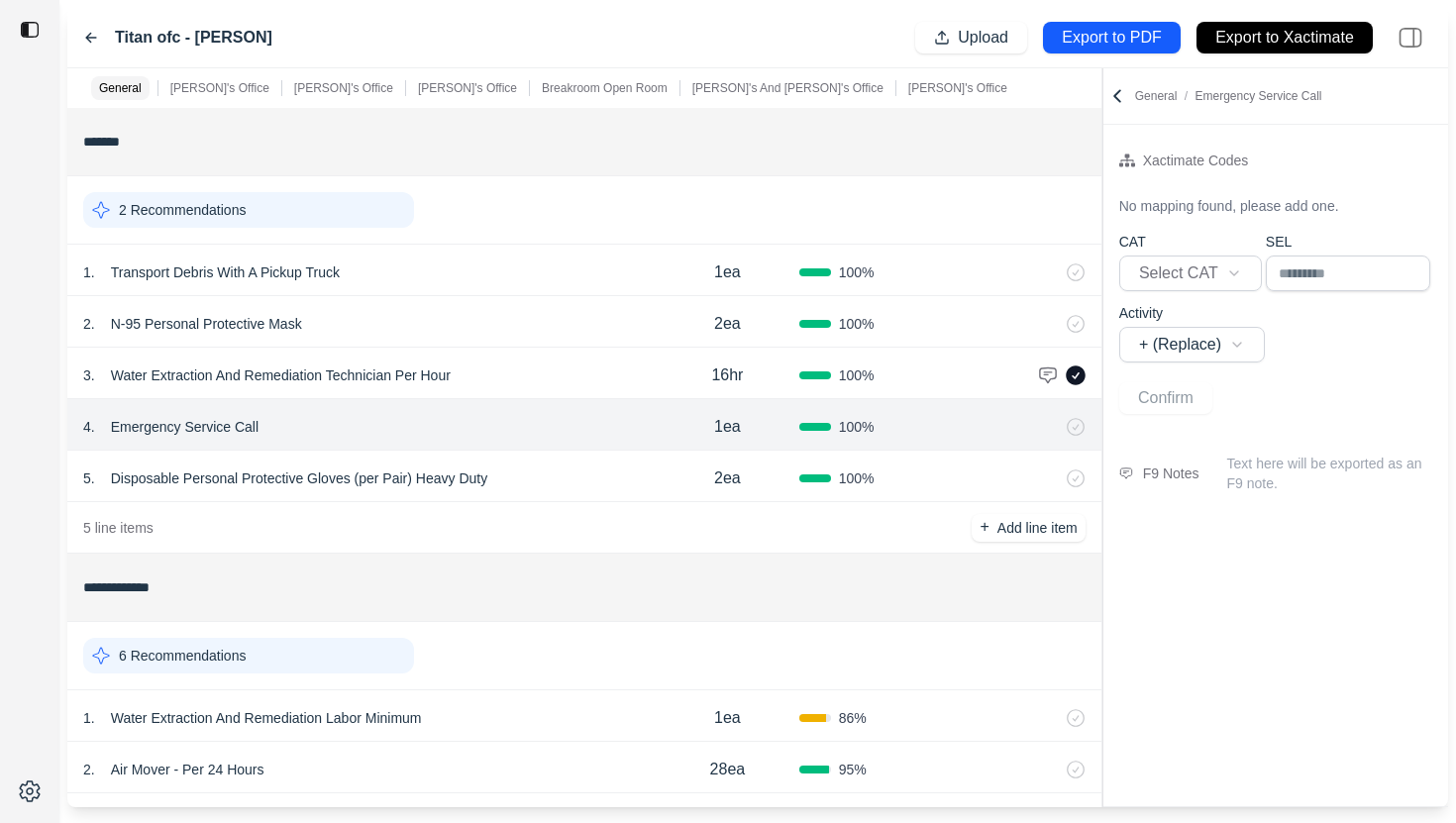 click on "5 . Disposable Personal Protective Gloves (per Pair) Heavy Duty" at bounding box center (369, 478) 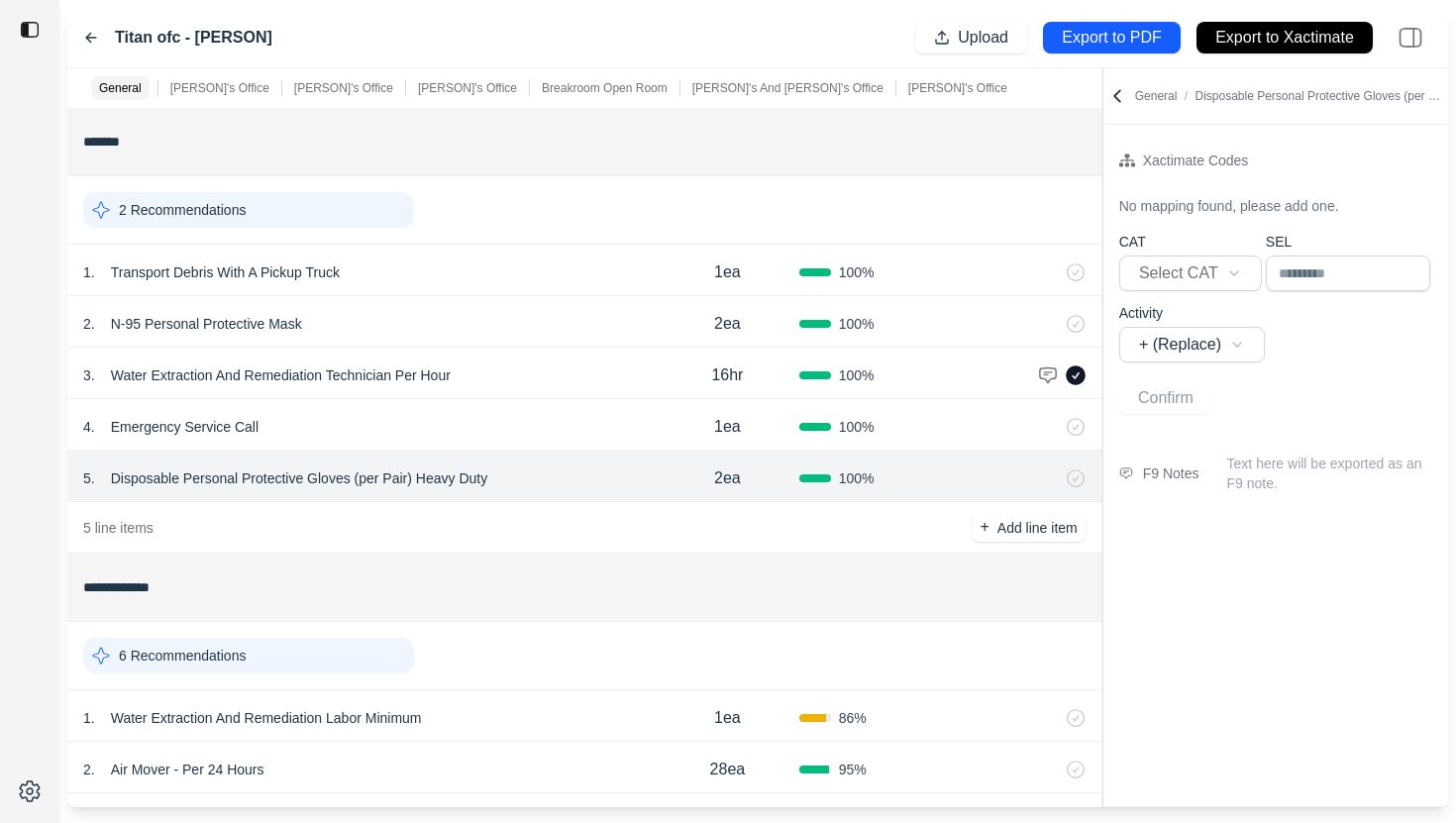 click on "Disposable Personal Protective Gloves (per Pair) Heavy Duty" at bounding box center [299, 478] 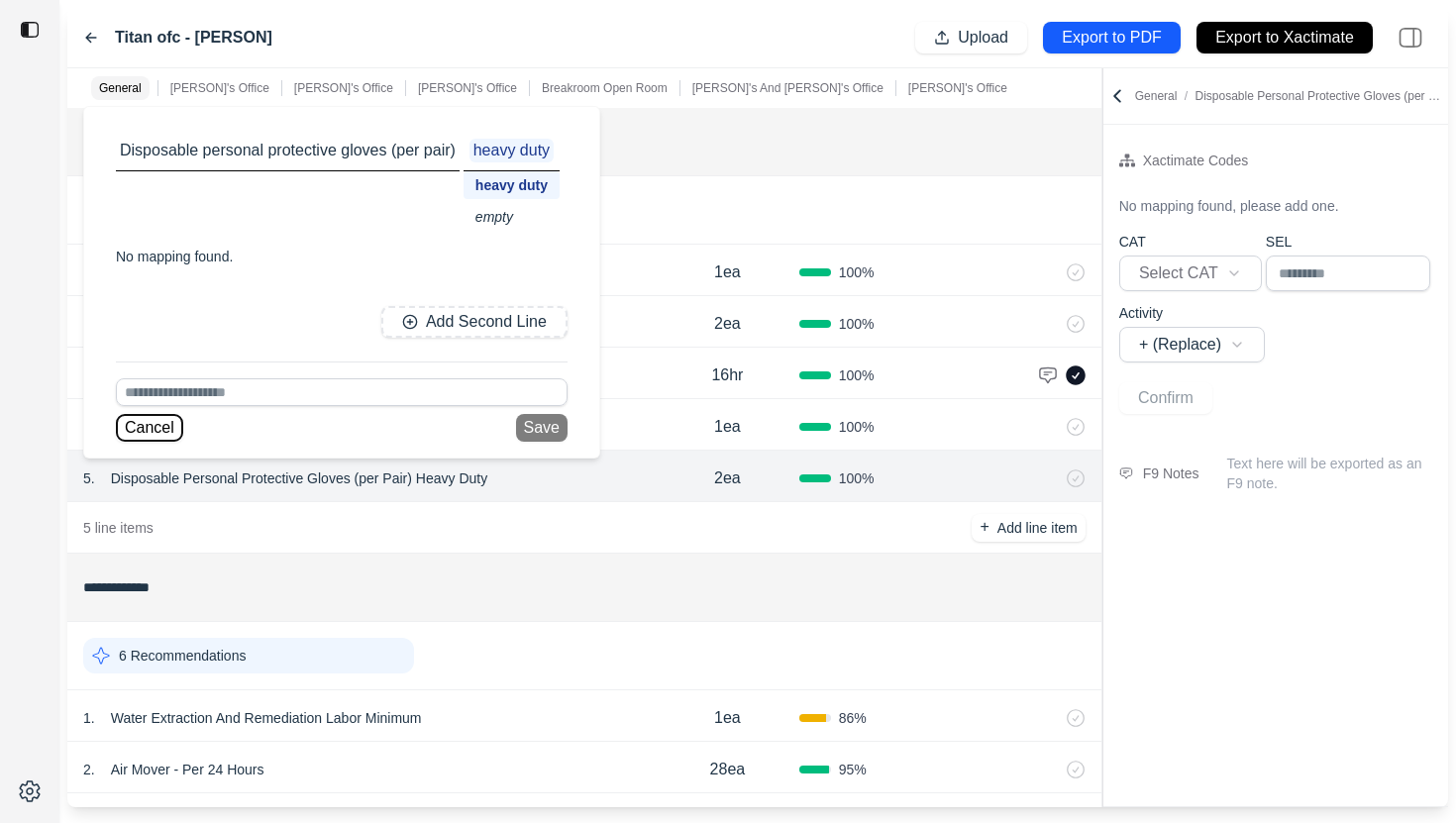click on "Cancel" at bounding box center [150, 428] 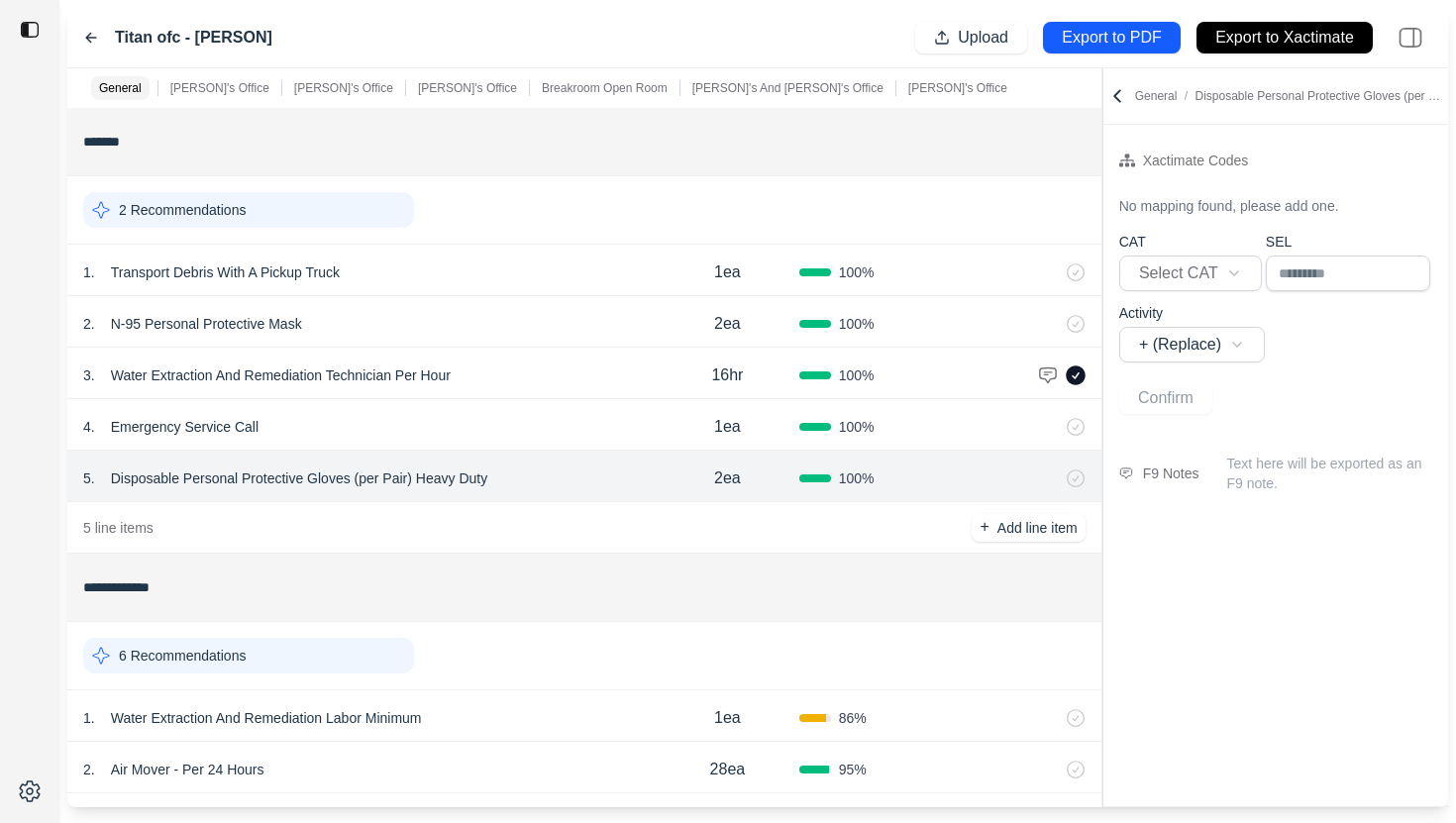 click on "2ea" at bounding box center (727, 478) 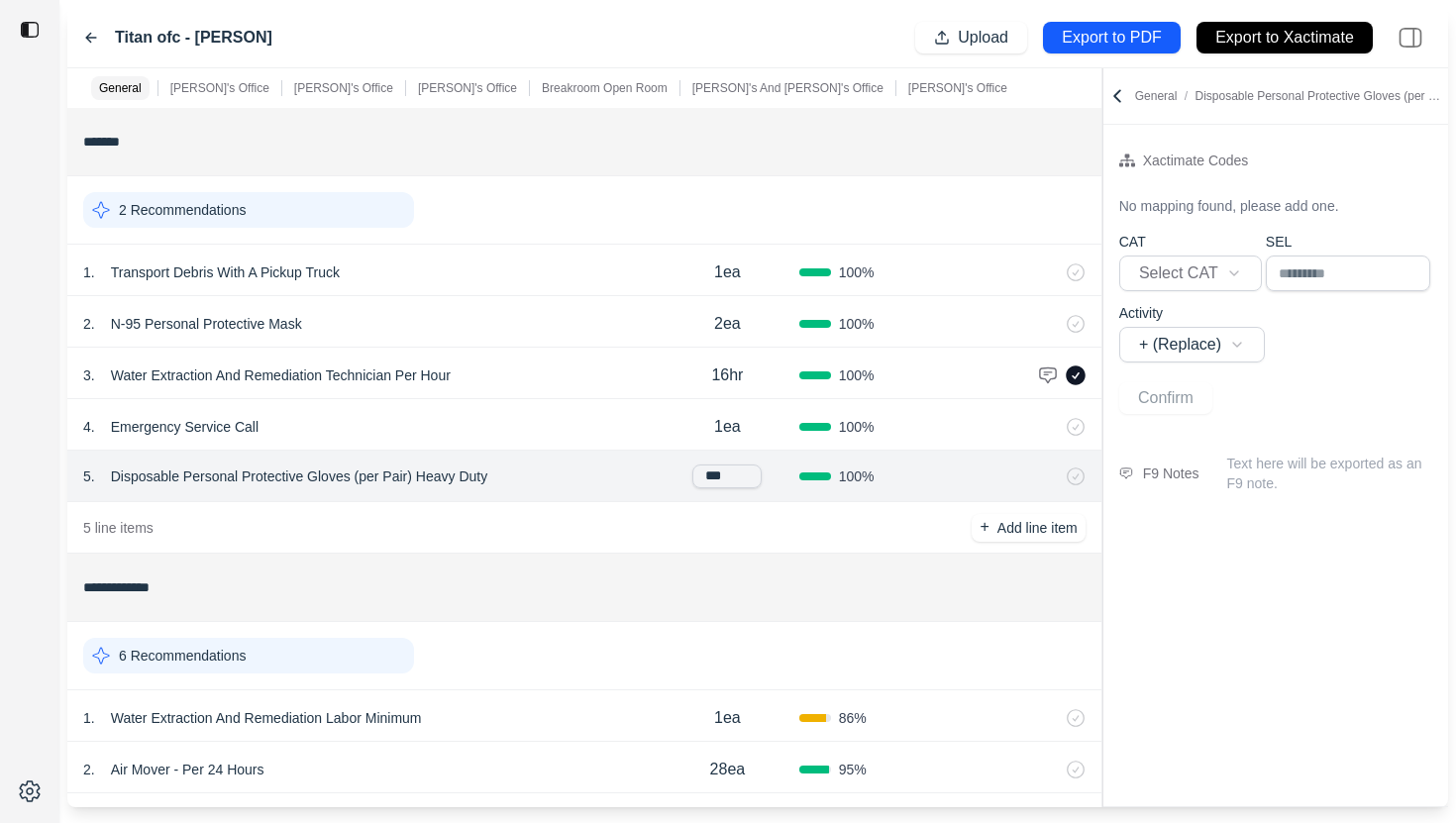 click on "***" at bounding box center [727, 476] 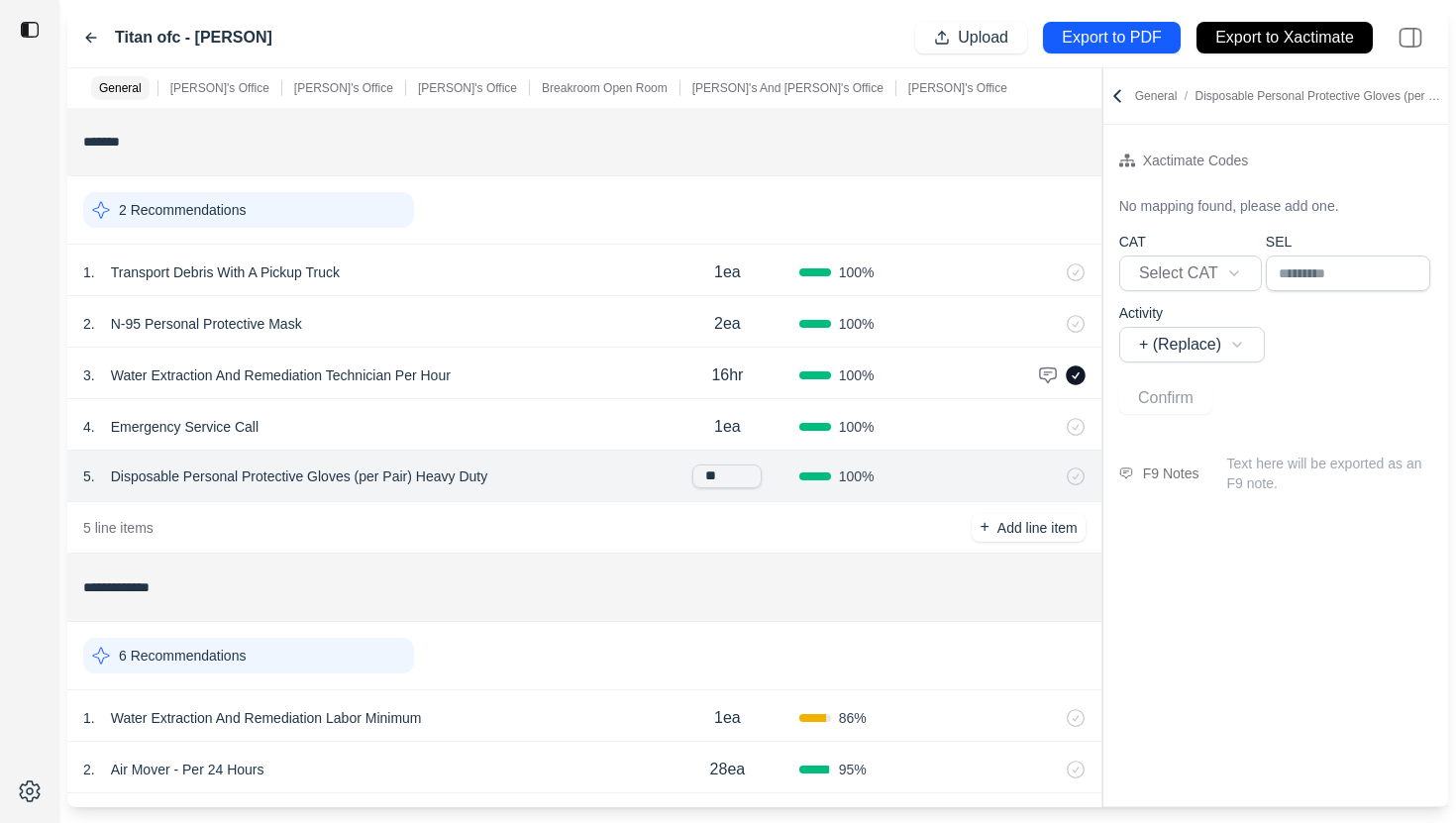 type on "***" 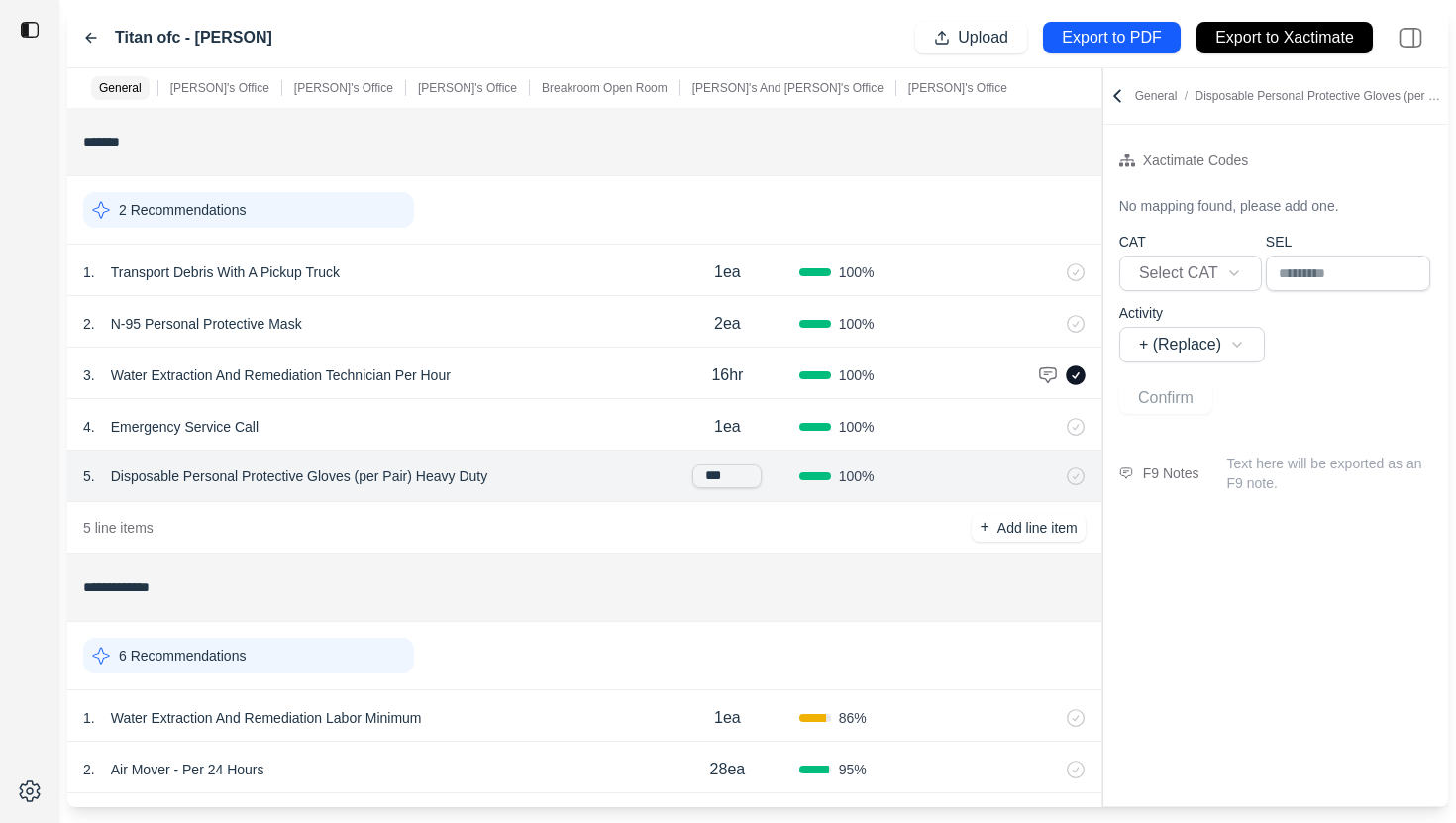 click on "5 line items + Add line item" at bounding box center (584, 528) 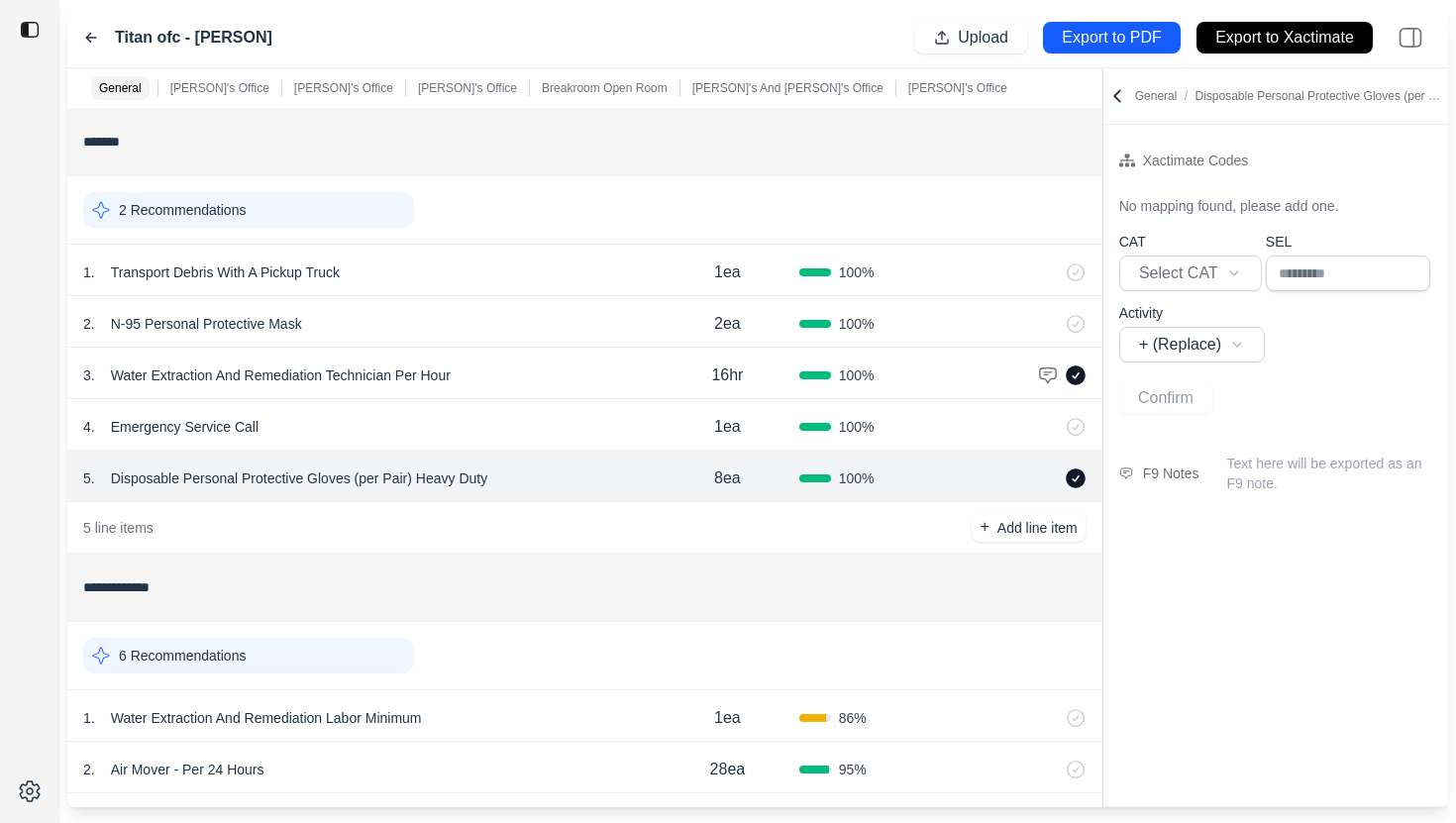 click on "Disposable Personal Protective Gloves (per Pair) Heavy Duty" at bounding box center [299, 478] 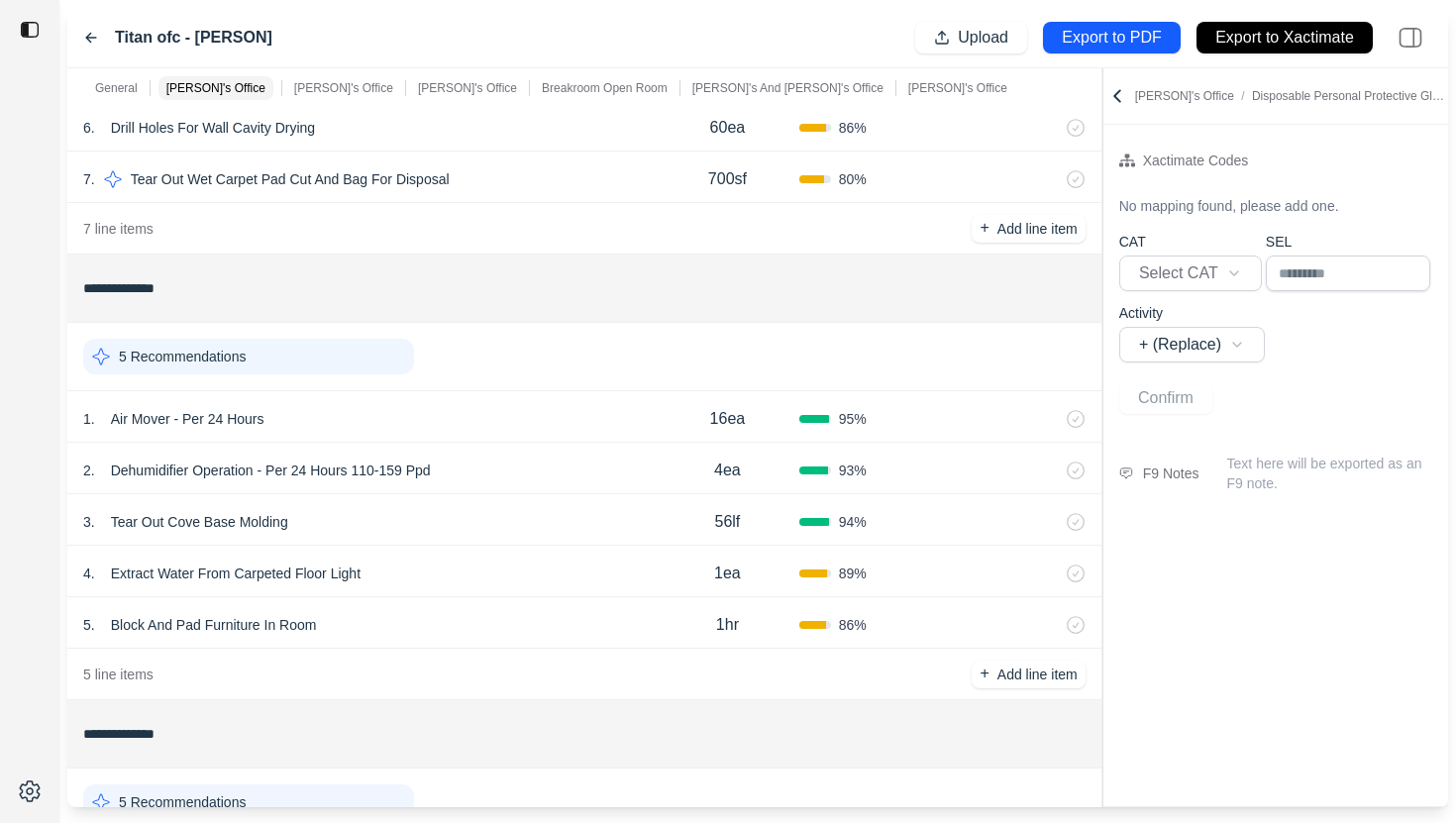 scroll, scrollTop: 868, scrollLeft: 0, axis: vertical 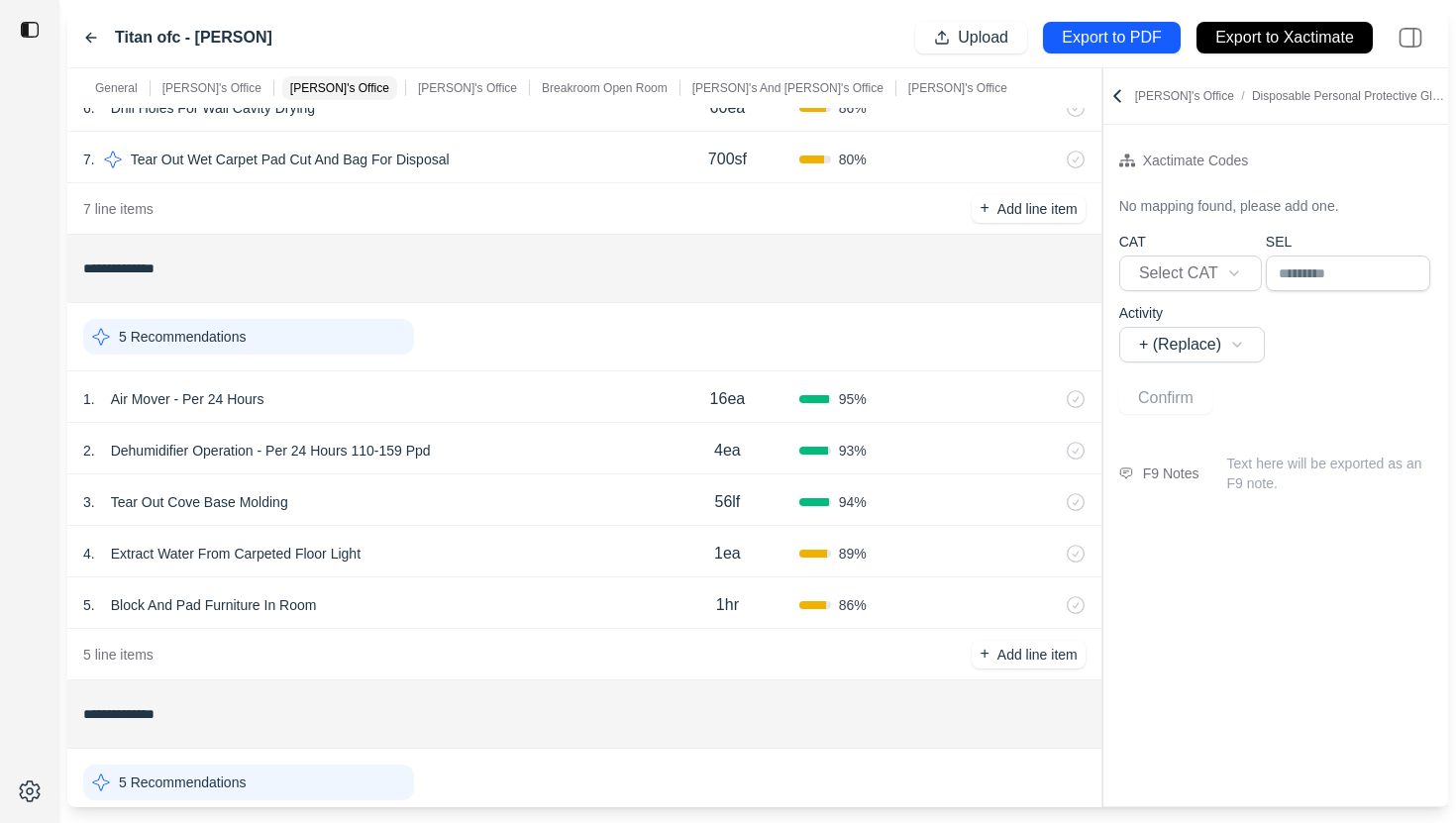 click on "5   Recommendations" at bounding box center (182, 337) 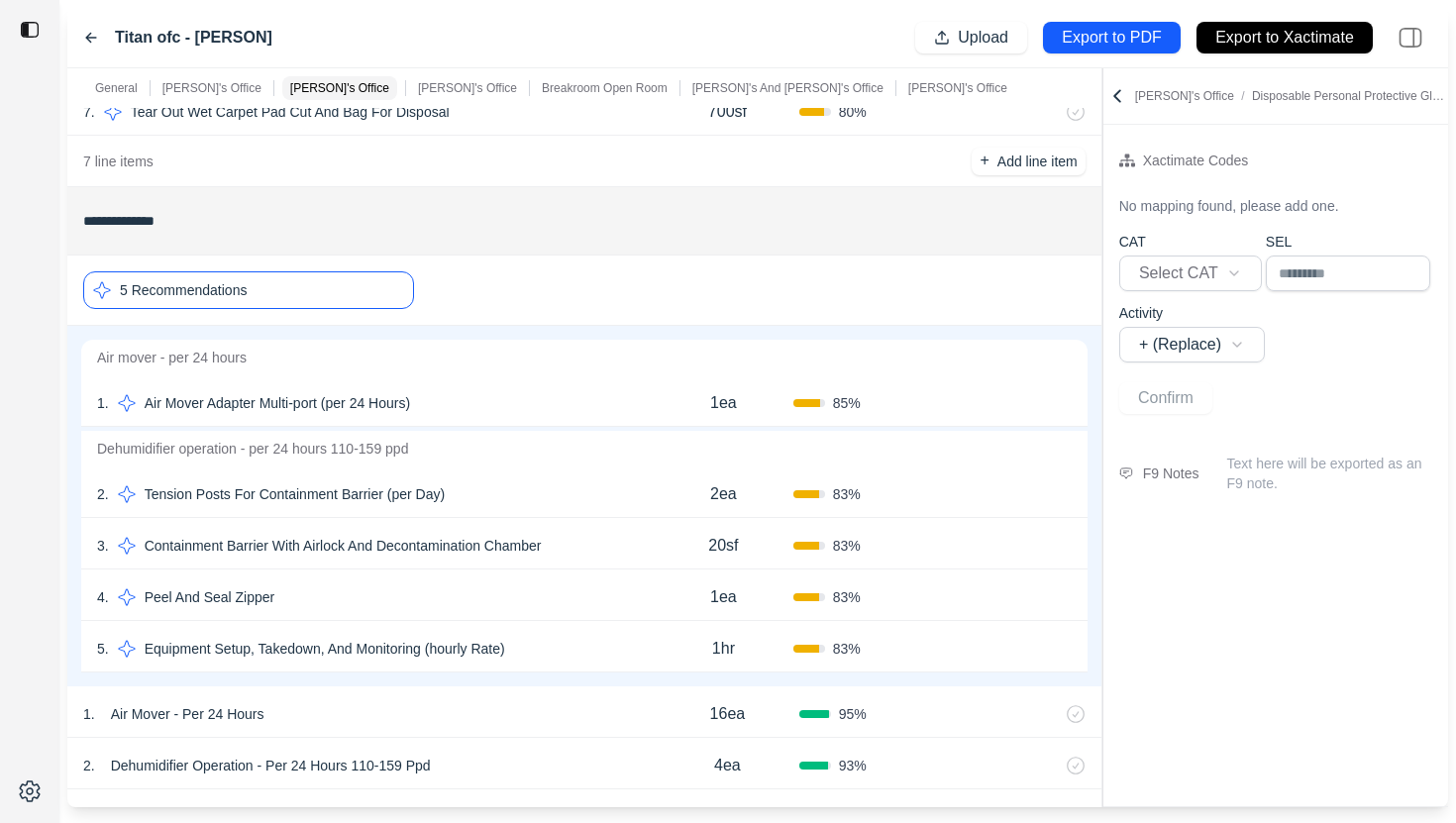 scroll, scrollTop: 921, scrollLeft: 0, axis: vertical 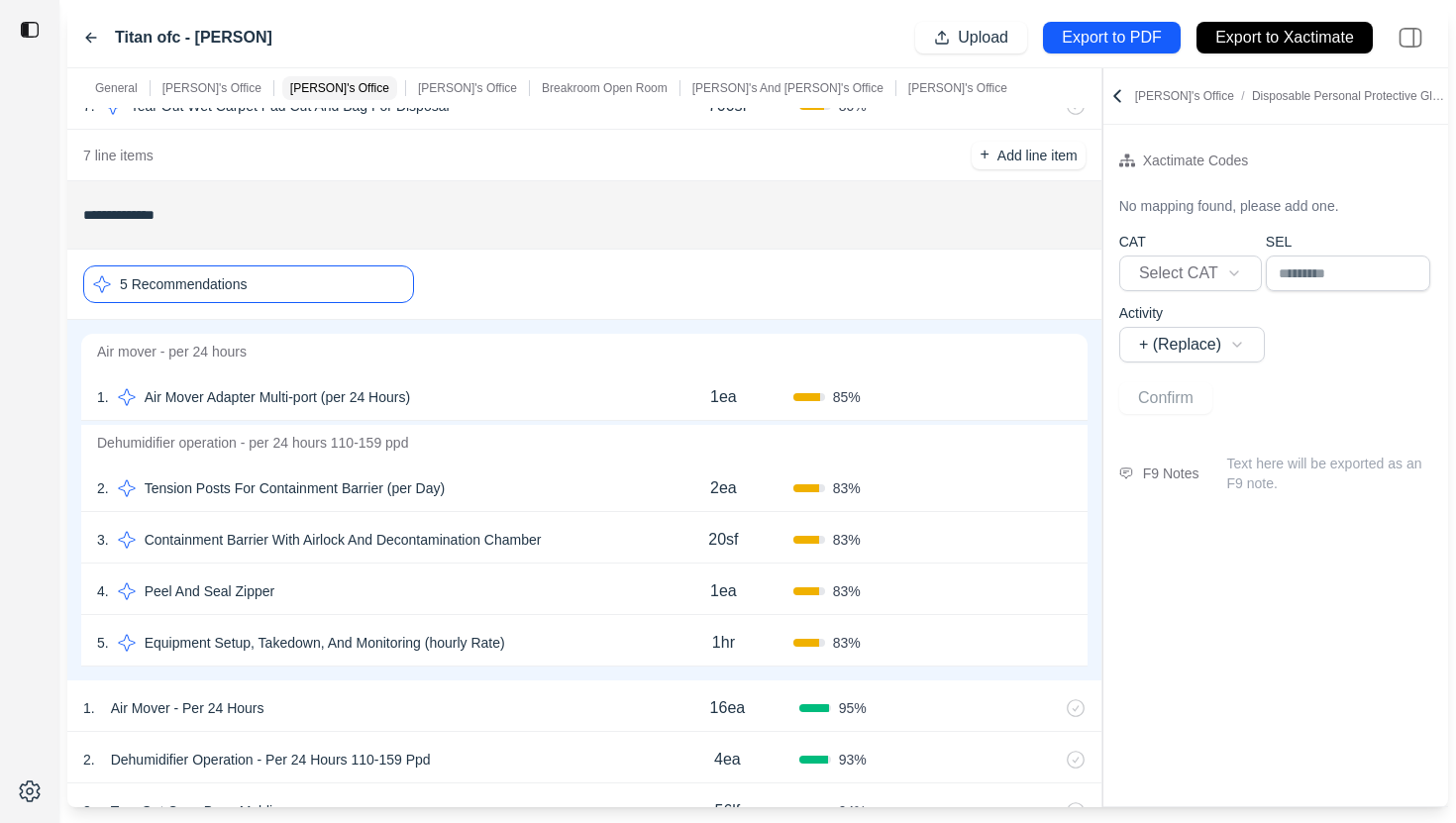 click 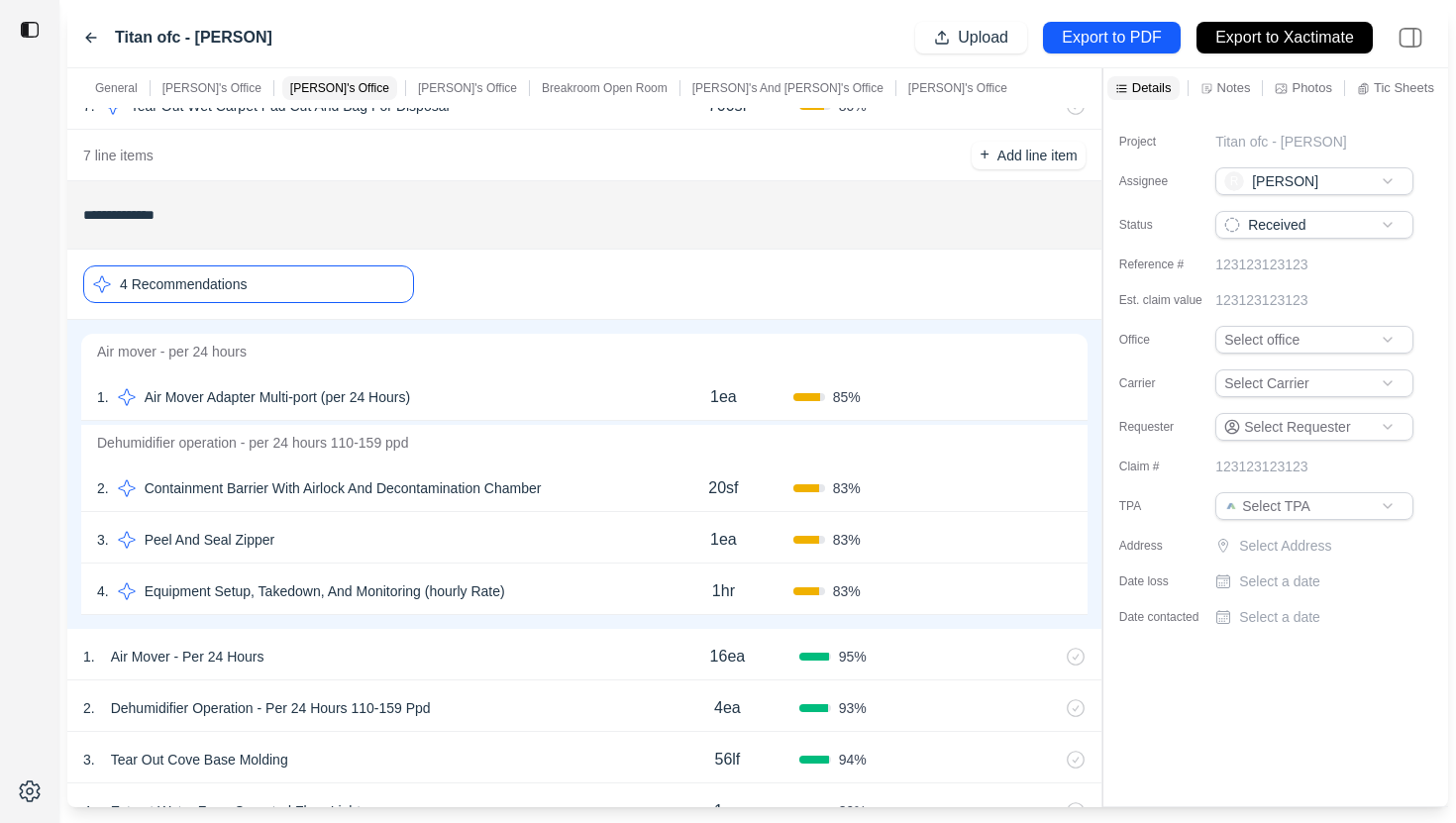 click 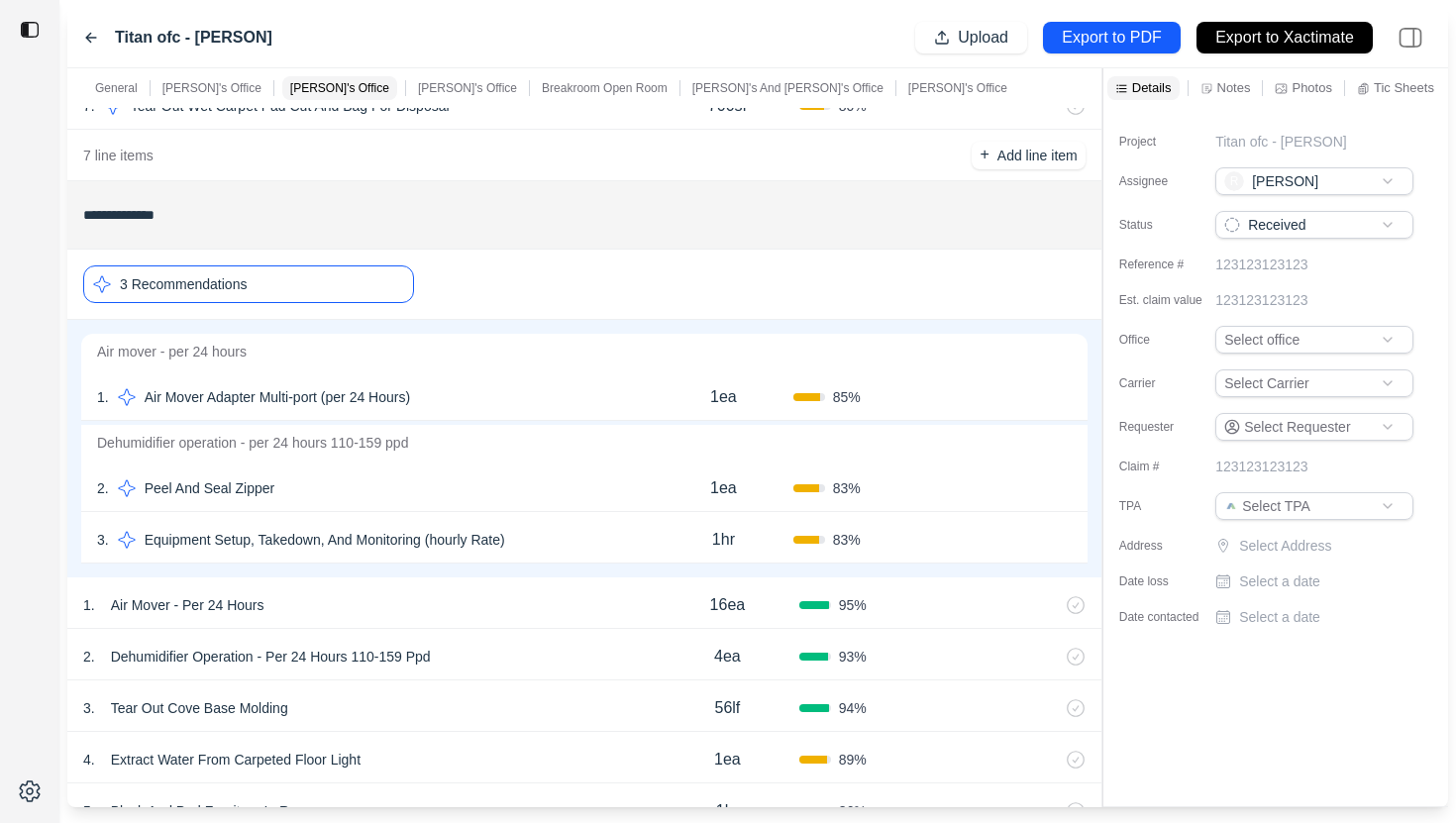 click 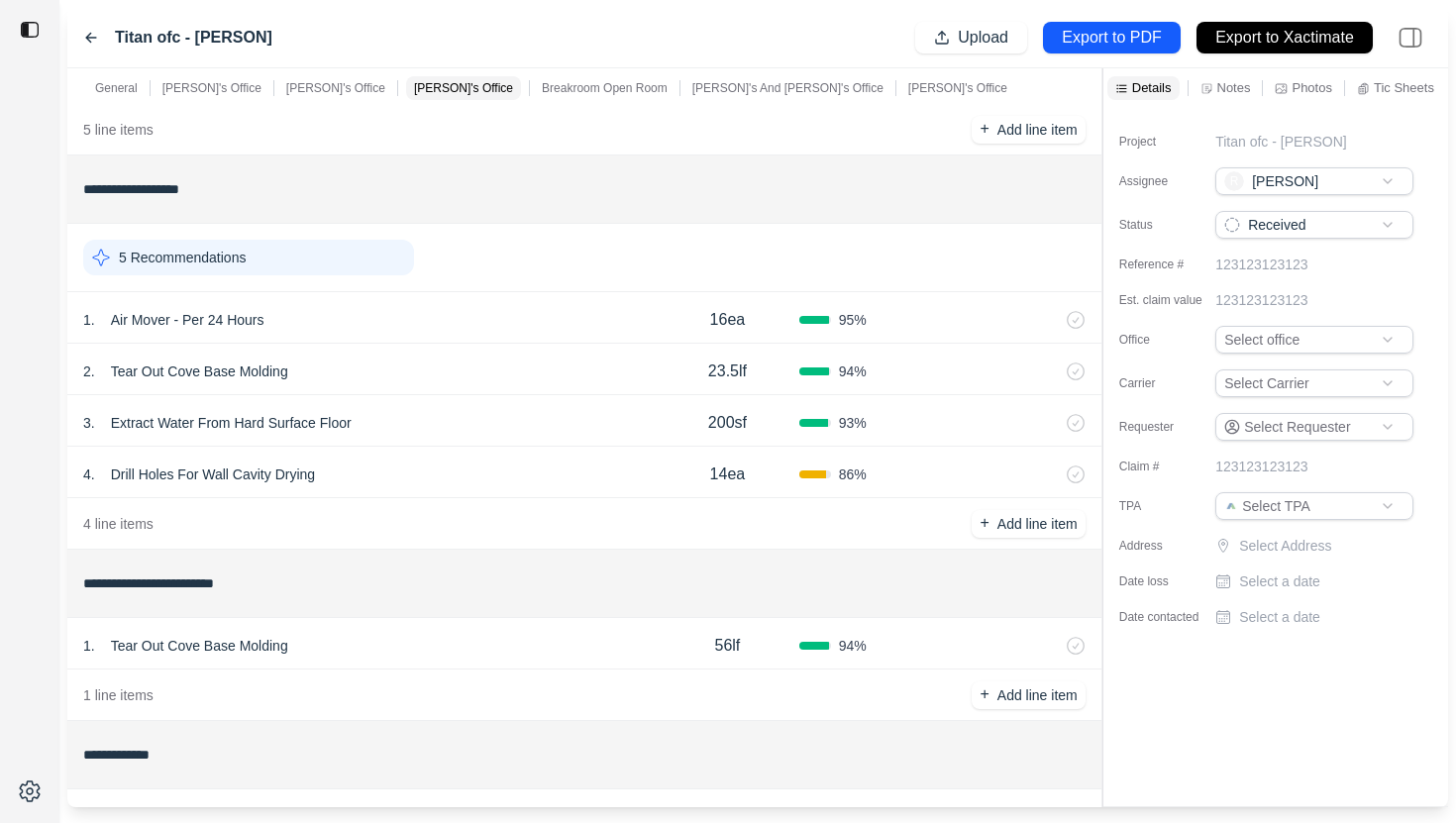 scroll, scrollTop: 2163, scrollLeft: 0, axis: vertical 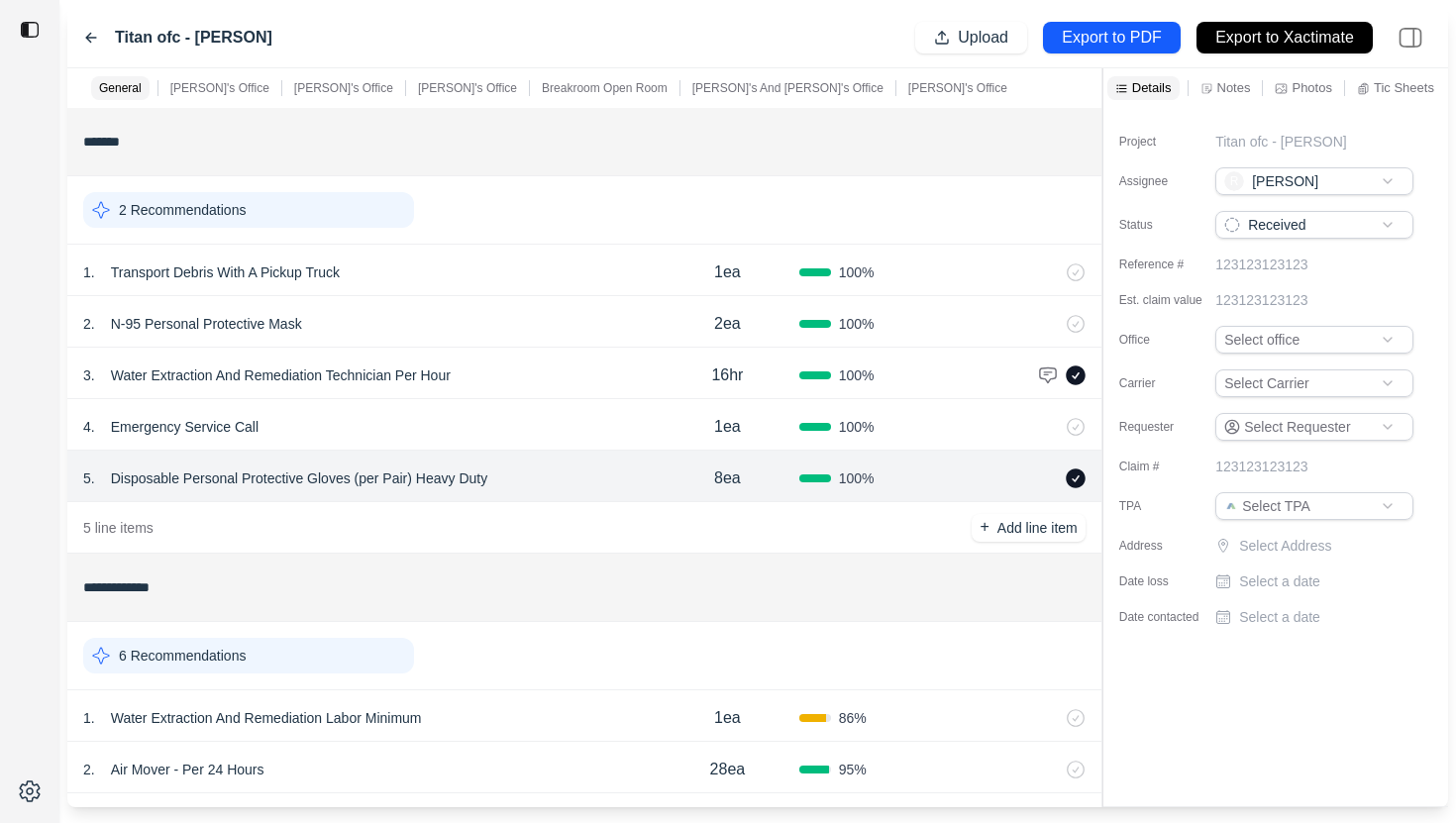 click on "Tic Sheets" at bounding box center (1404, 87) 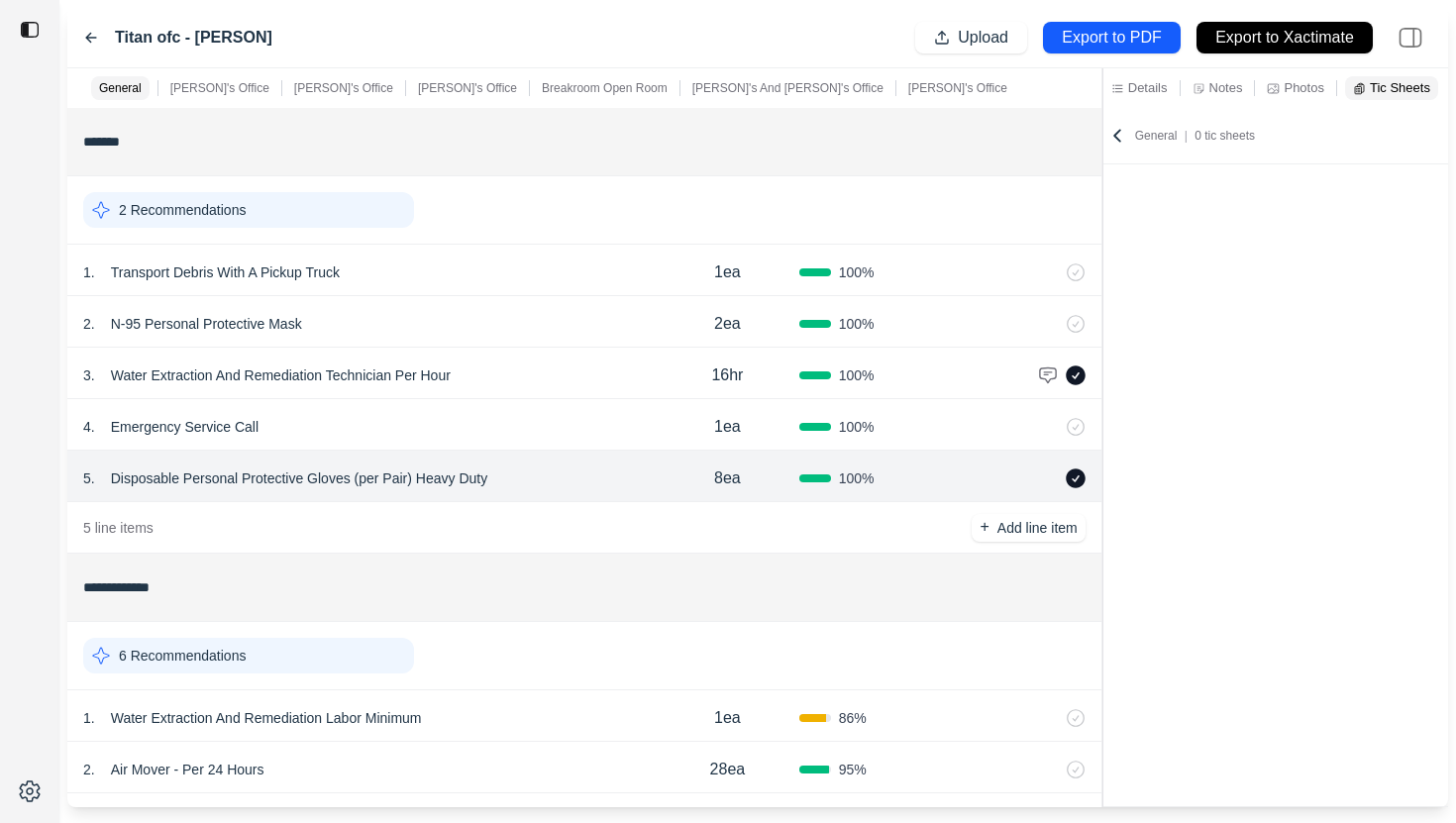 click on "Tic Sheets" at bounding box center (1400, 87) 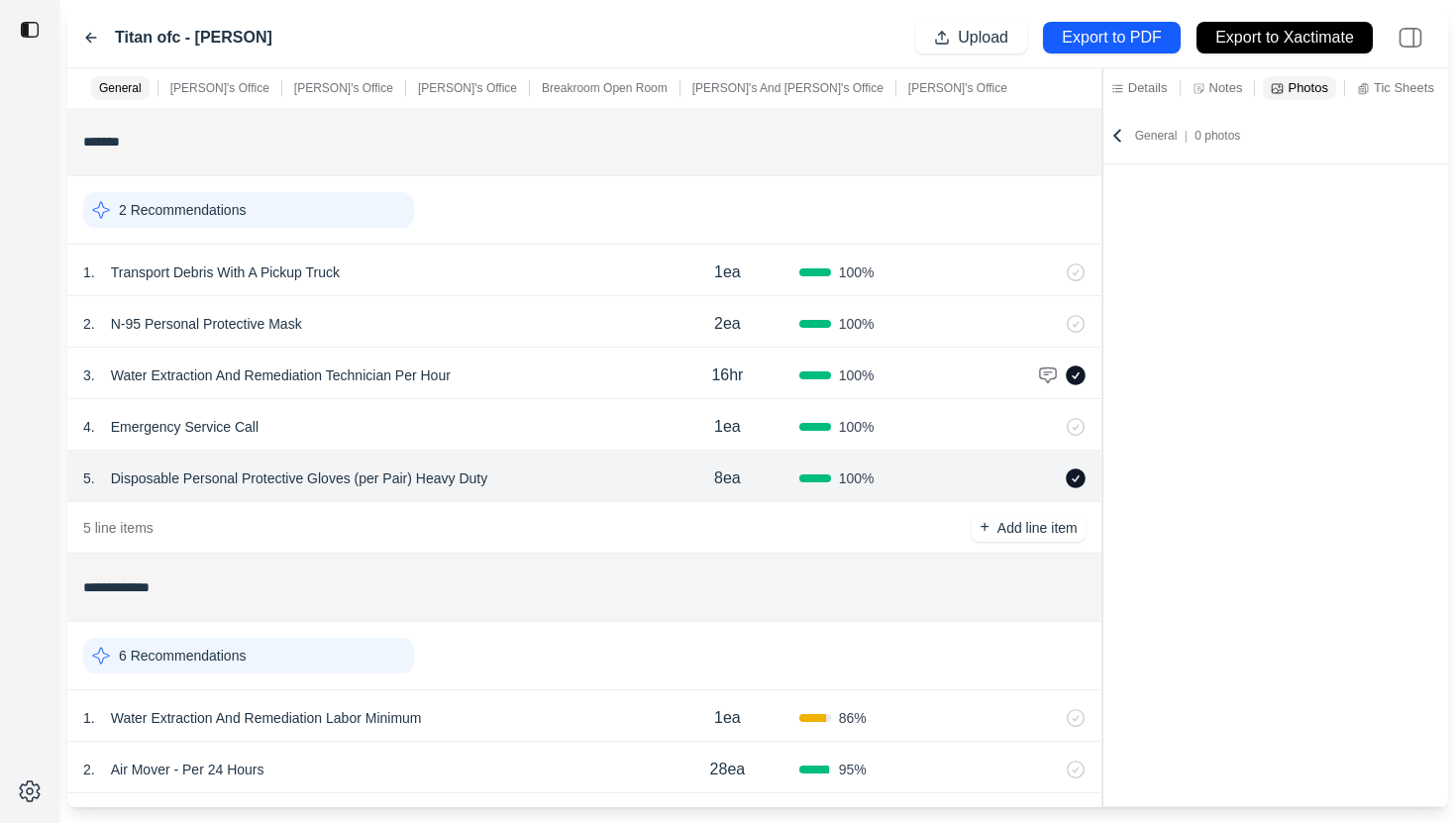 click on "Notes" at bounding box center (1217, 88) 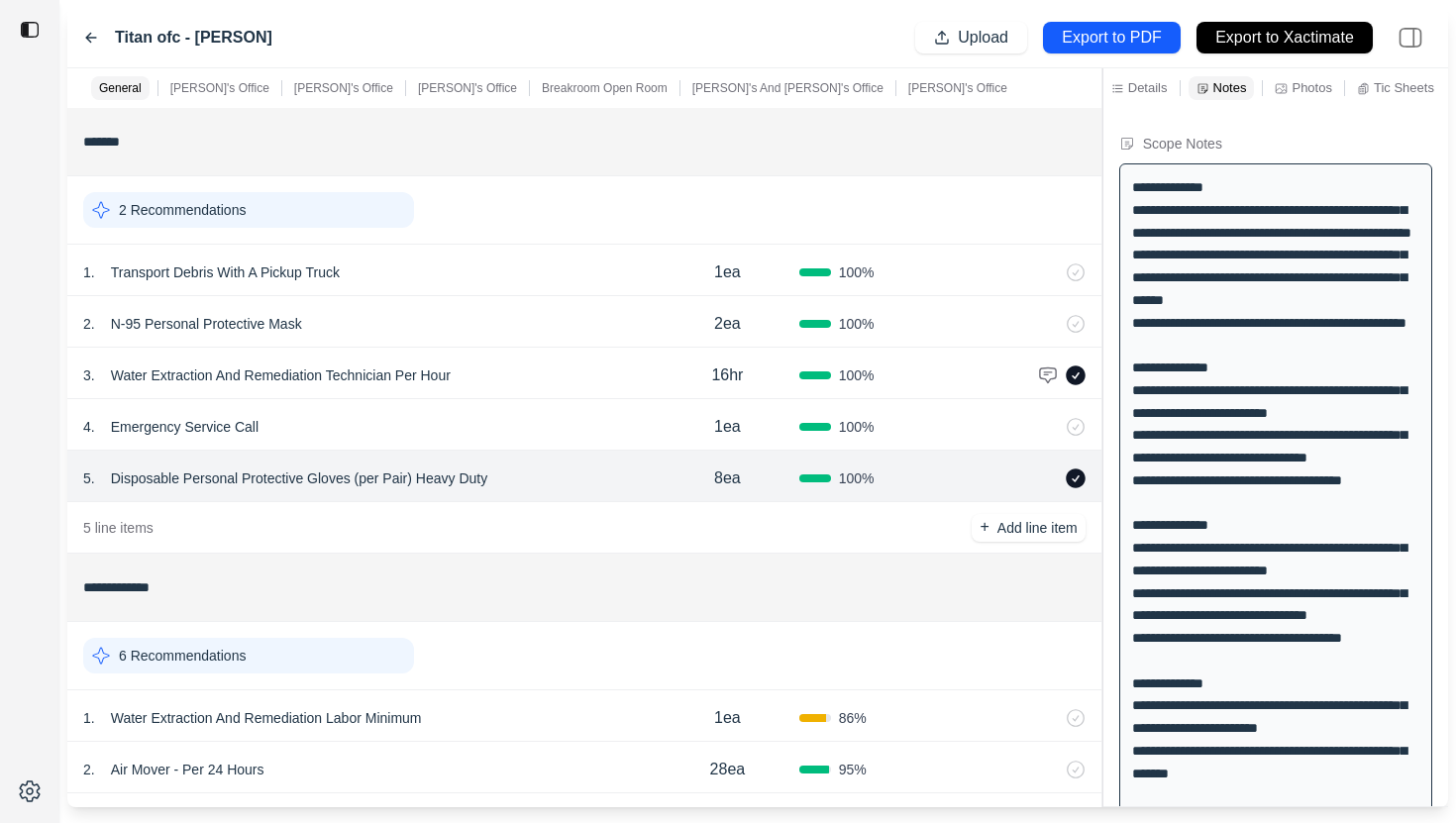 click on "Details" at bounding box center (1139, 88) 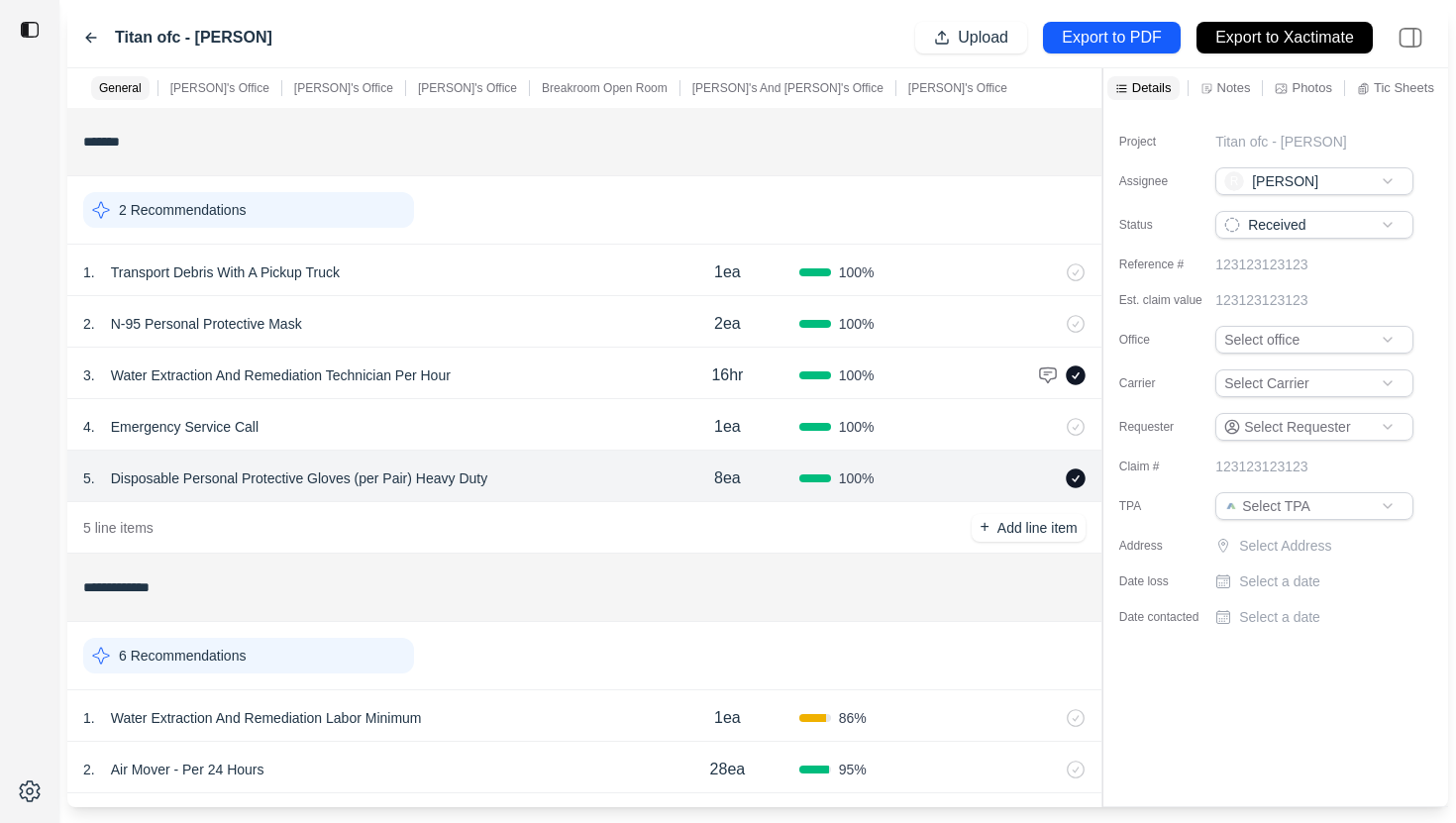 click on "Notes" at bounding box center (1234, 87) 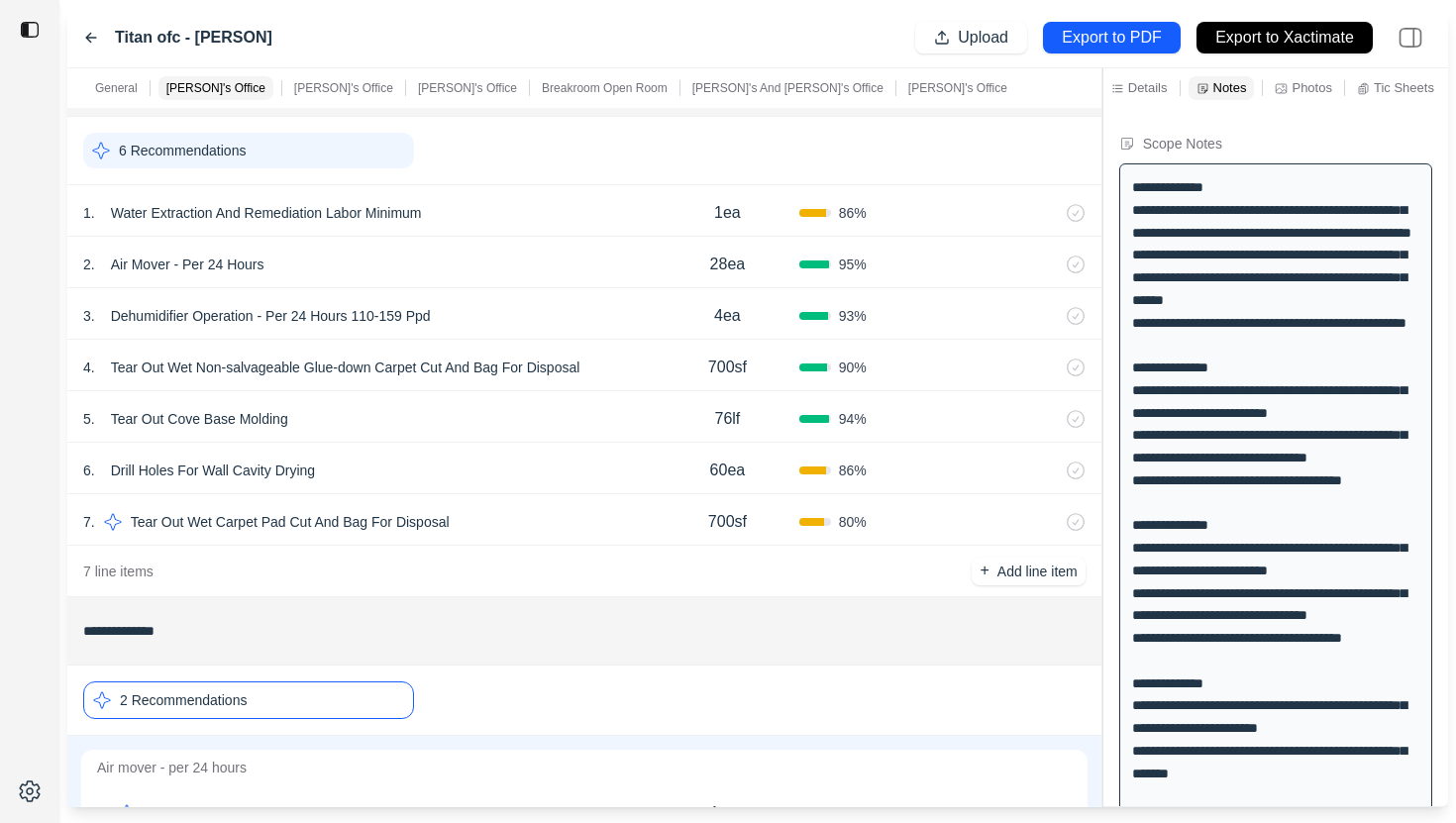 scroll, scrollTop: 501, scrollLeft: 0, axis: vertical 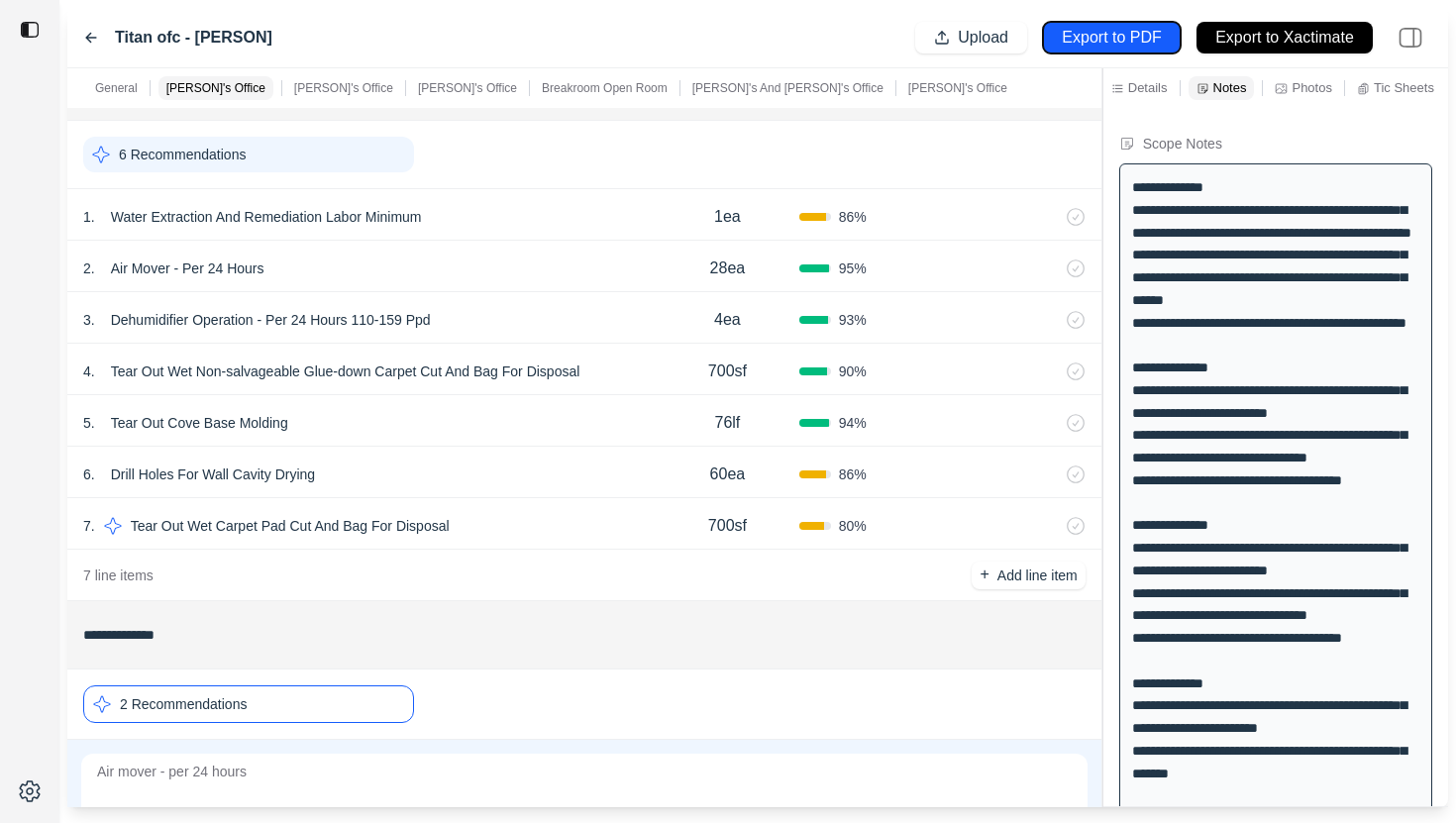 click on "Export to PDF" at bounding box center [1111, 38] 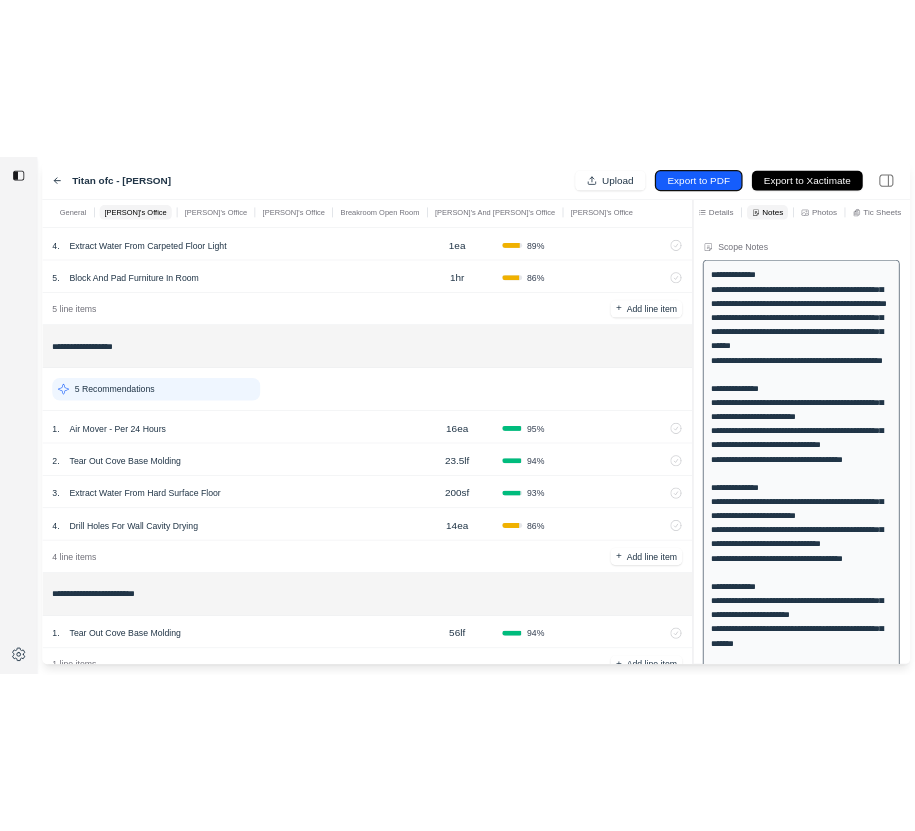 scroll, scrollTop: 2184, scrollLeft: 0, axis: vertical 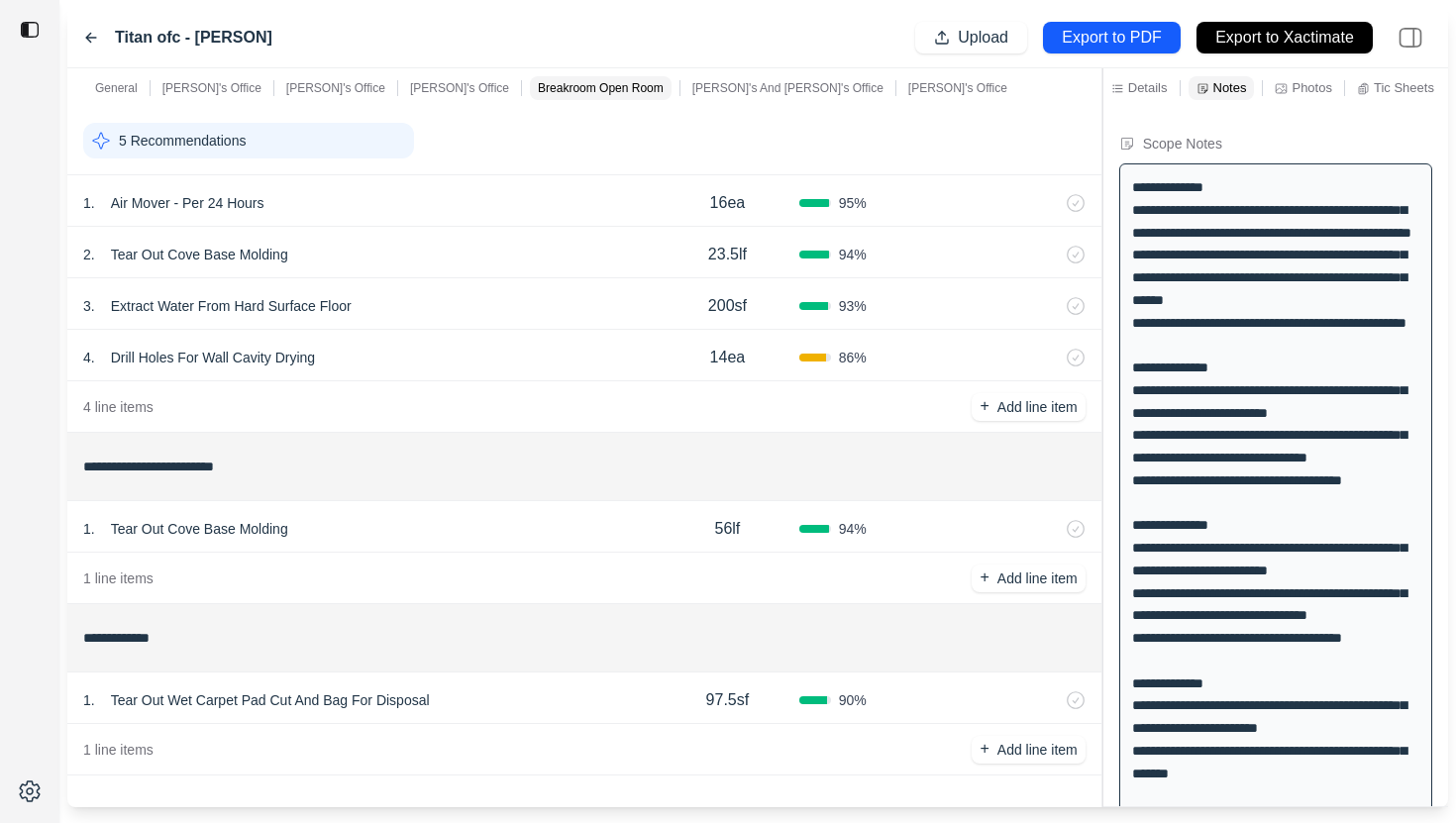 click on "Titan ofc - [PERSON] Upload Export to PDF Export to Xactimate" at bounding box center [758, 38] 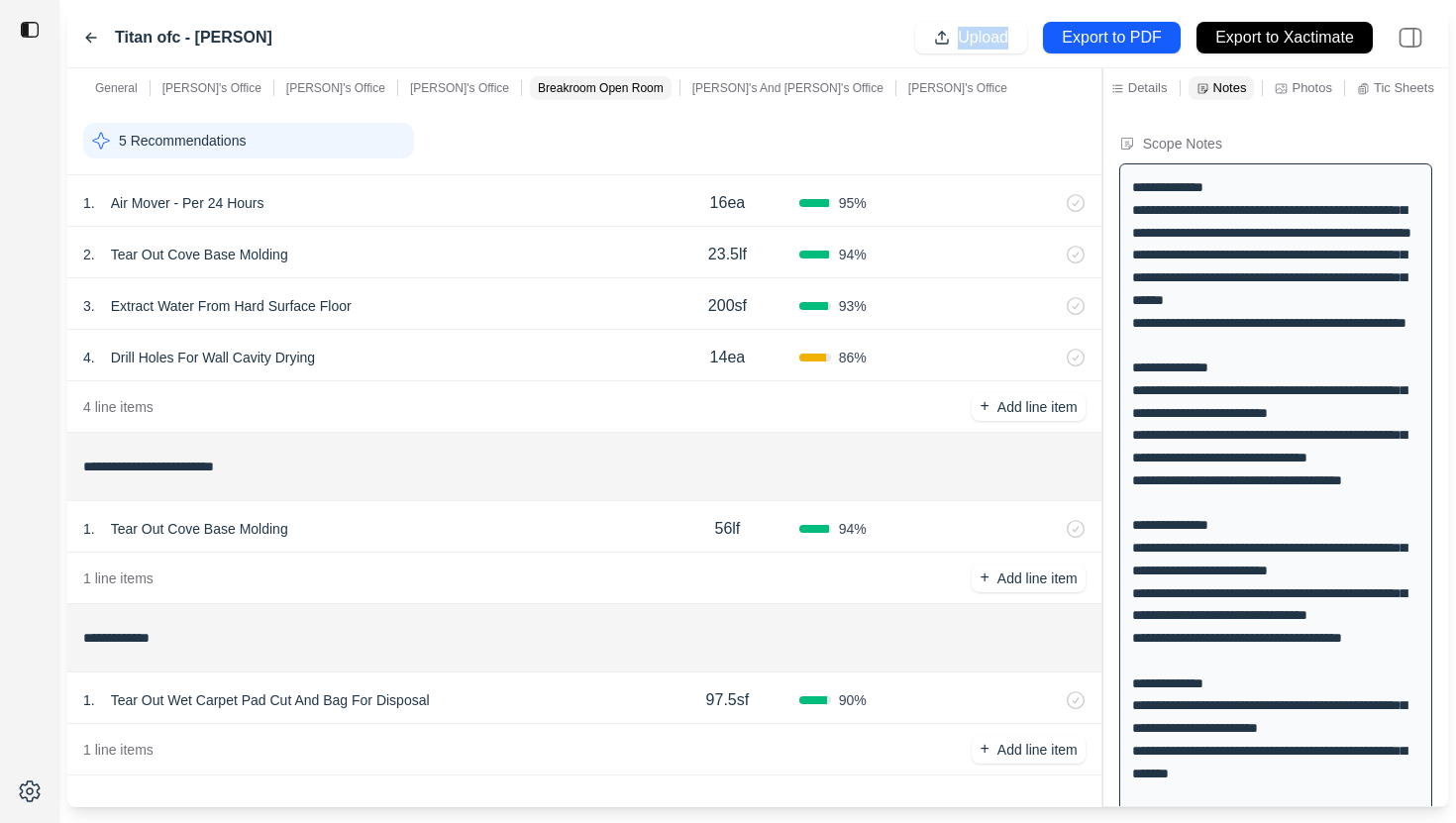 click on "Titan ofc - [PERSON] Upload Export to PDF Export to Xactimate" at bounding box center [758, 38] 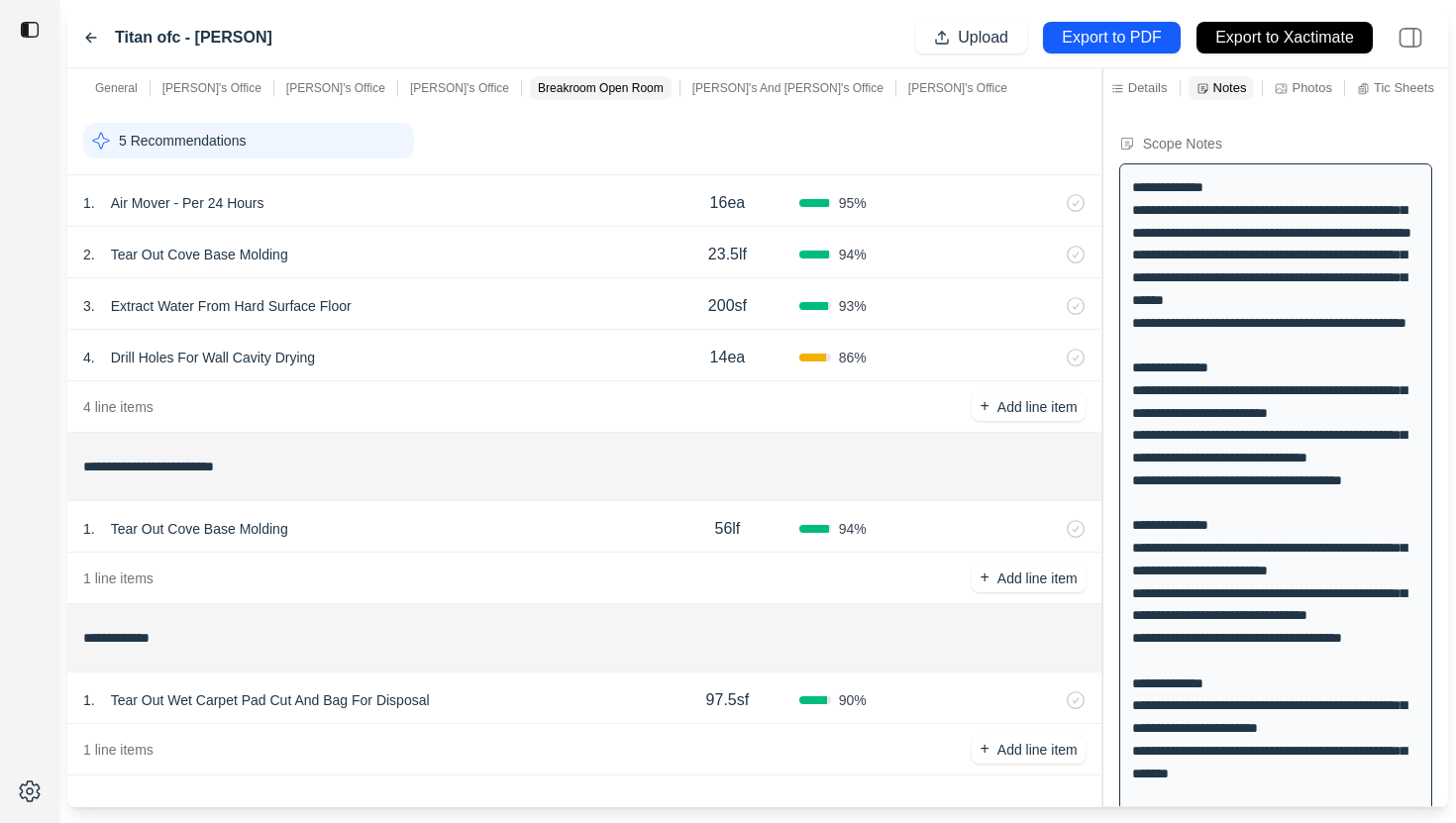 click on "Titan ofc - [PERSON] Upload Export to PDF Export to Xactimate" at bounding box center (758, 38) 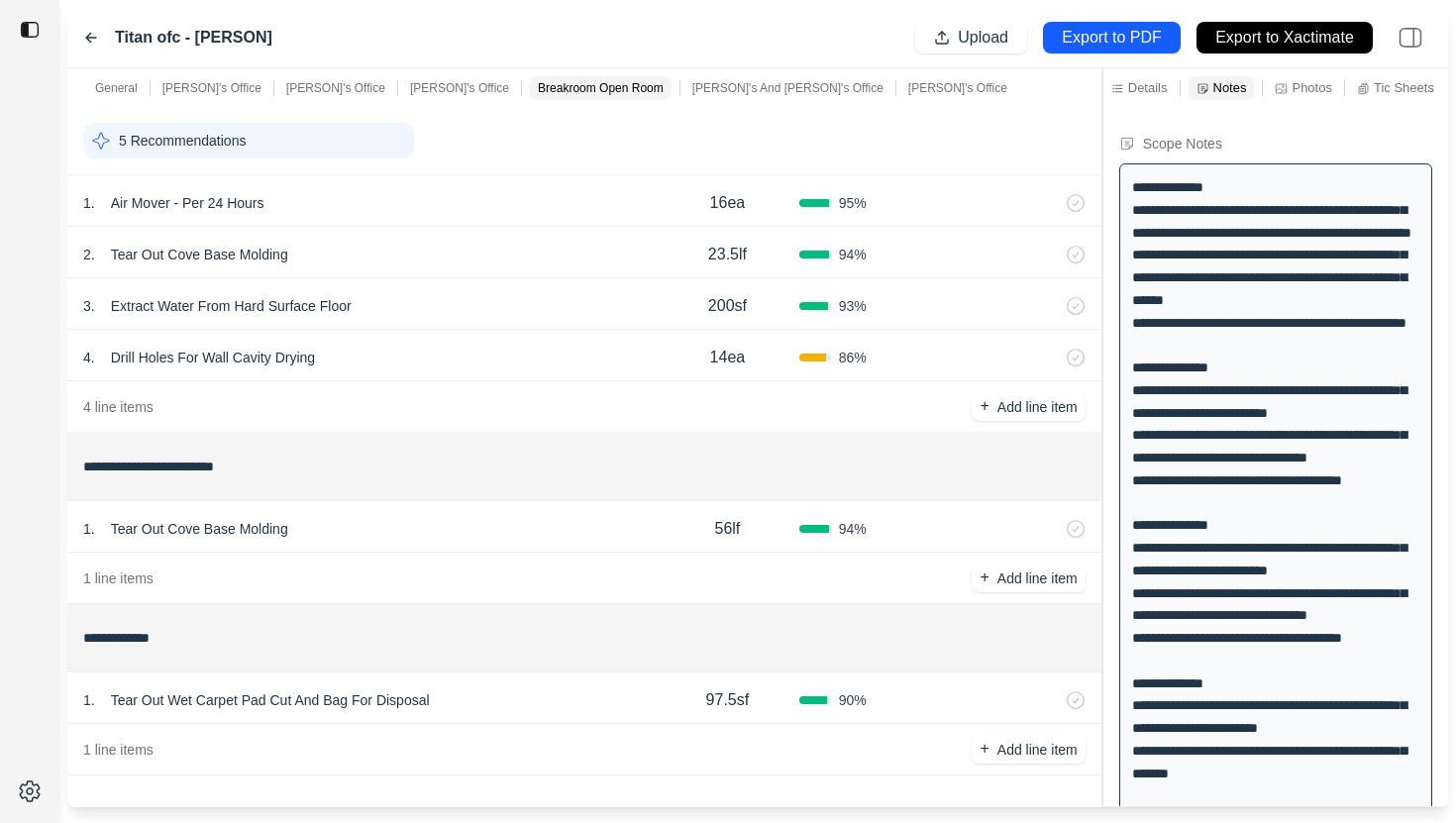click on "5   Recommendations" at bounding box center (584, 141) 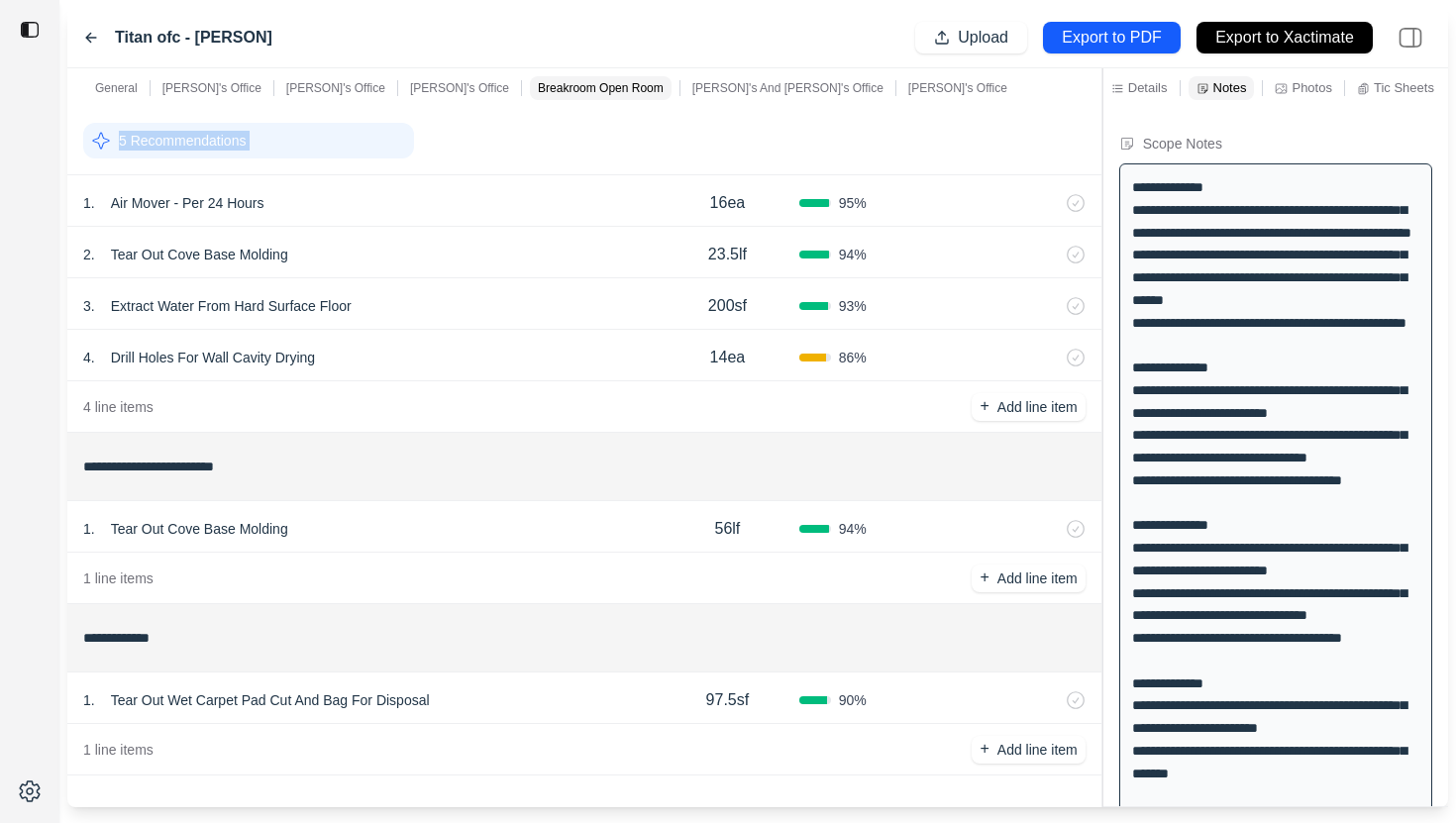 click on "5   Recommendations" at bounding box center [584, 141] 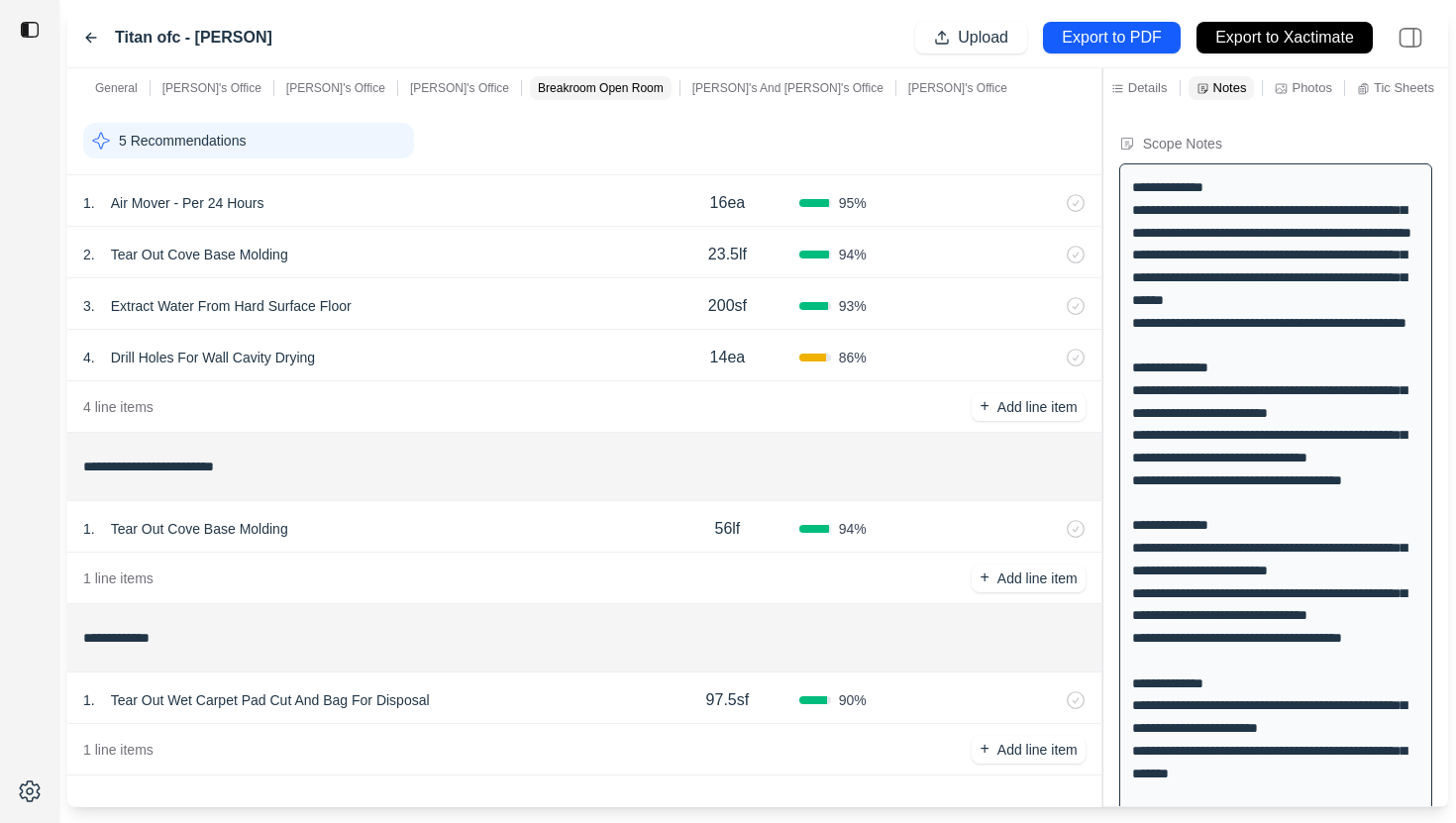 click on "5   Recommendations" at bounding box center [584, 141] 